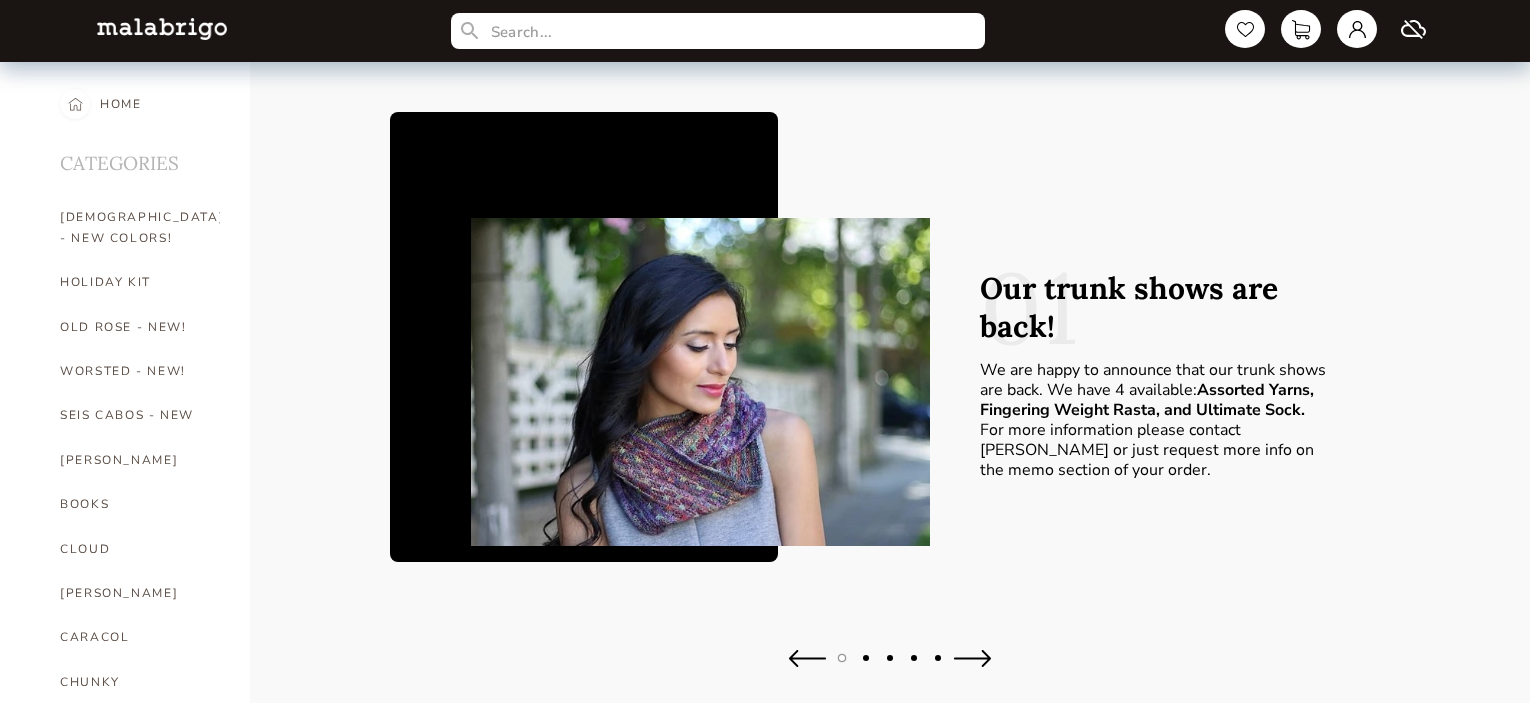 scroll, scrollTop: 0, scrollLeft: 0, axis: both 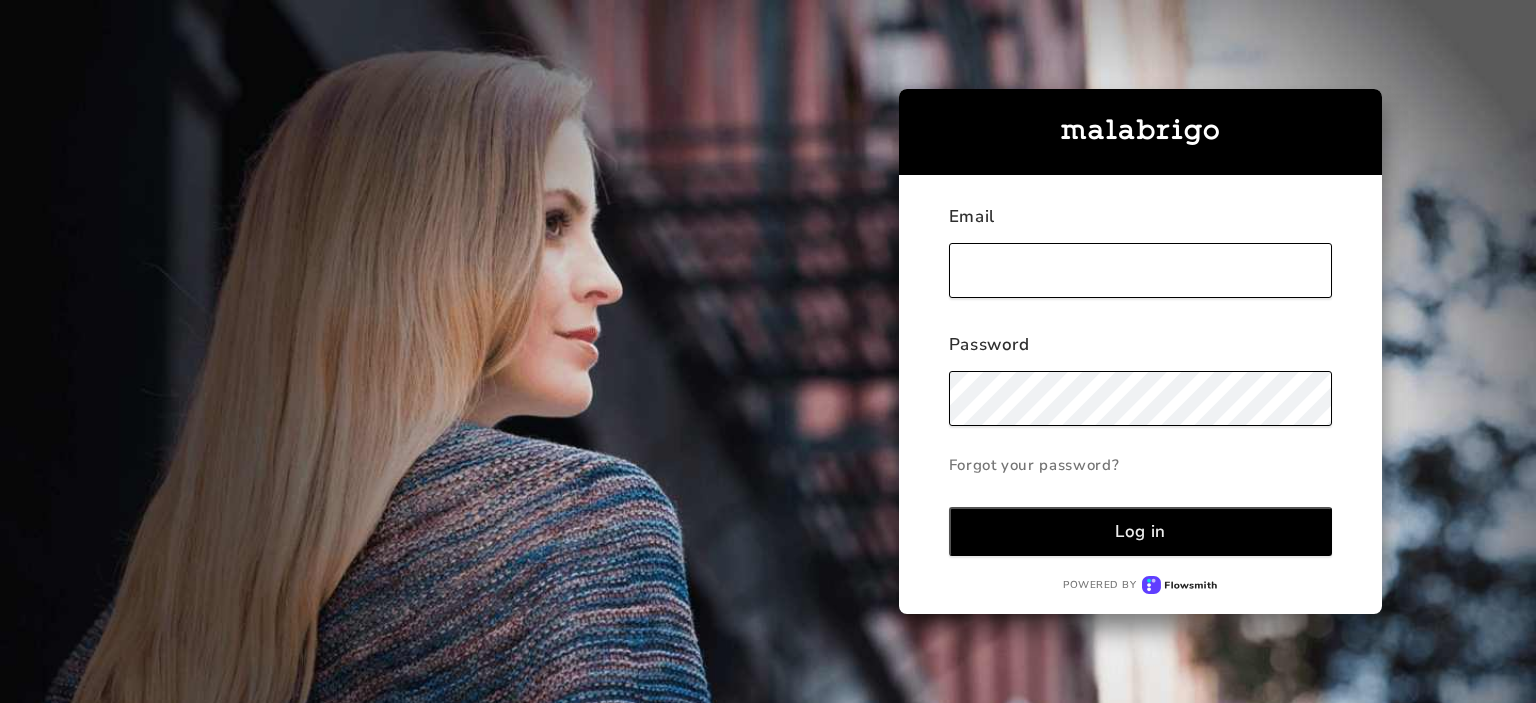 type on "[PERSON_NAME][EMAIL_ADDRESS][DOMAIN_NAME]" 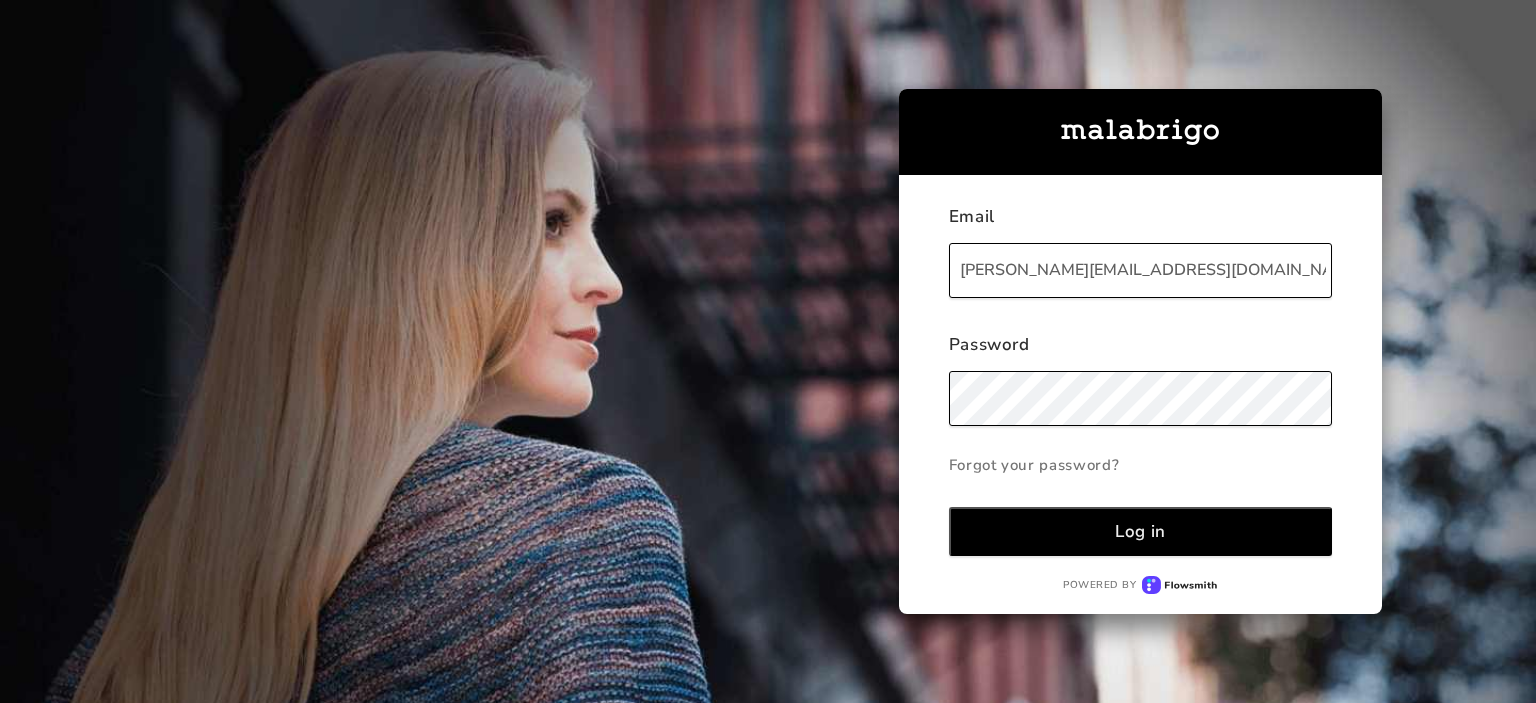 click on "Log in" at bounding box center (1141, 531) 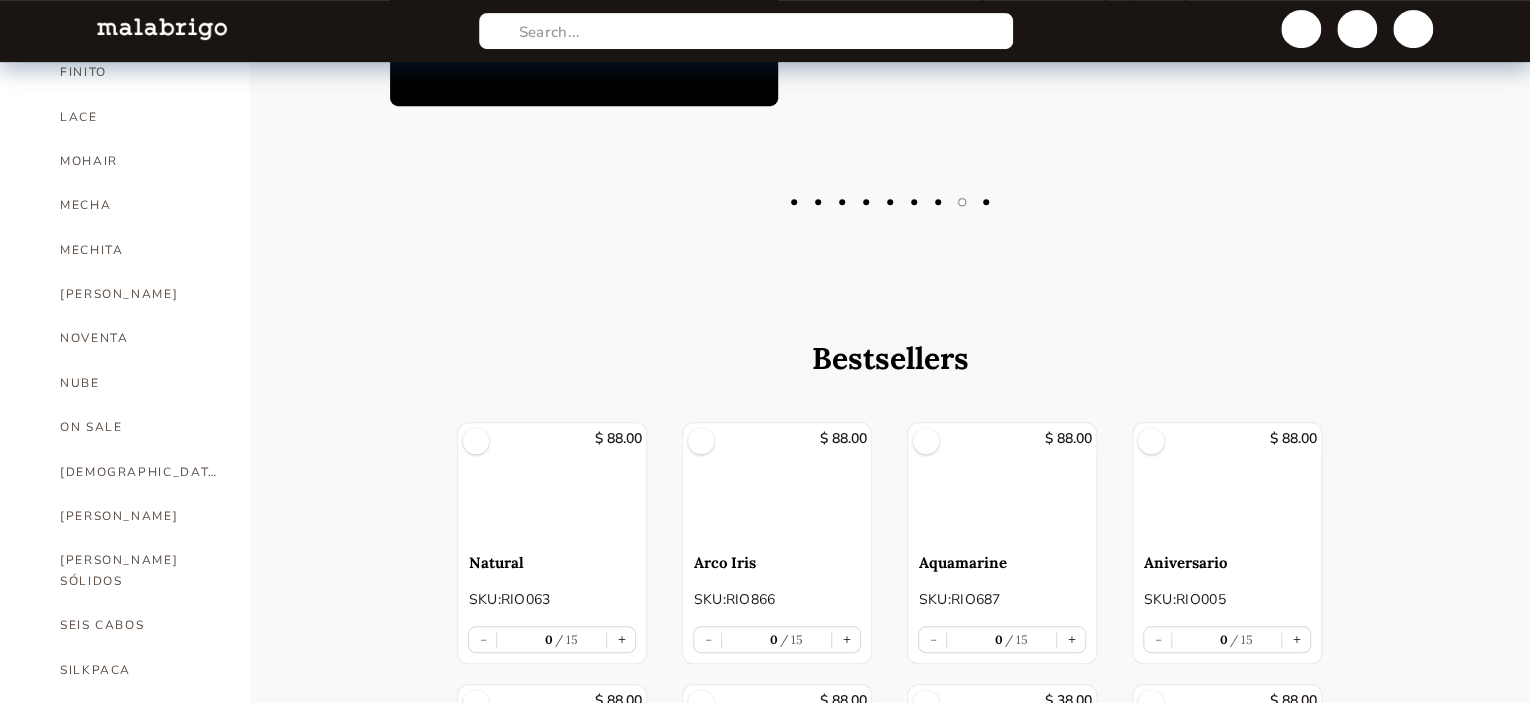 scroll, scrollTop: 491, scrollLeft: 0, axis: vertical 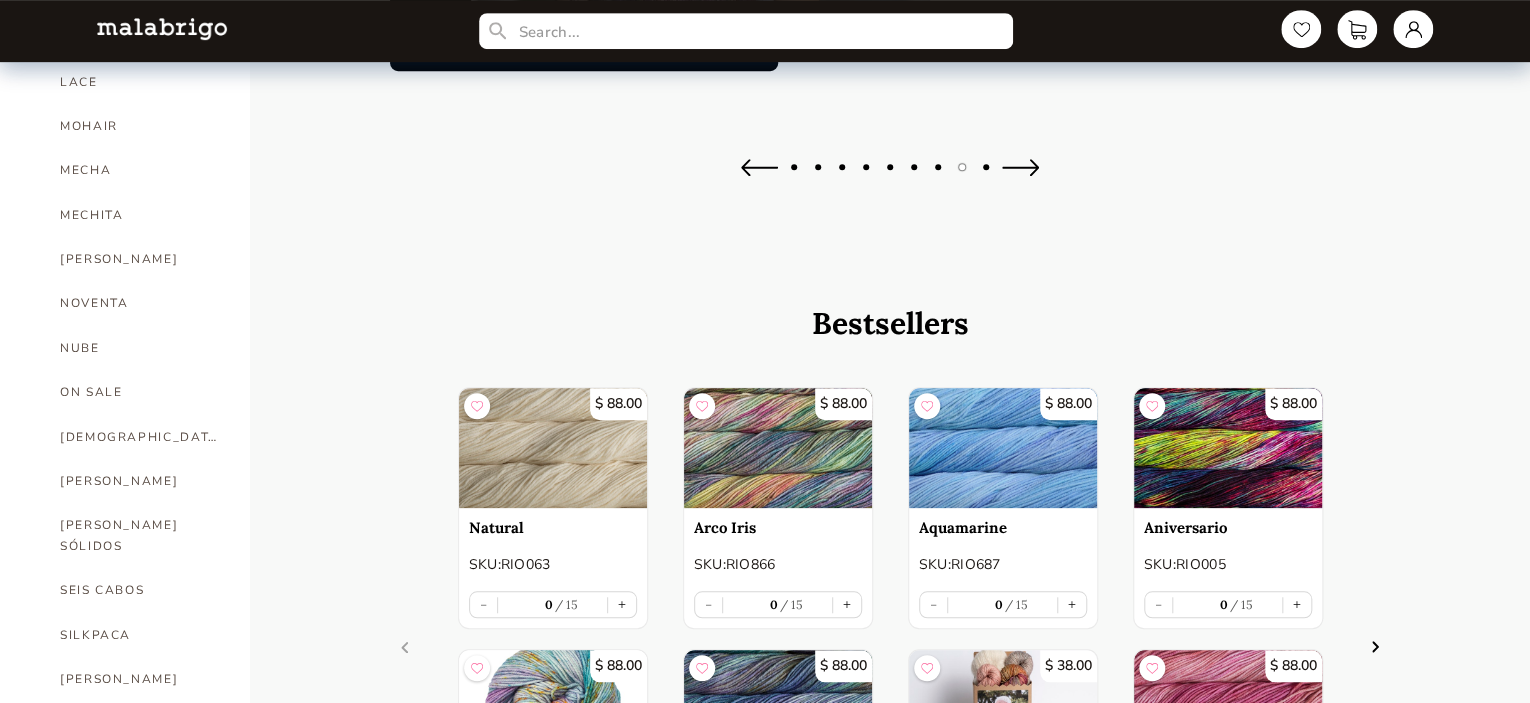 click on "SEIS CABOS" at bounding box center [140, 590] 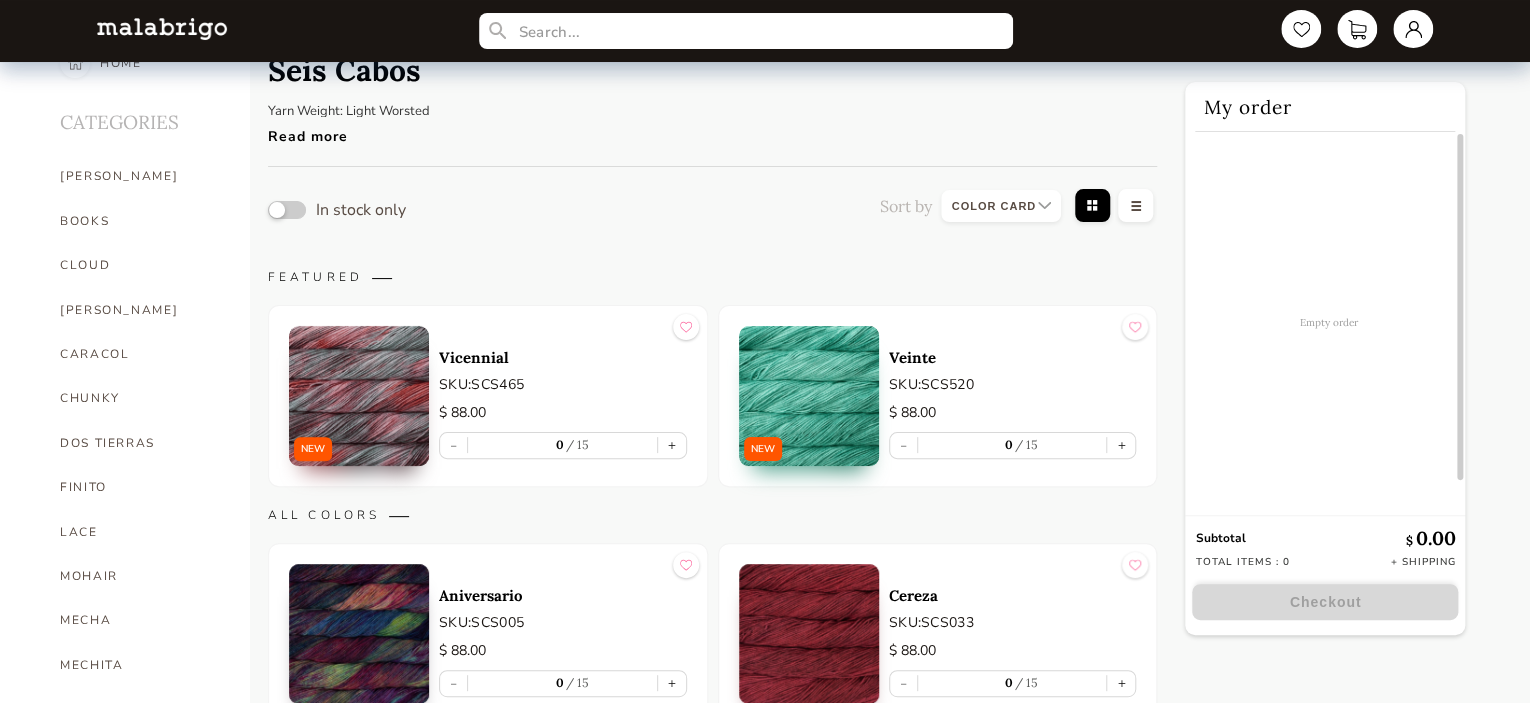 scroll, scrollTop: 0, scrollLeft: 0, axis: both 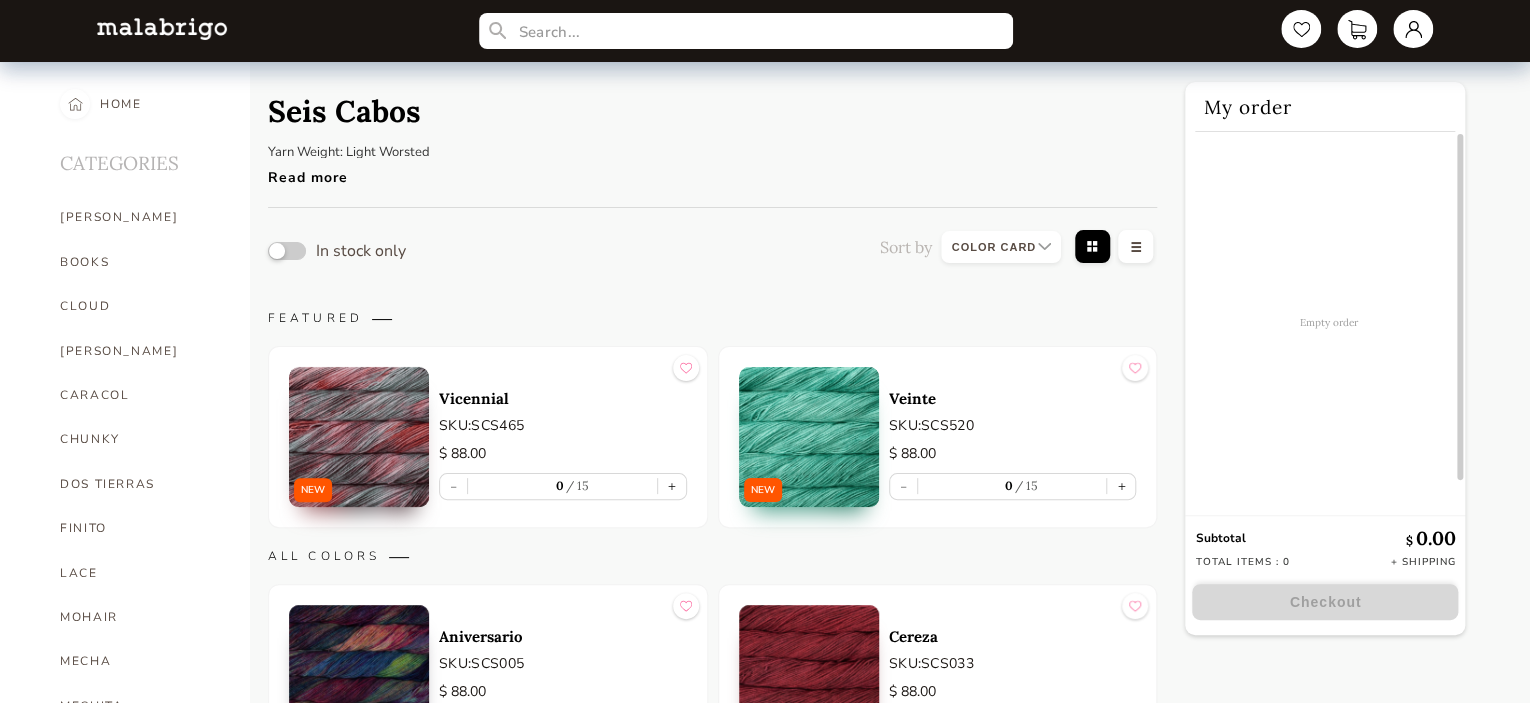 click at bounding box center [1135, 248] 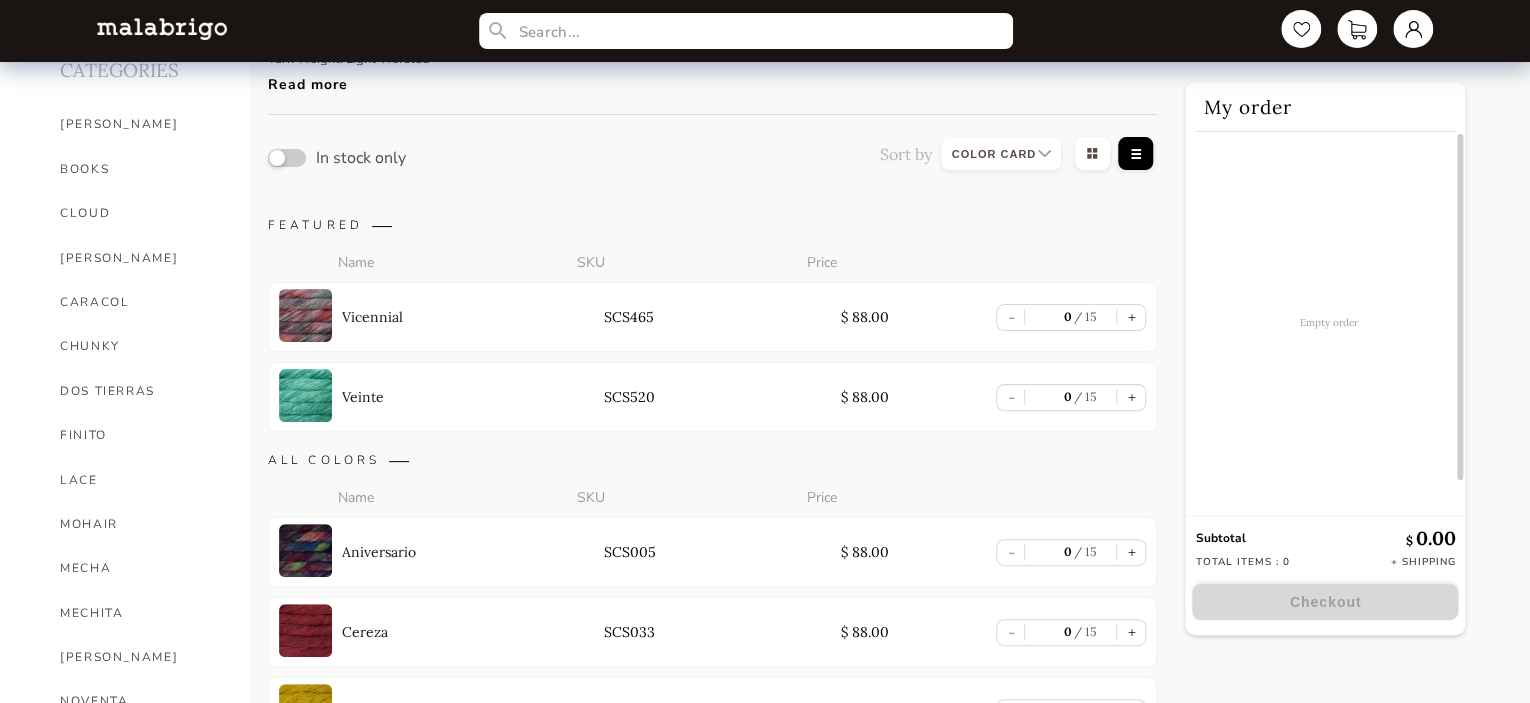 scroll, scrollTop: 0, scrollLeft: 0, axis: both 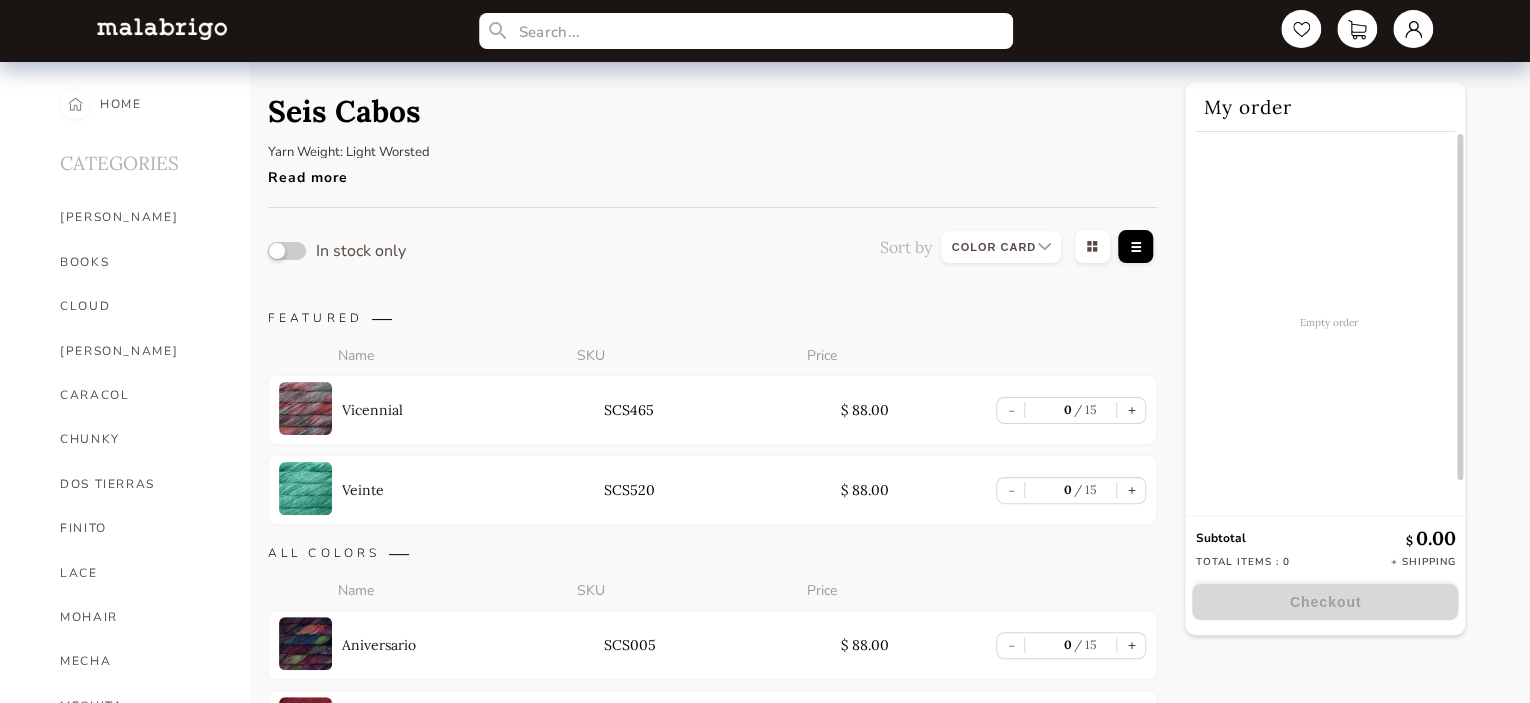 click on "[PERSON_NAME]" at bounding box center (140, 217) 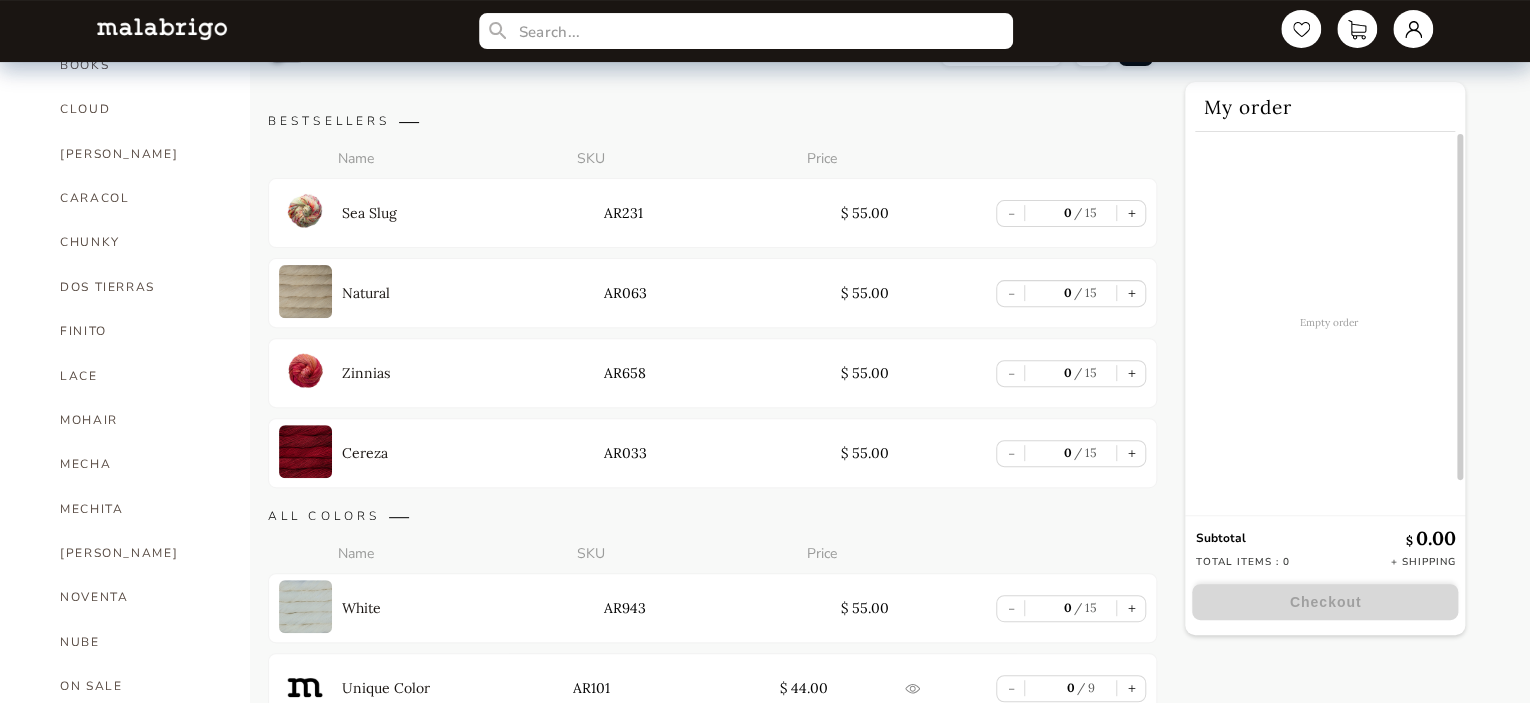 scroll, scrollTop: 198, scrollLeft: 0, axis: vertical 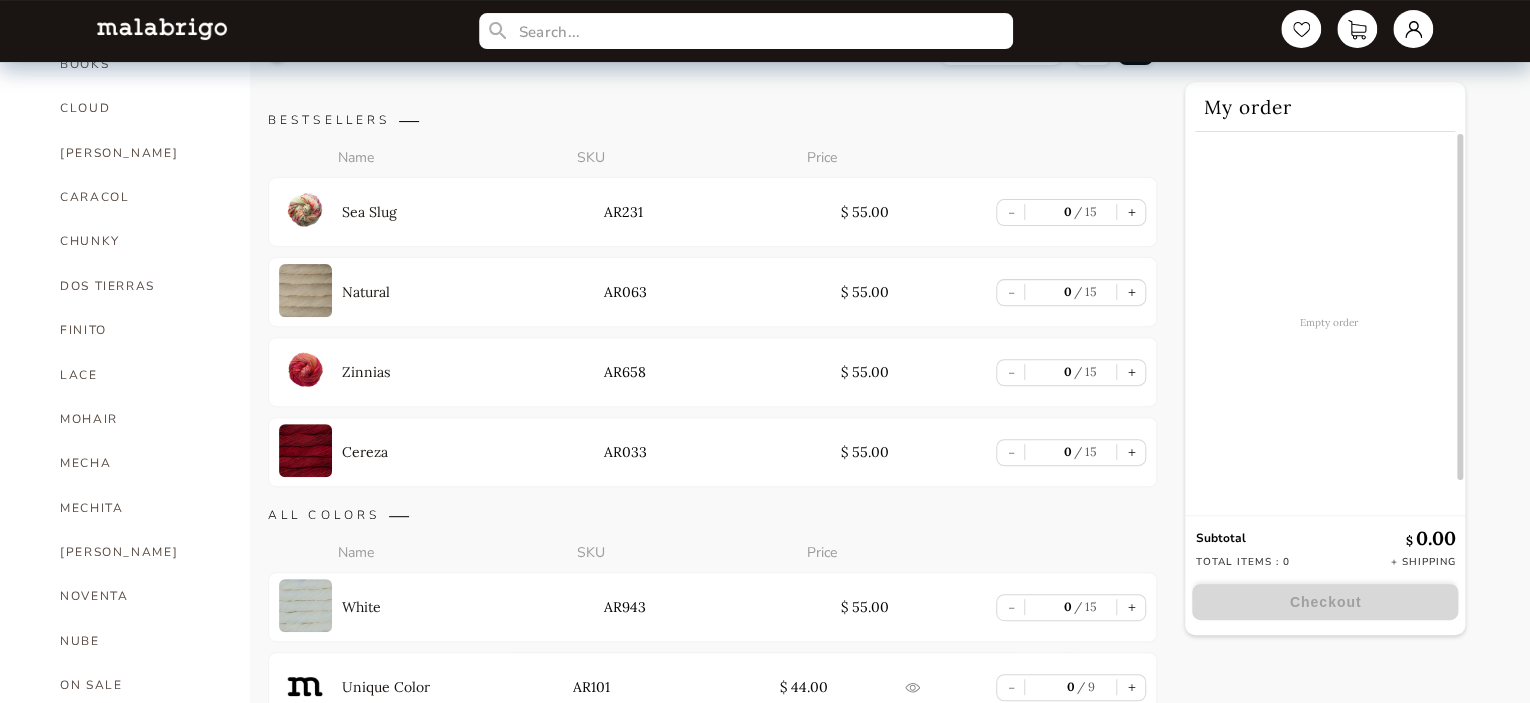 click on "+" at bounding box center (1131, 212) 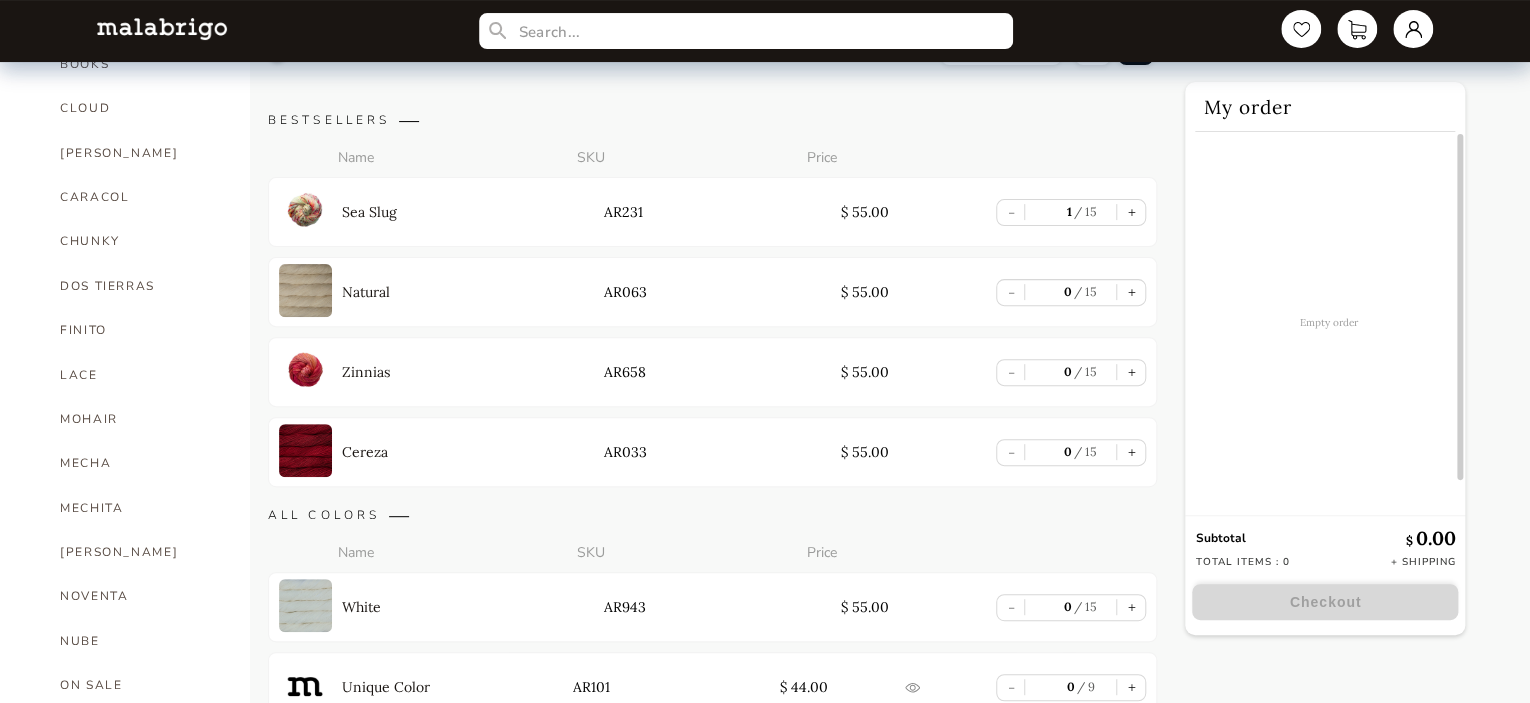 type on "1" 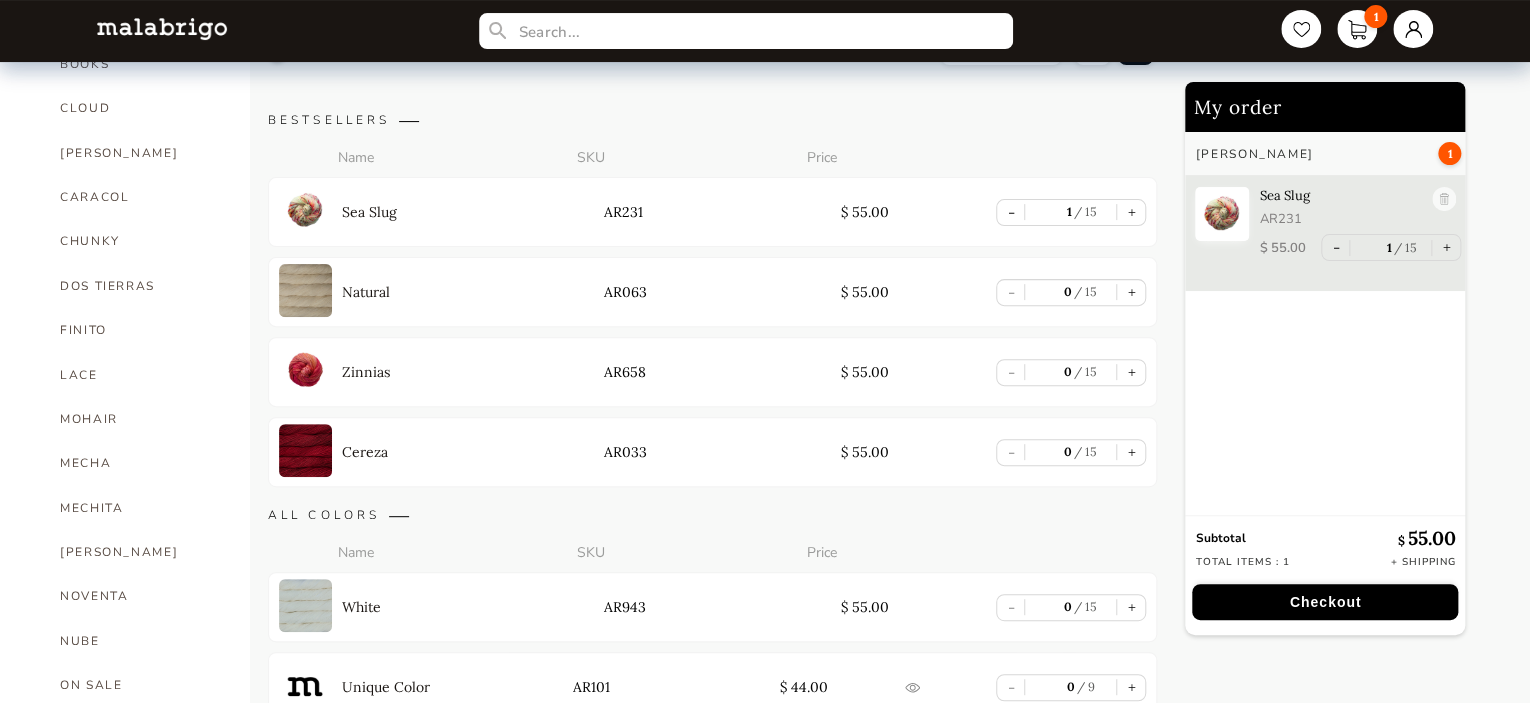 click on "+" at bounding box center [1131, 292] 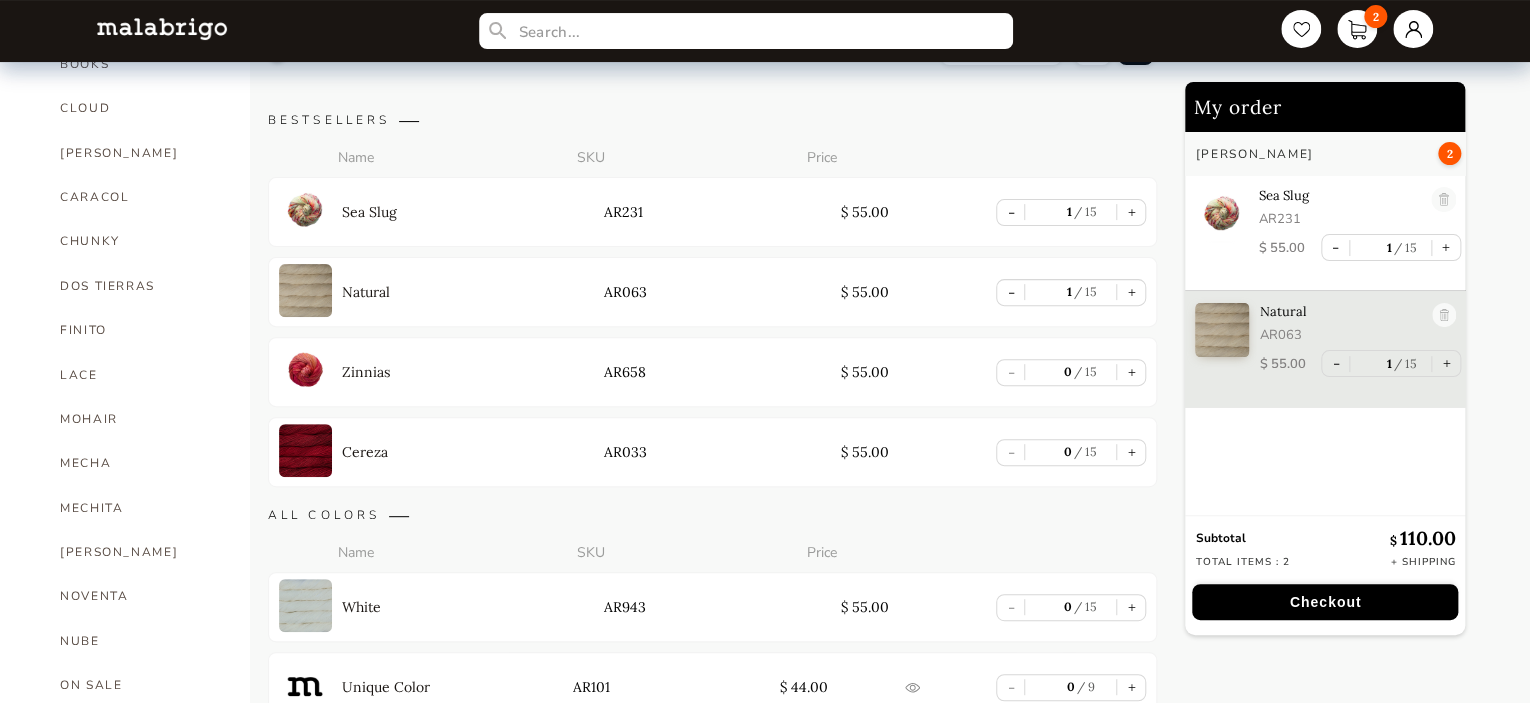 click on "+" at bounding box center [1131, 372] 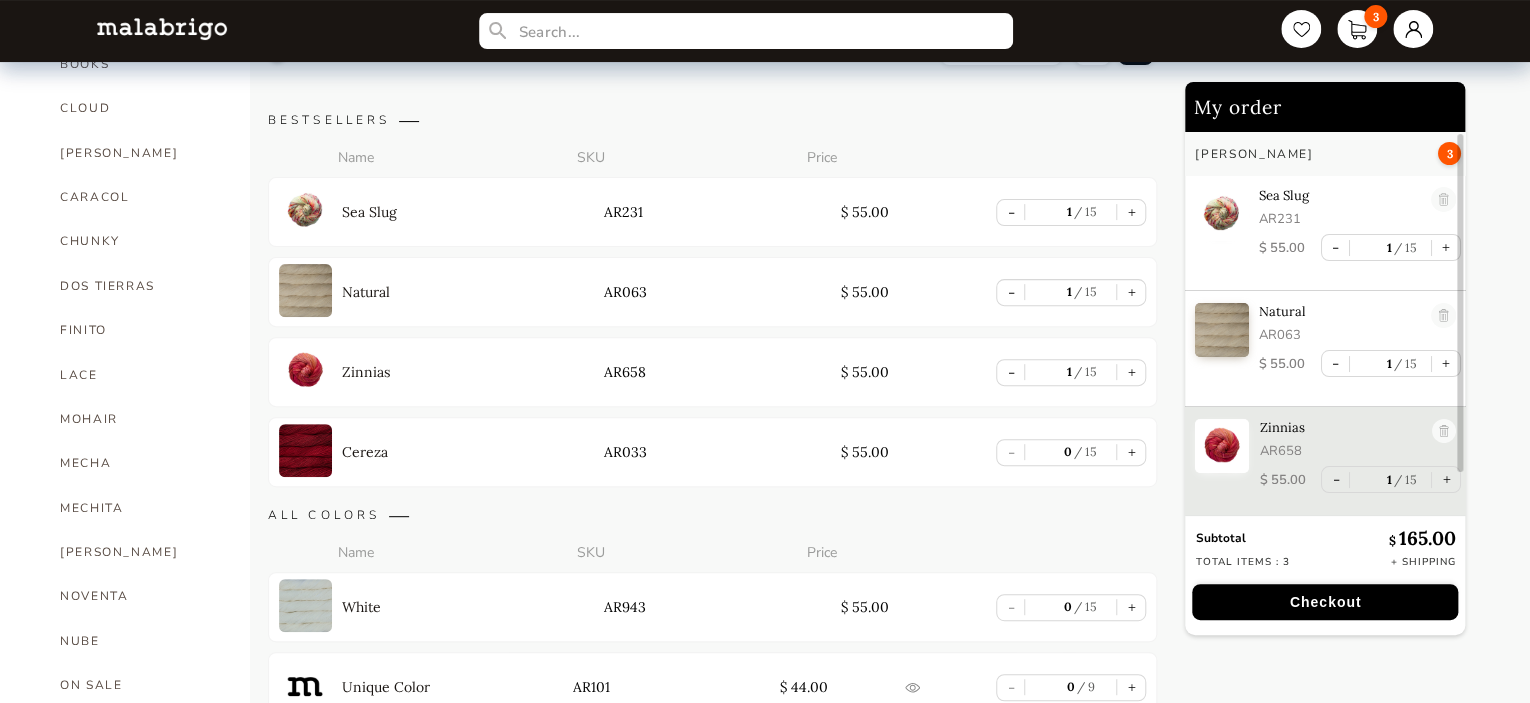 click on "+" at bounding box center [1131, 452] 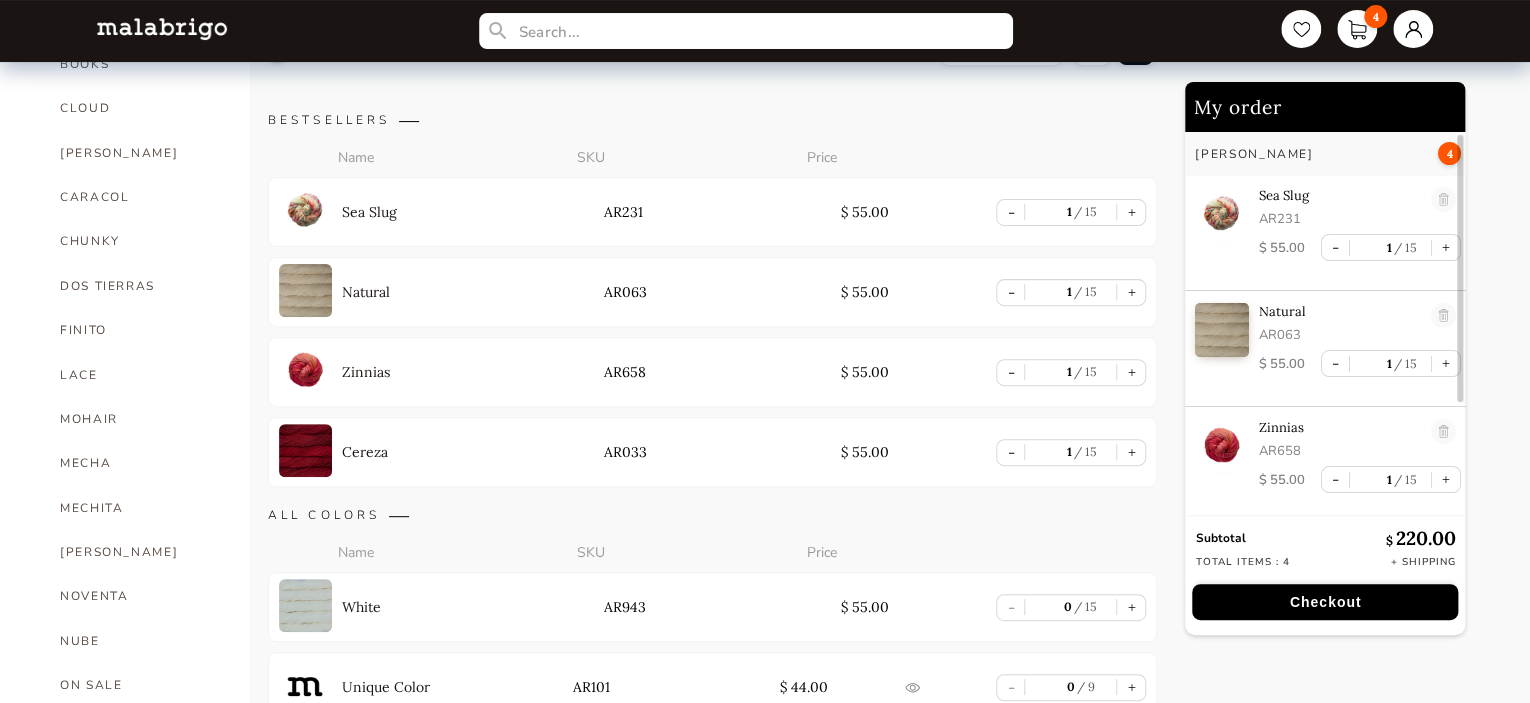 scroll, scrollTop: 5, scrollLeft: 0, axis: vertical 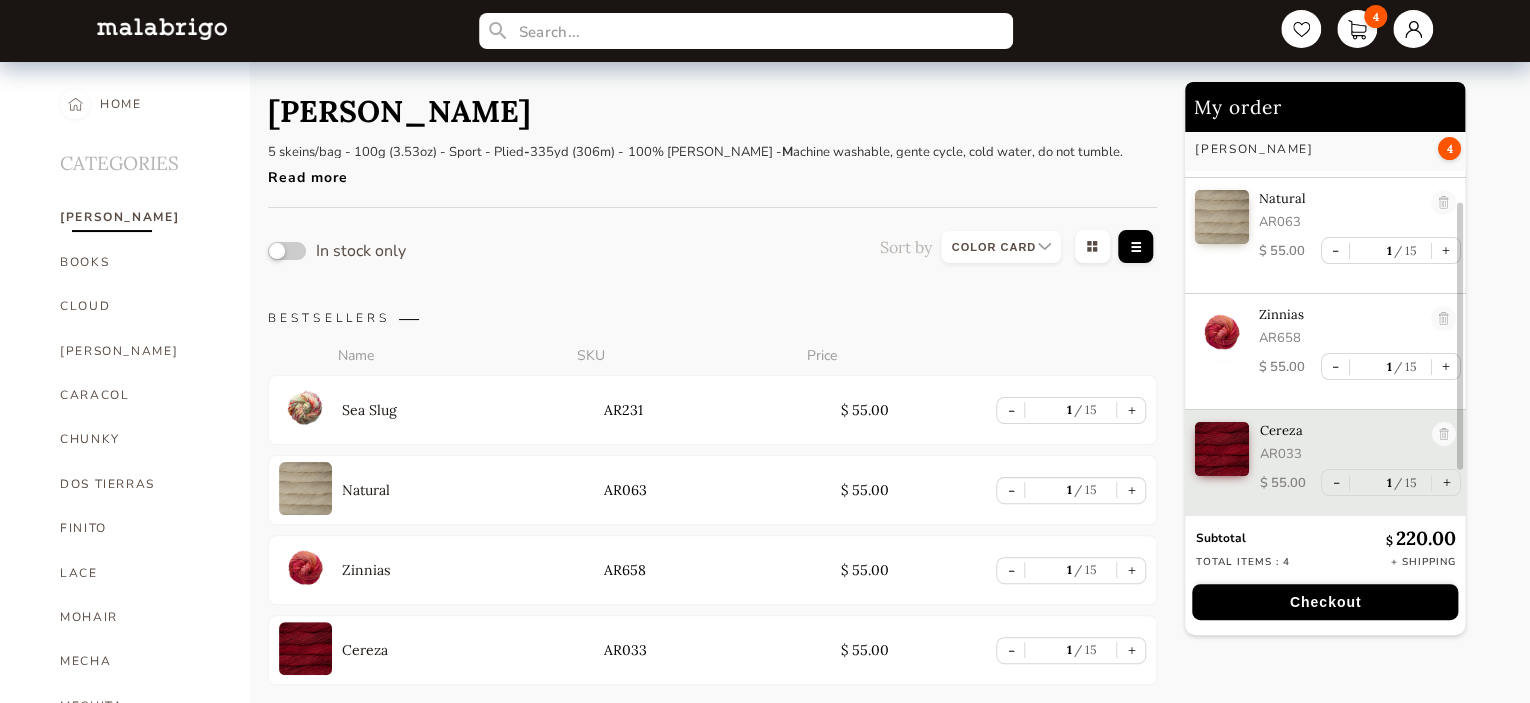 click on "[PERSON_NAME]" at bounding box center (140, 351) 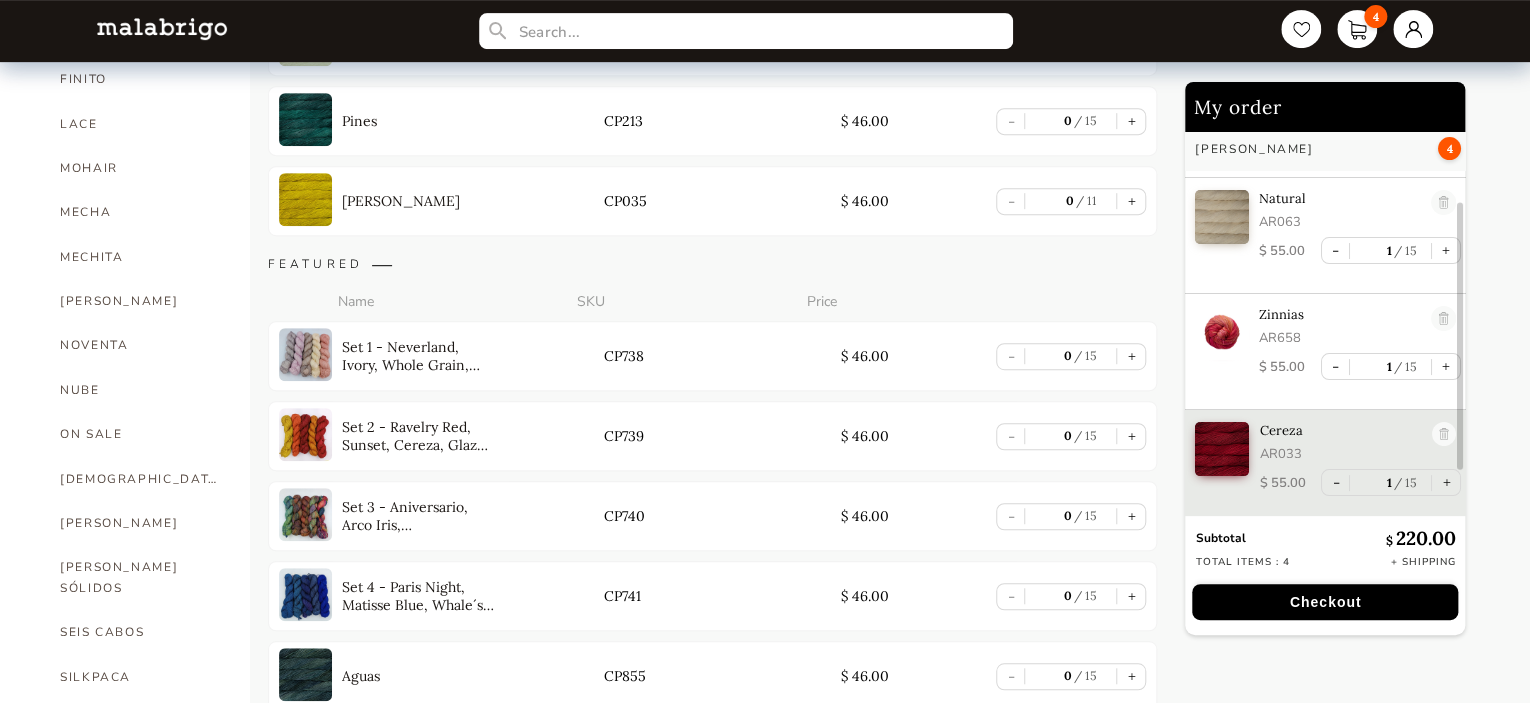 scroll, scrollTop: 457, scrollLeft: 0, axis: vertical 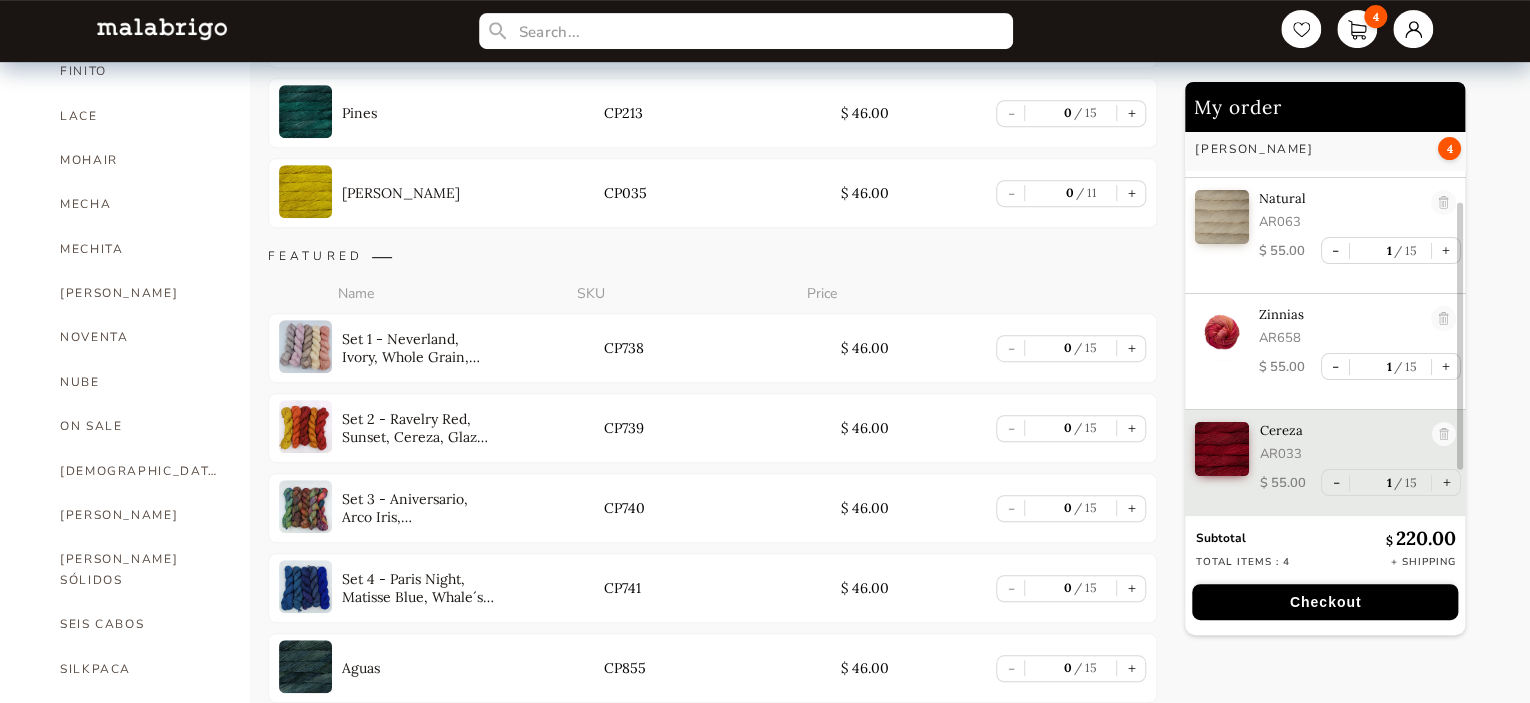 click on "SEIS CABOS" at bounding box center (140, 624) 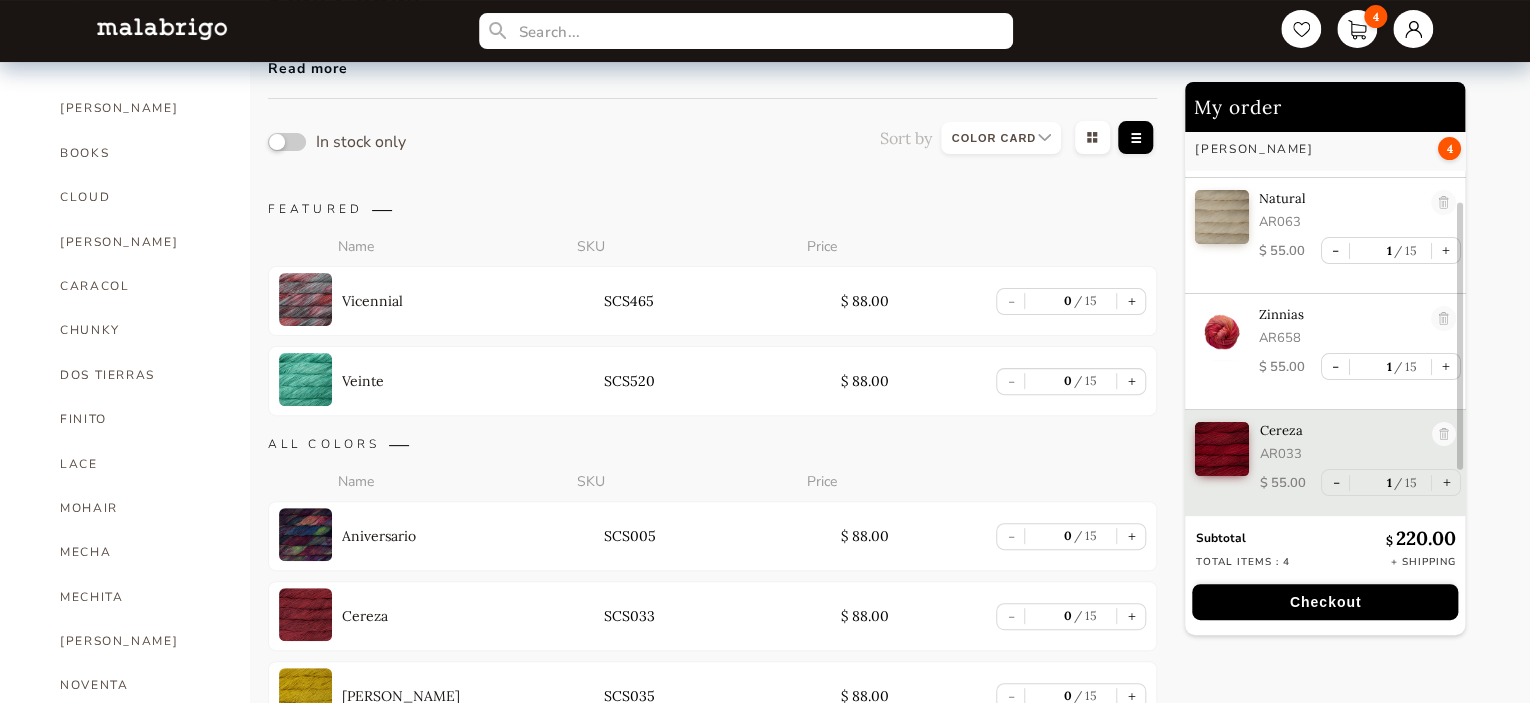 scroll, scrollTop: 88, scrollLeft: 0, axis: vertical 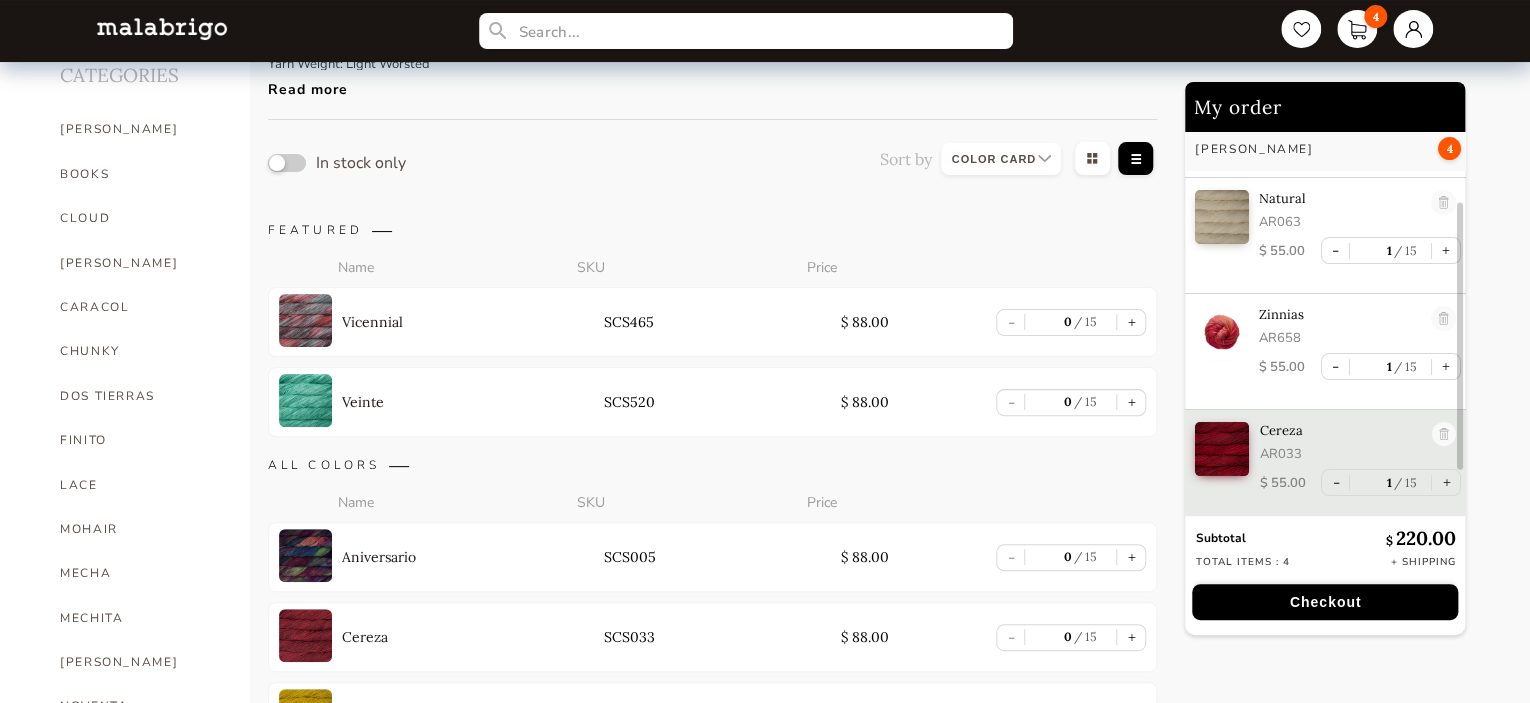 click at bounding box center [1444, 203] 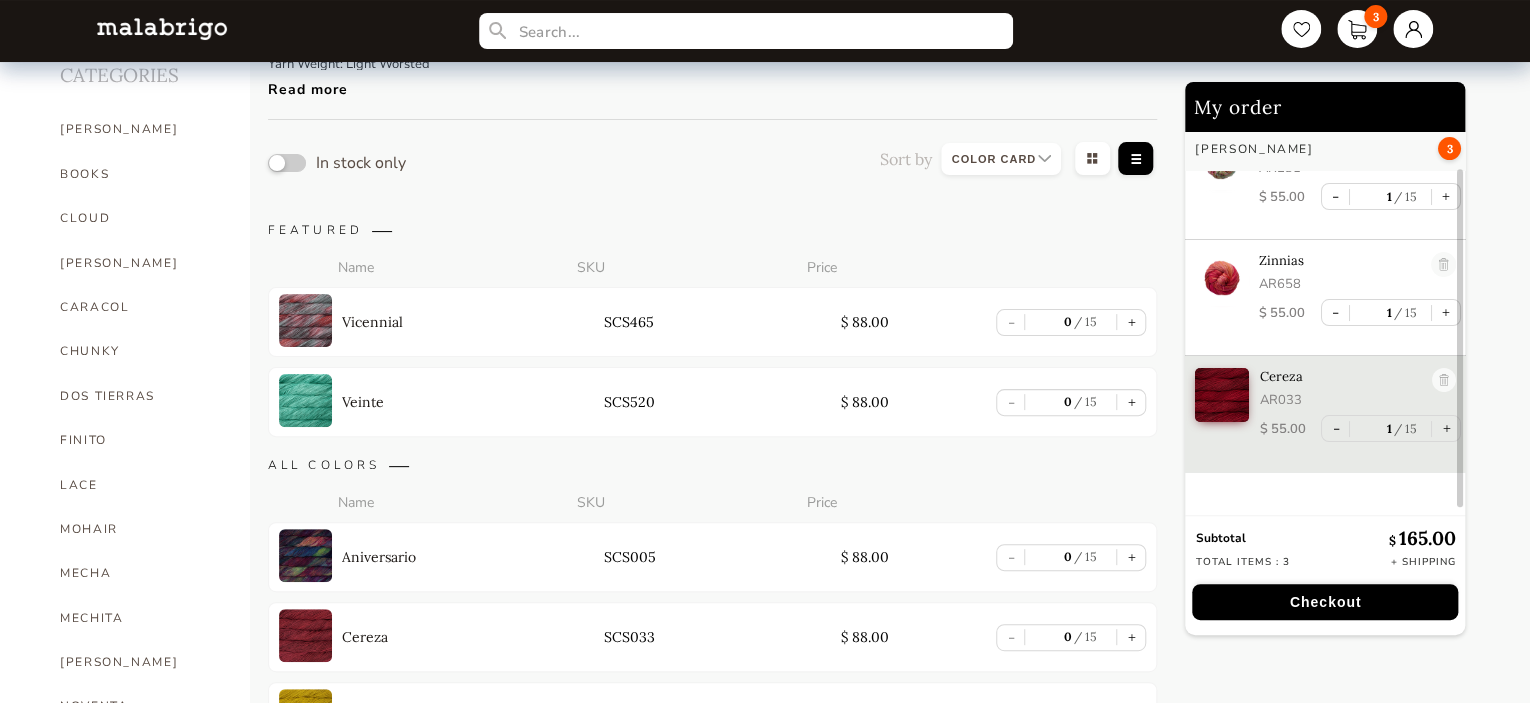 click at bounding box center [1444, 265] 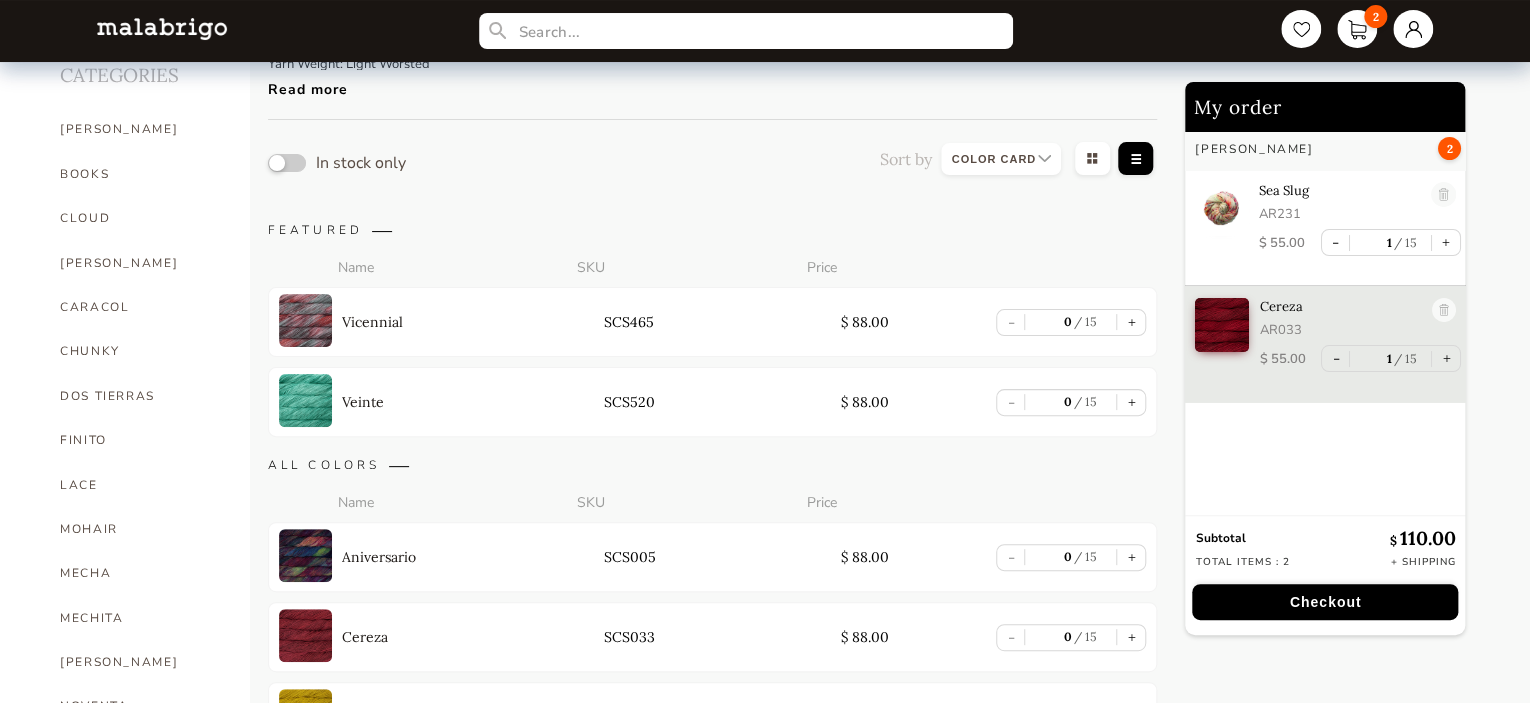 scroll, scrollTop: 0, scrollLeft: 0, axis: both 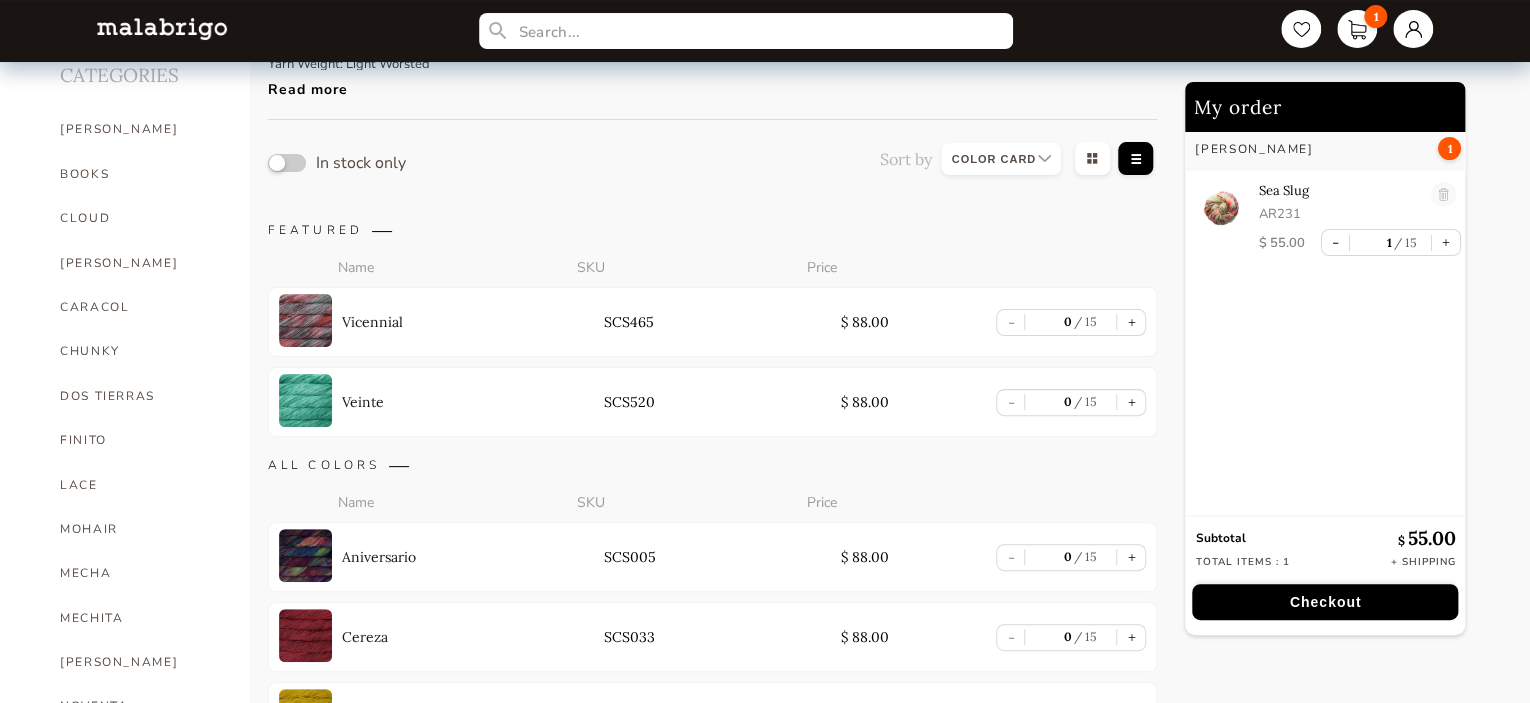 click at bounding box center [1444, 195] 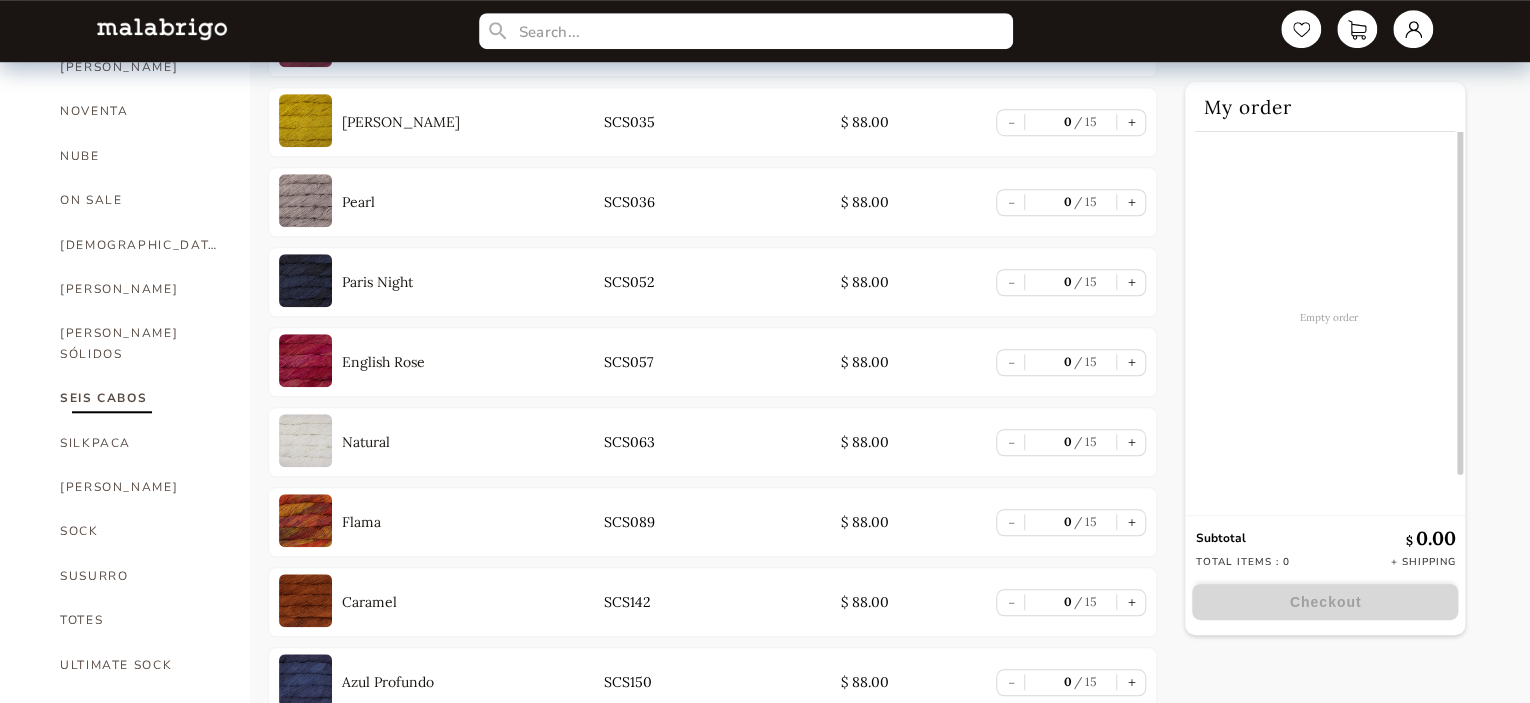 scroll, scrollTop: 686, scrollLeft: 0, axis: vertical 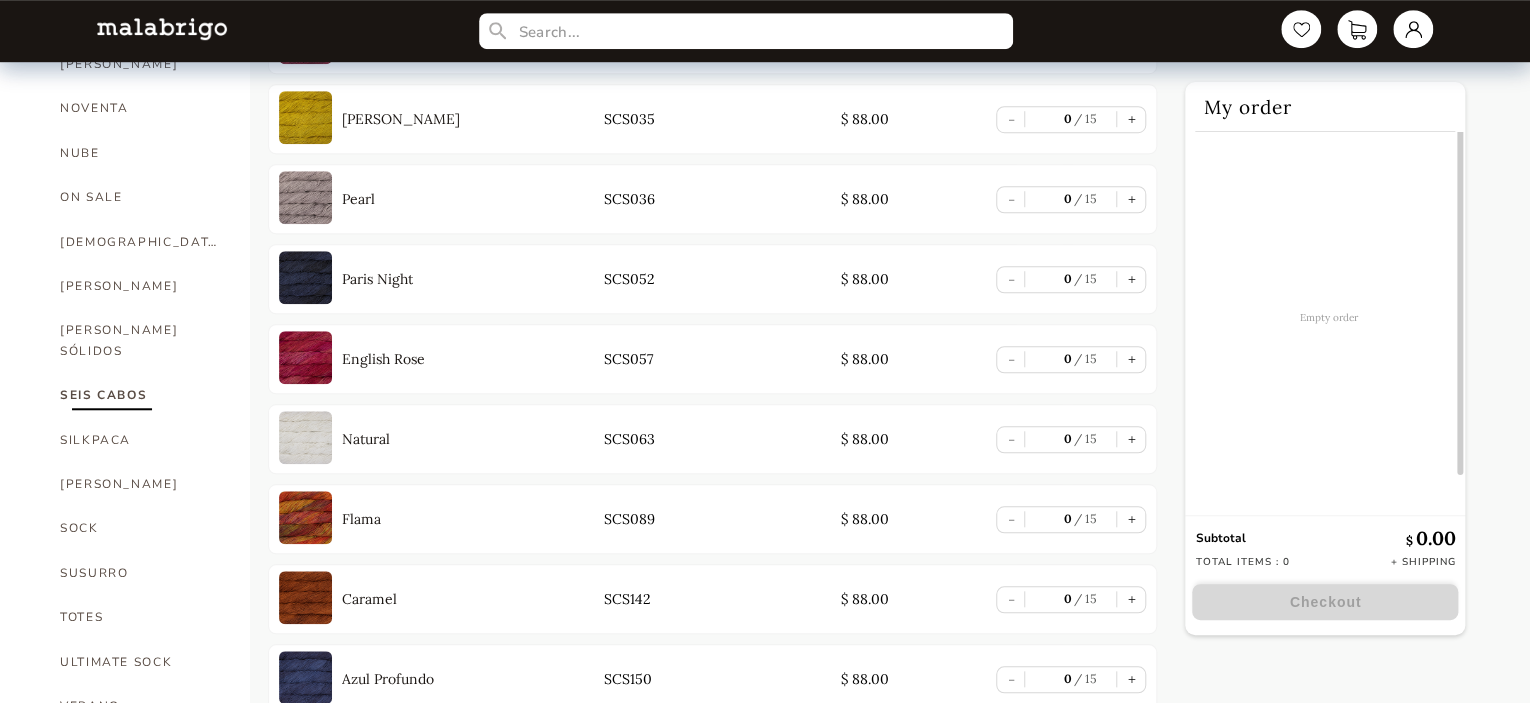 click on "SOCK" at bounding box center (140, 528) 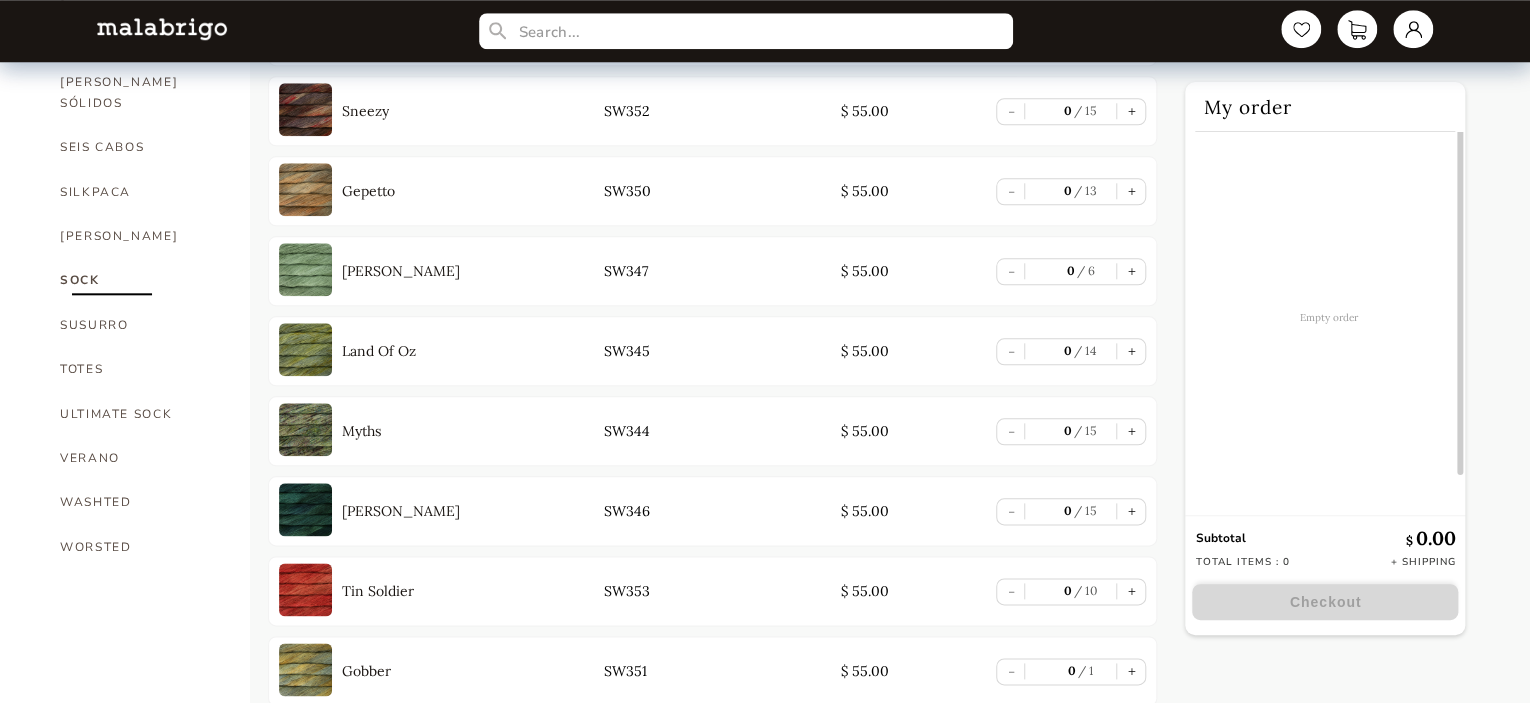 scroll, scrollTop: 941, scrollLeft: 0, axis: vertical 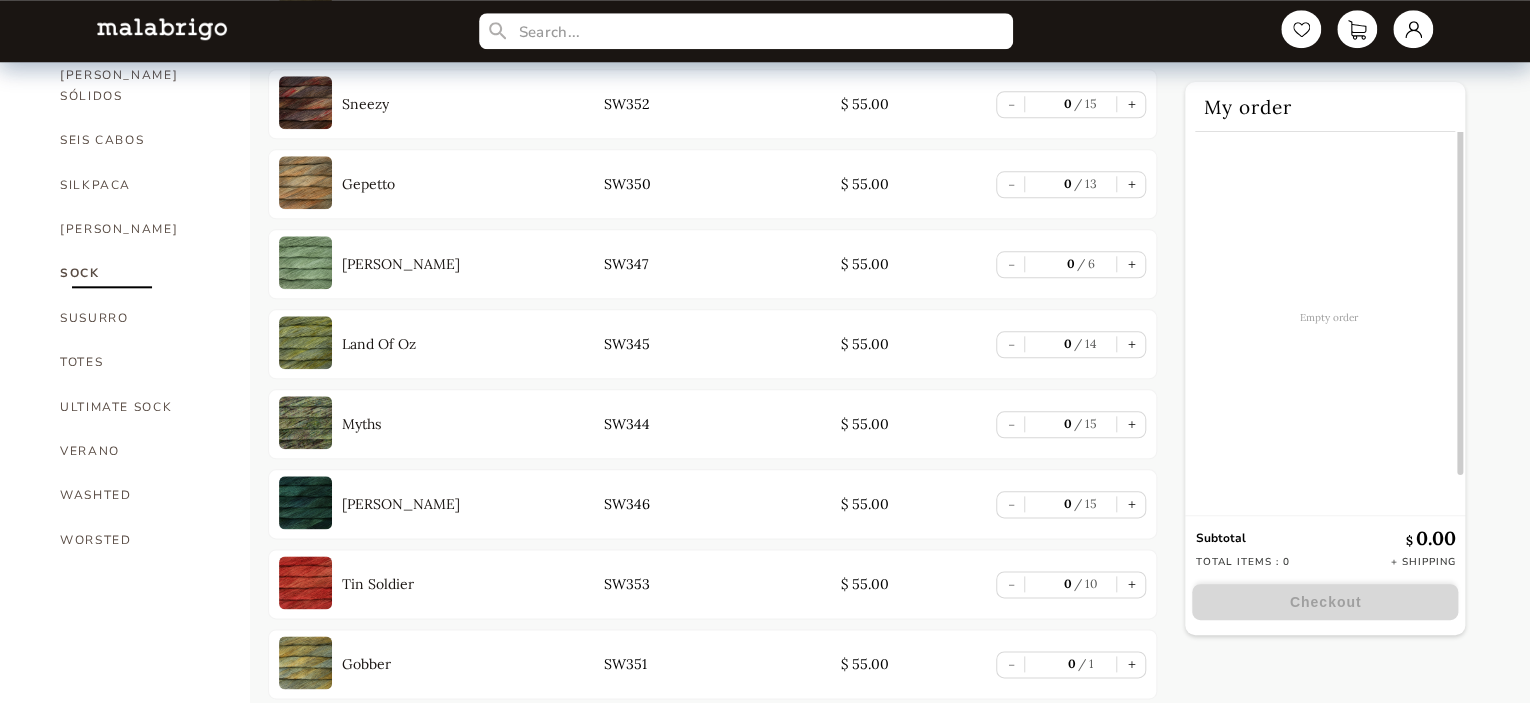 click on "WORSTED" at bounding box center (140, 540) 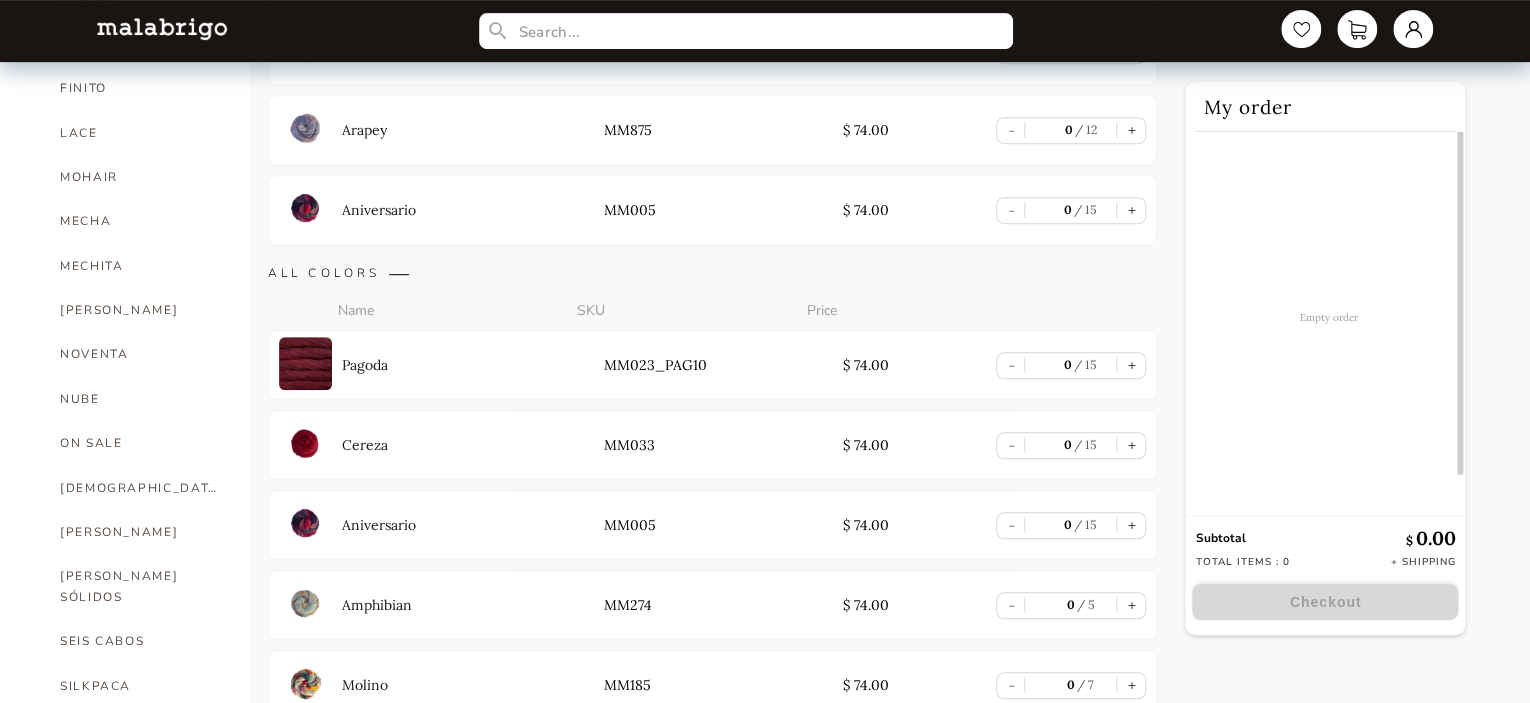 scroll, scrollTop: 447, scrollLeft: 0, axis: vertical 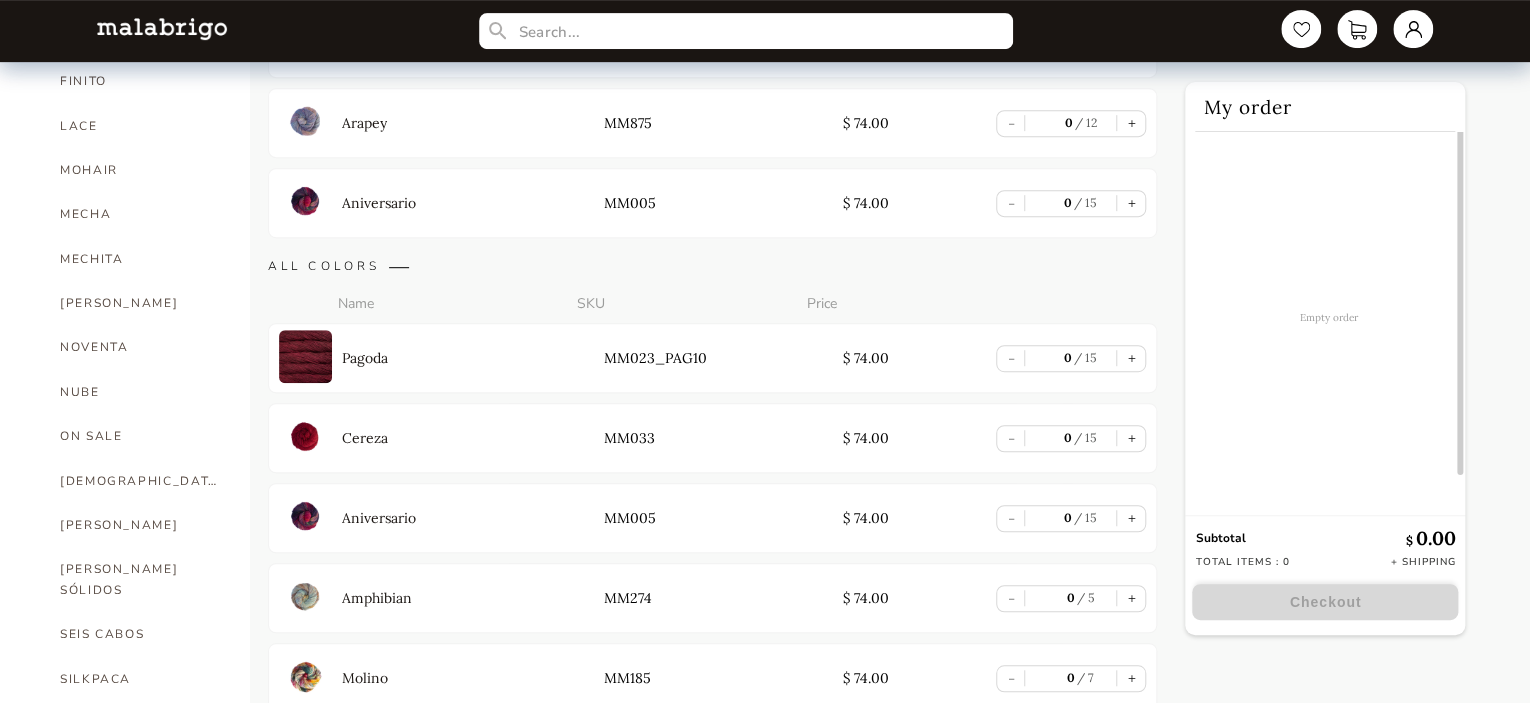 click on "SEIS CABOS" at bounding box center (140, 634) 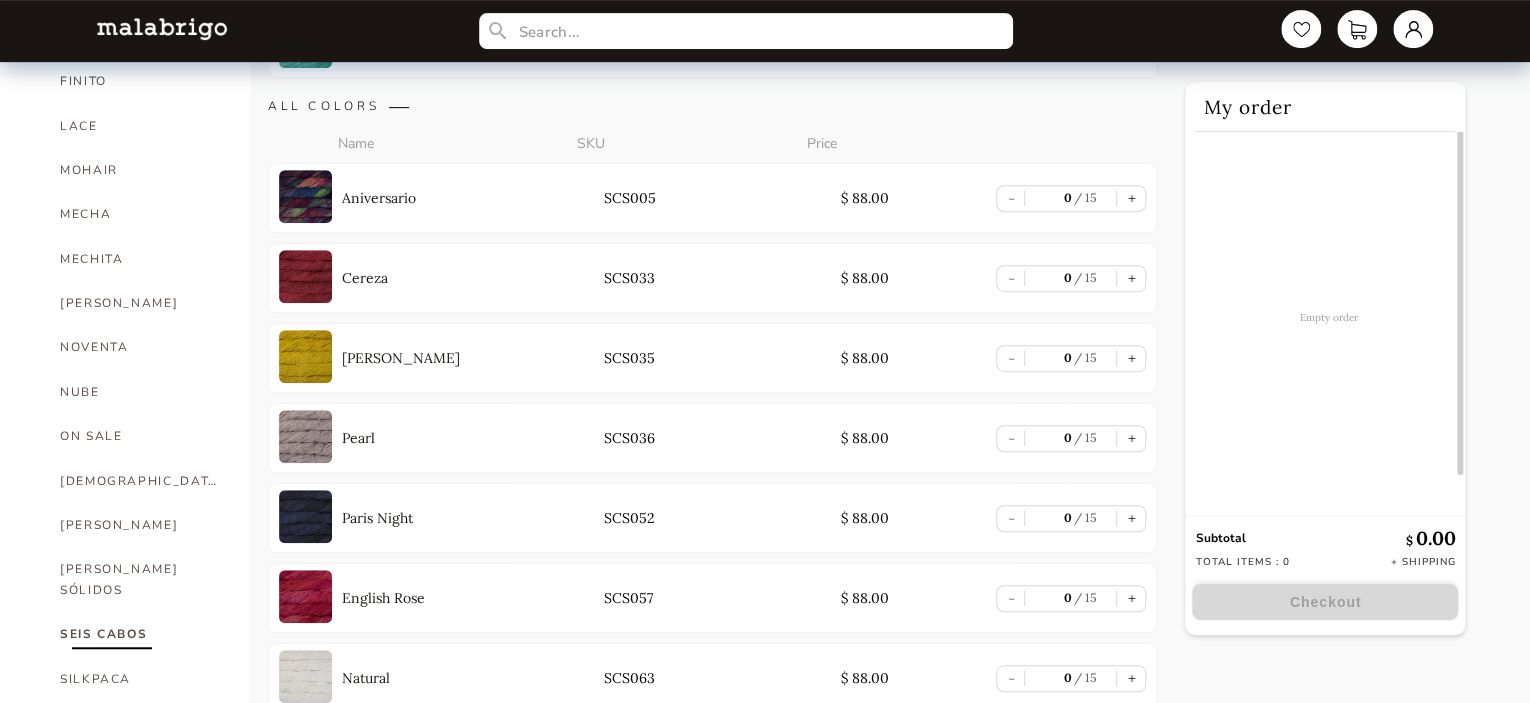 click on "+" at bounding box center (1131, 198) 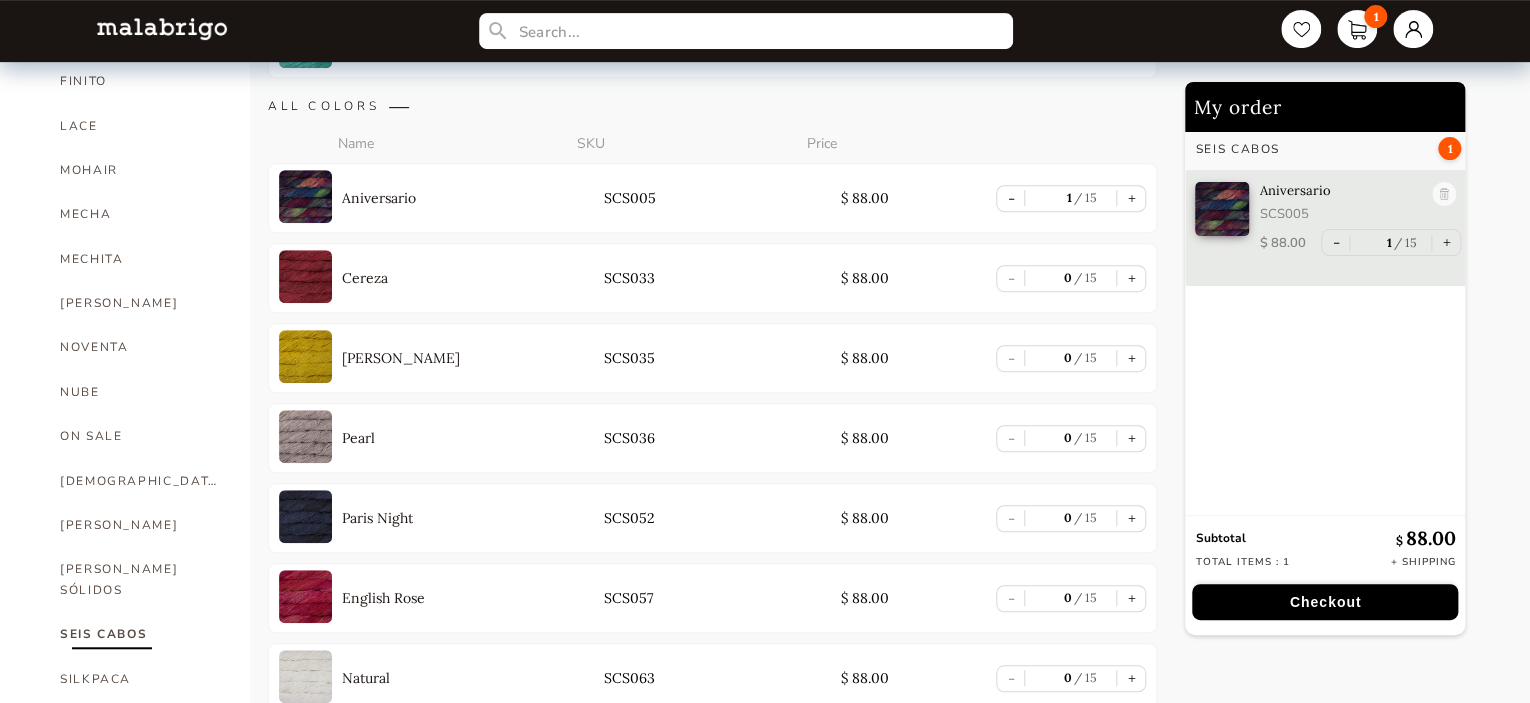 scroll, scrollTop: 0, scrollLeft: 0, axis: both 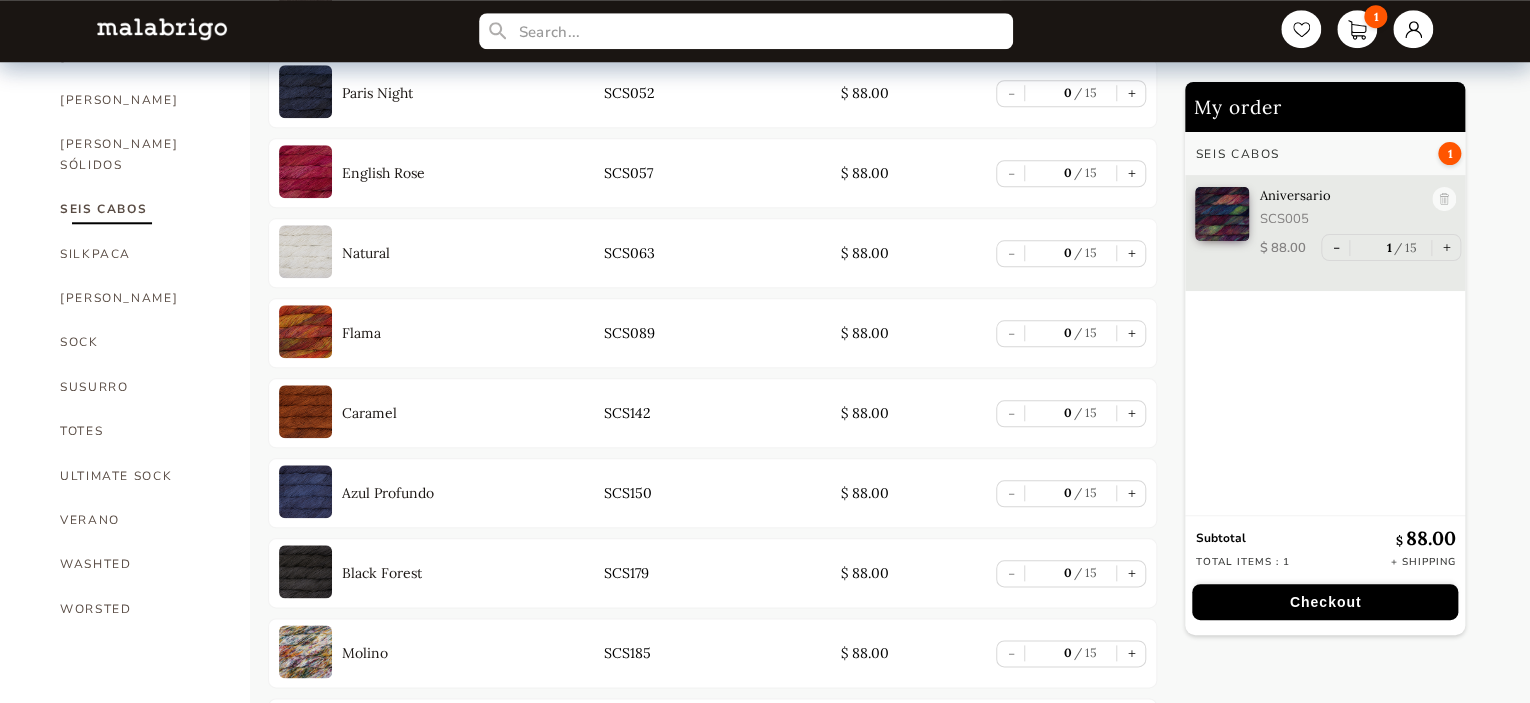 click on "WASHTED" at bounding box center (140, 564) 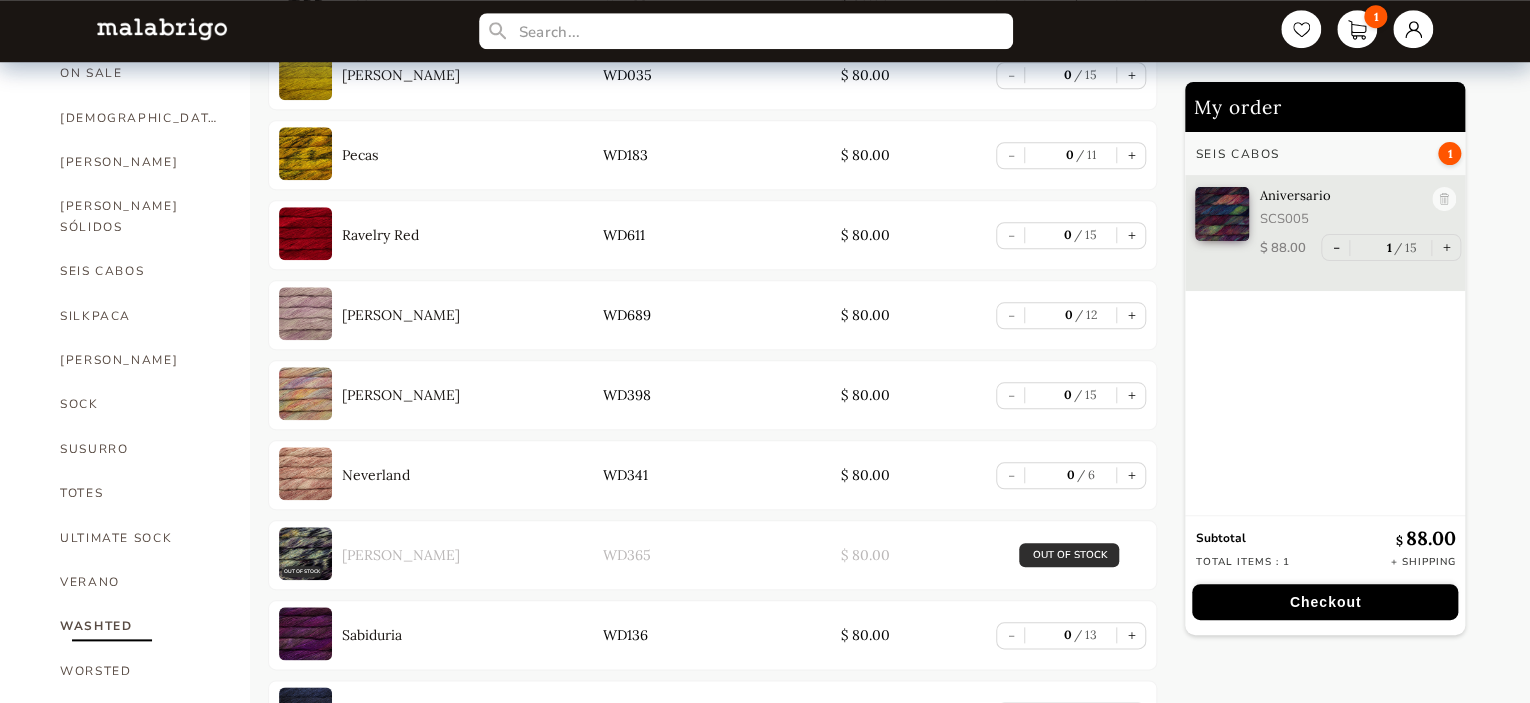 scroll, scrollTop: 826, scrollLeft: 0, axis: vertical 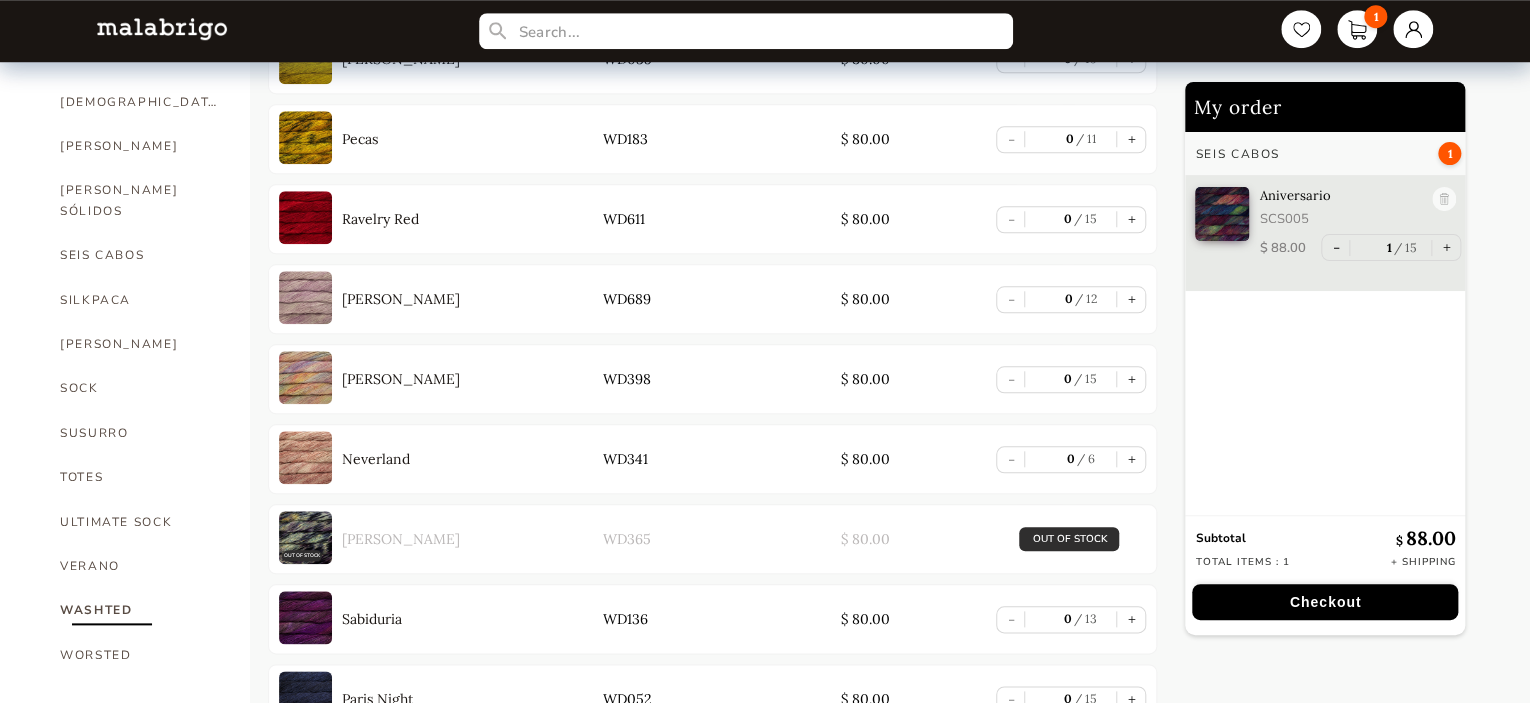 click on "VERANO" at bounding box center (140, 566) 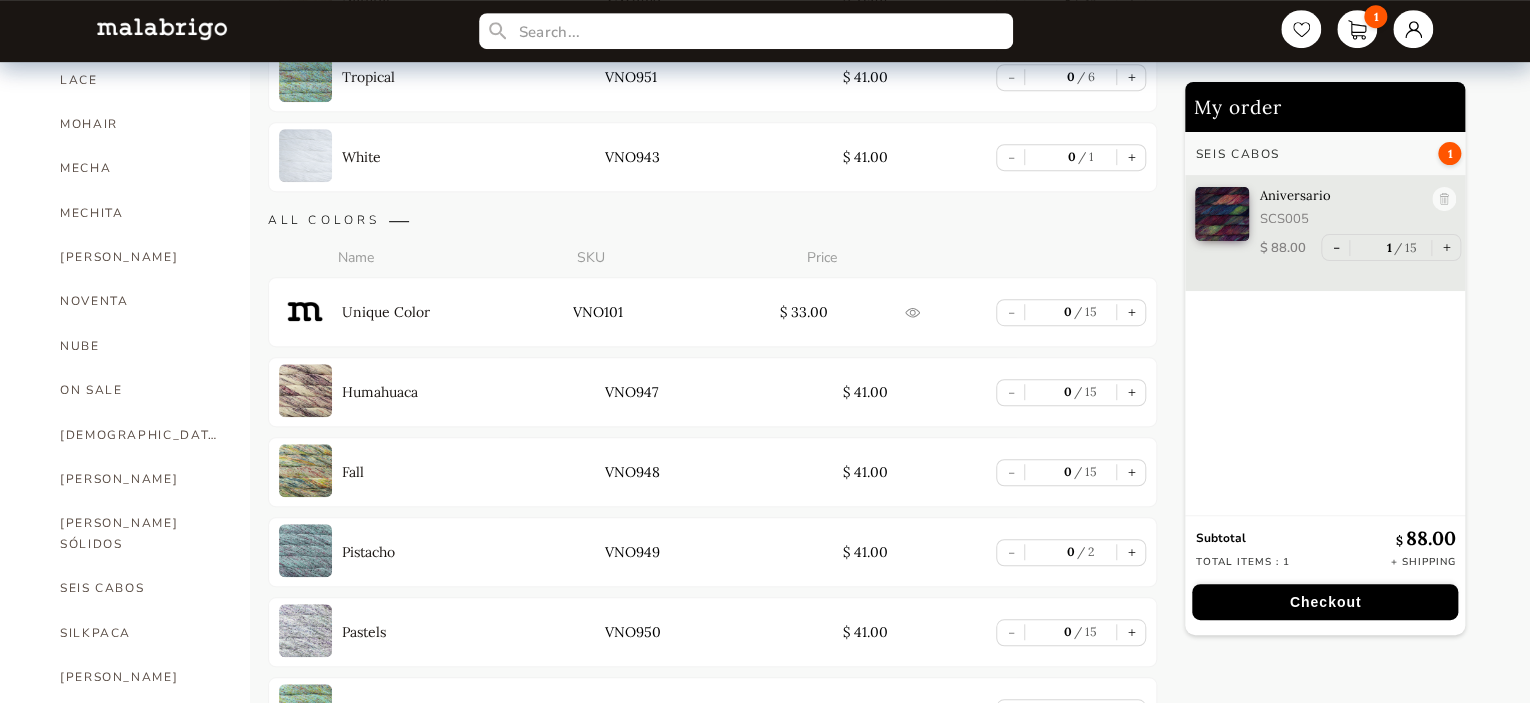 scroll, scrollTop: 496, scrollLeft: 0, axis: vertical 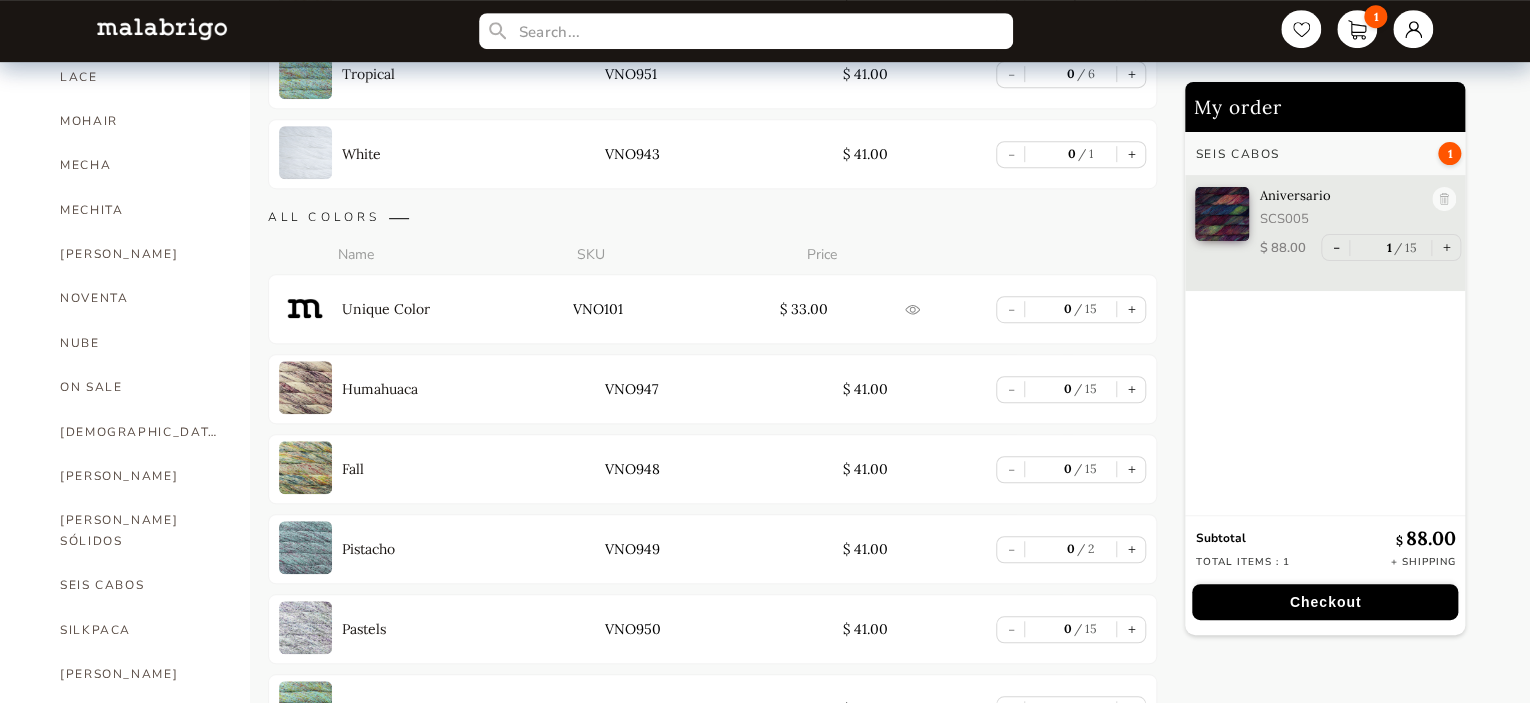 click on "SEIS CABOS" at bounding box center [140, 585] 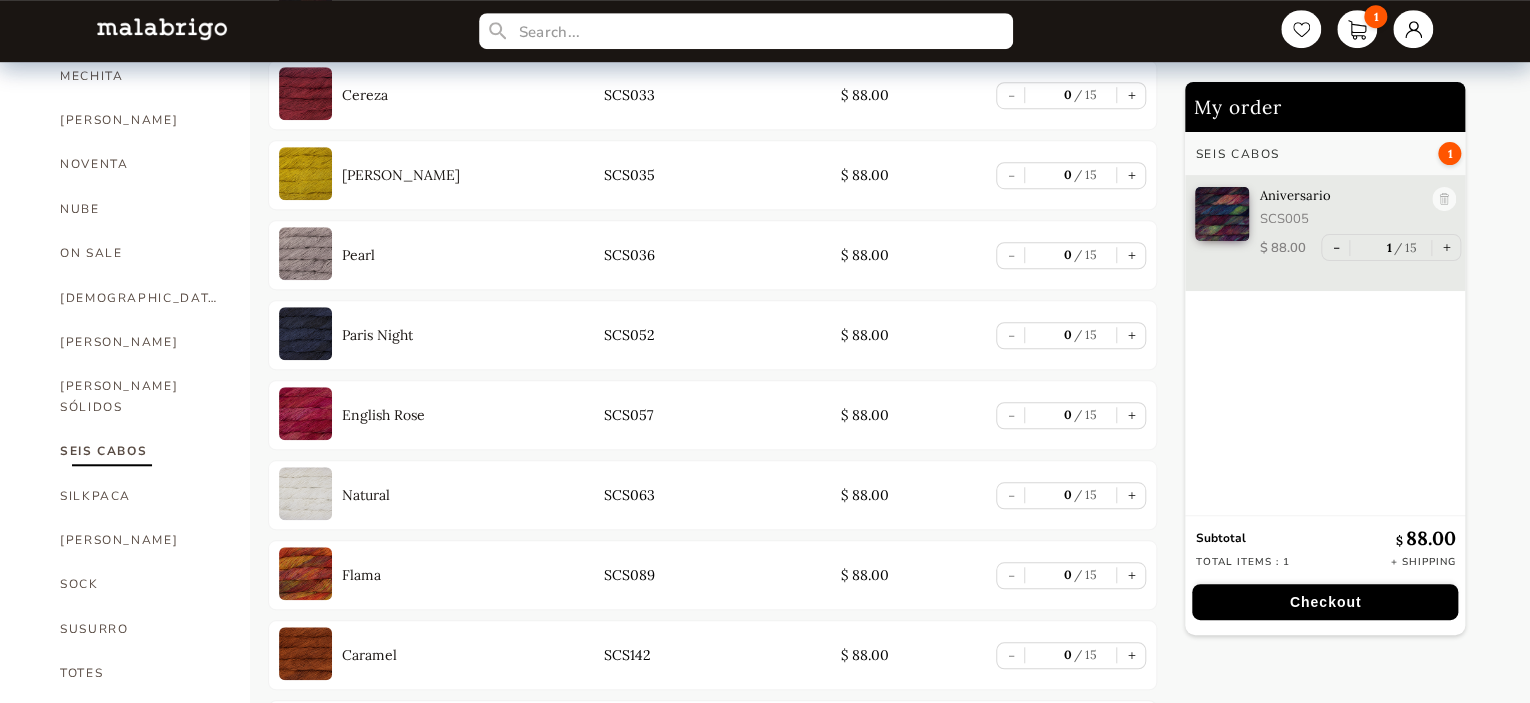 scroll, scrollTop: 627, scrollLeft: 0, axis: vertical 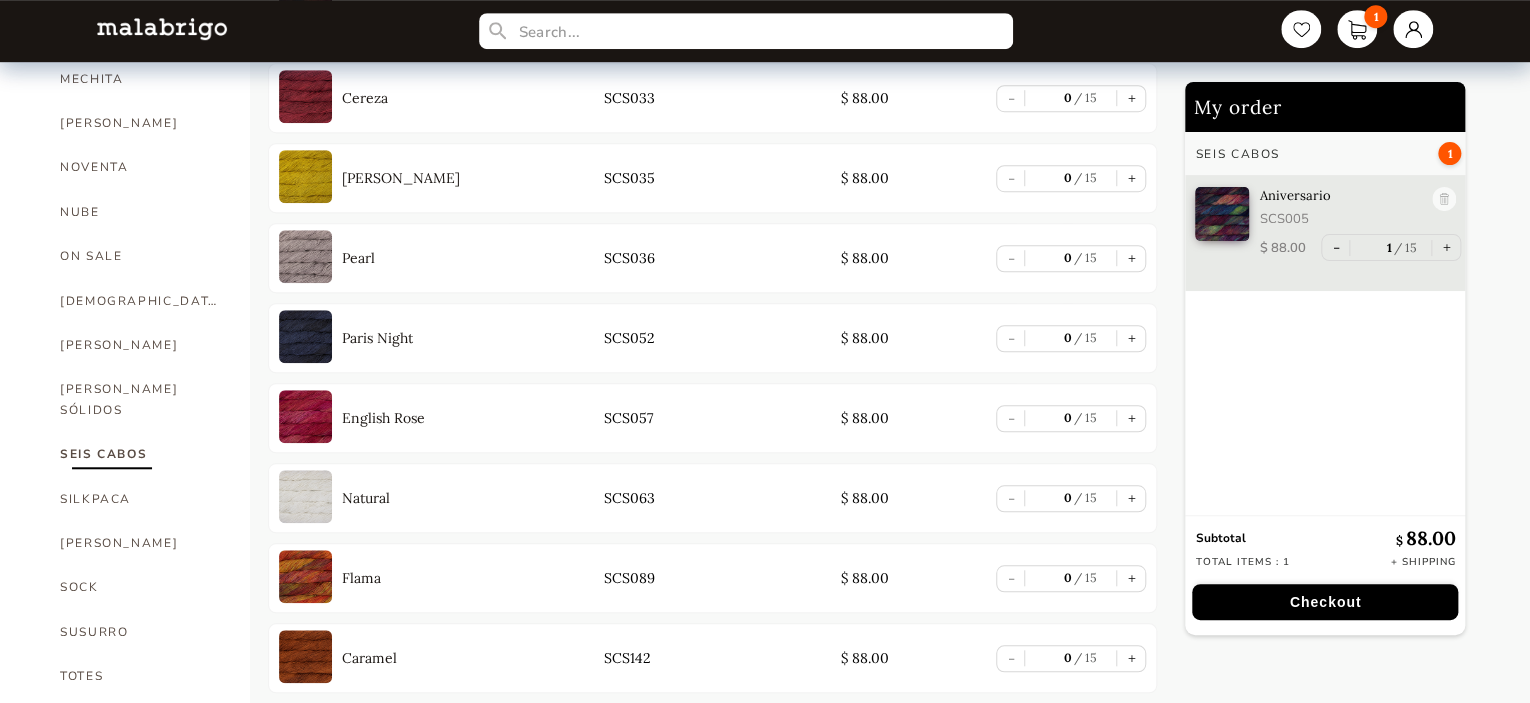 click on "+" at bounding box center [1131, 498] 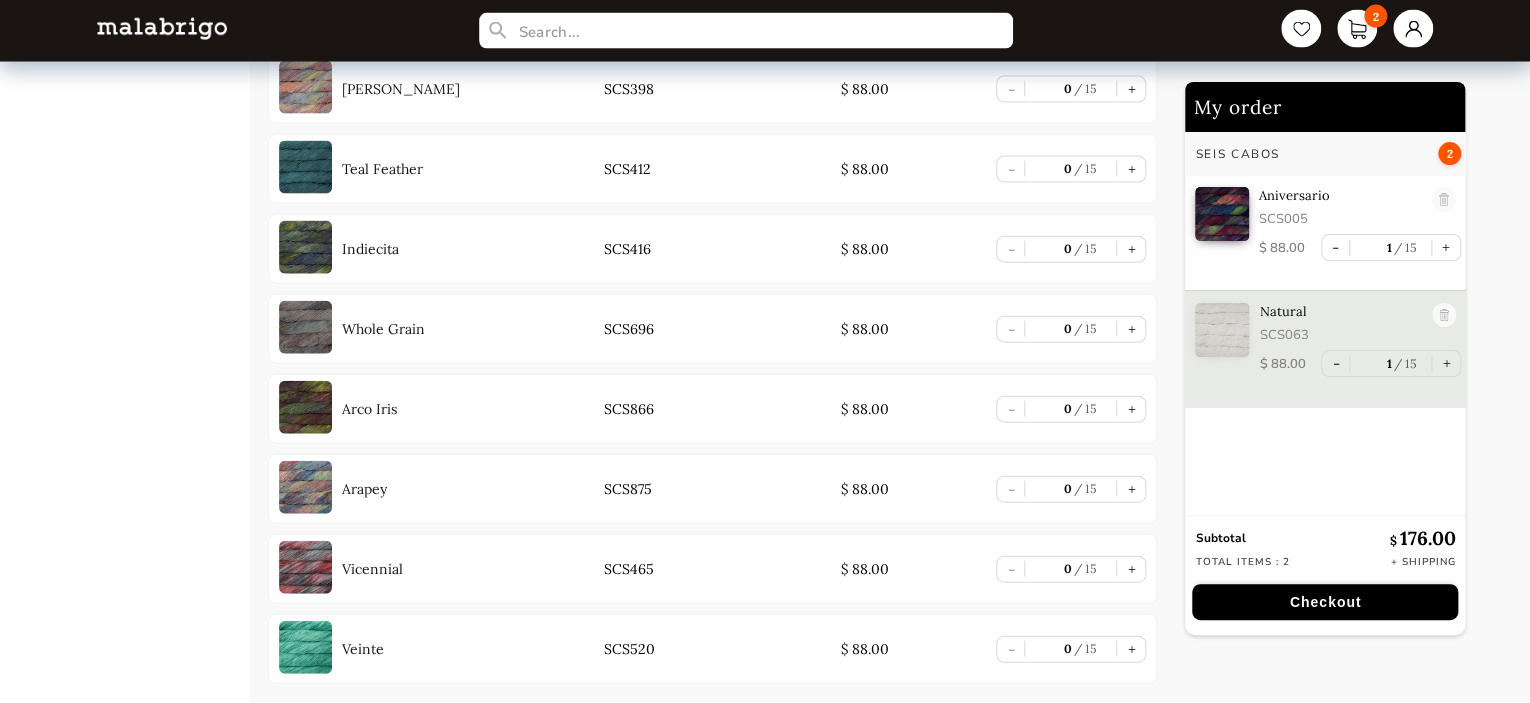scroll, scrollTop: 2194, scrollLeft: 0, axis: vertical 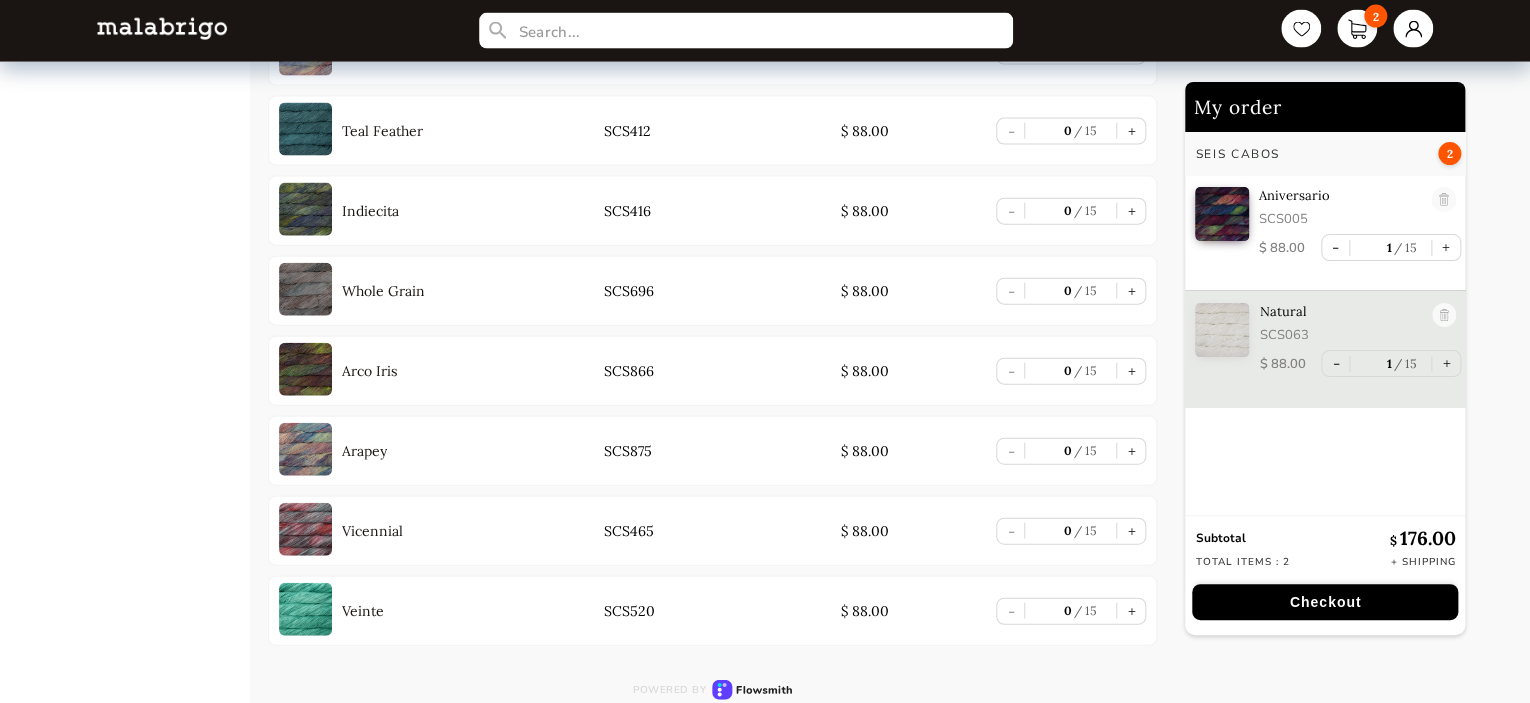 click on "+" at bounding box center [1131, 531] 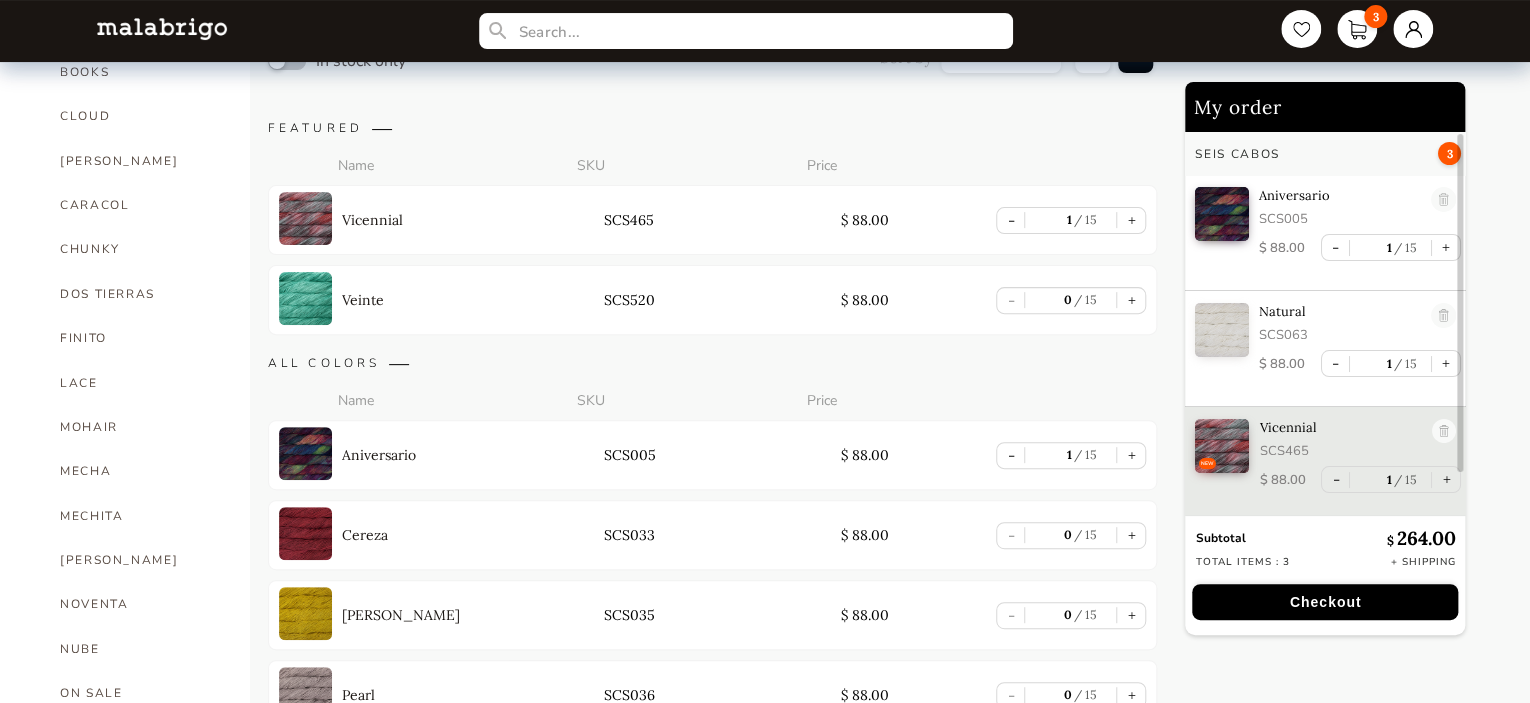 scroll, scrollTop: 184, scrollLeft: 0, axis: vertical 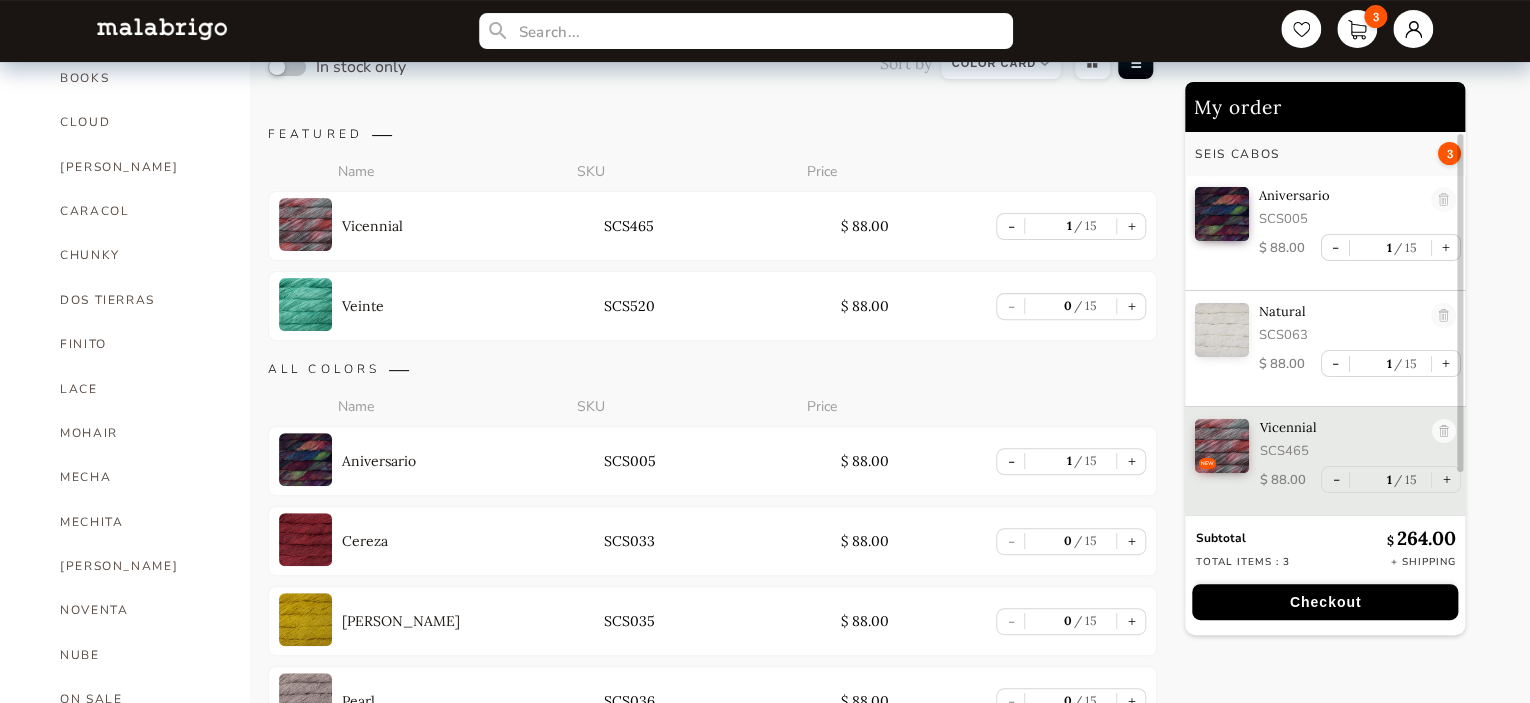 click on "+" at bounding box center (1446, 363) 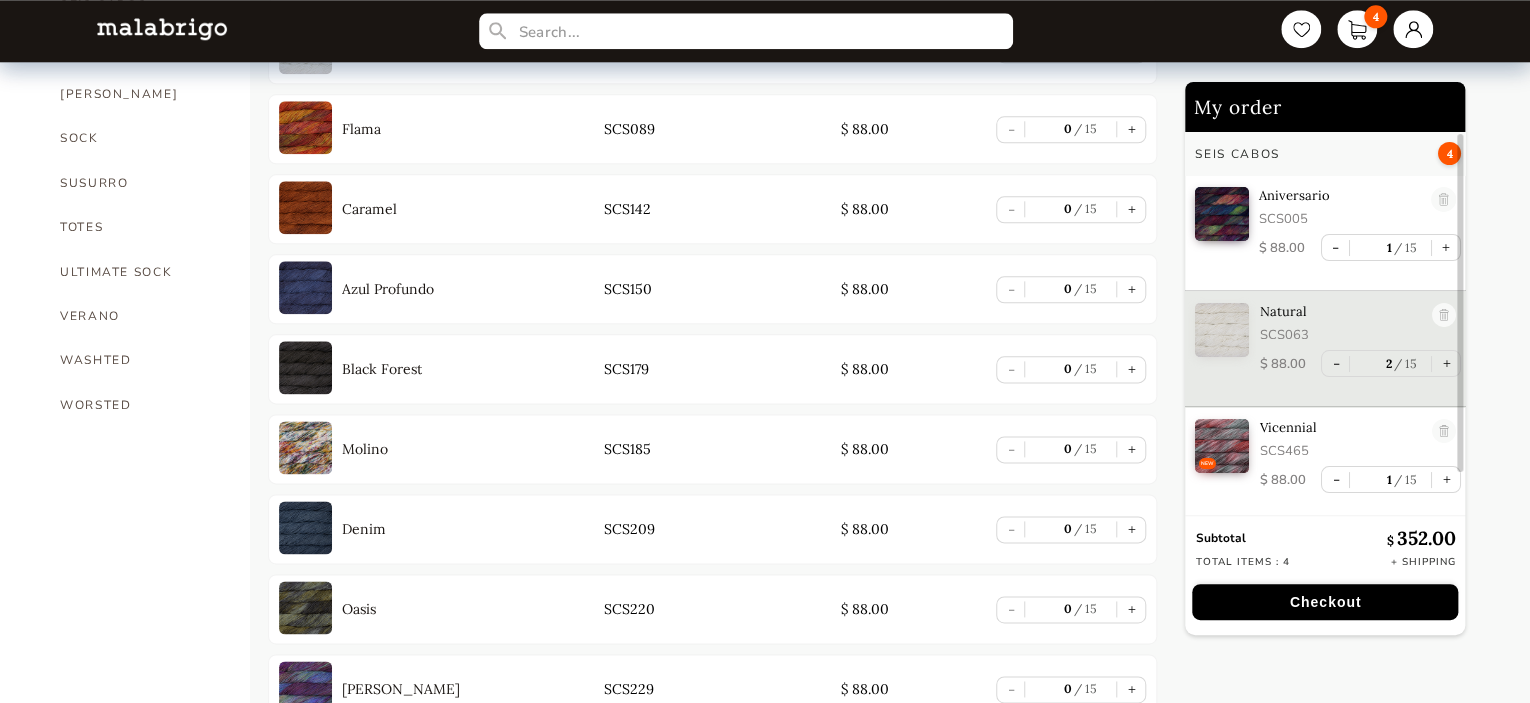scroll, scrollTop: 1082, scrollLeft: 0, axis: vertical 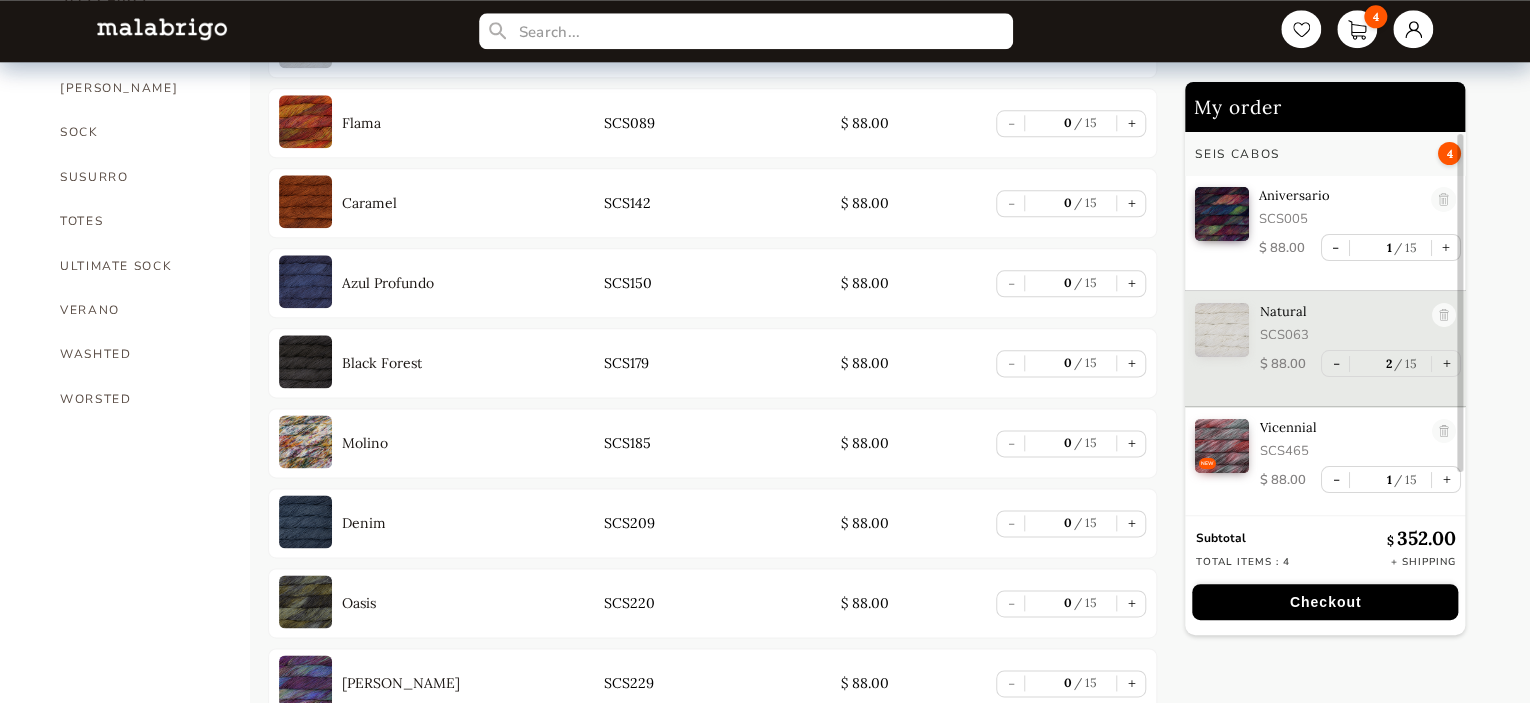 click at bounding box center (305, 441) 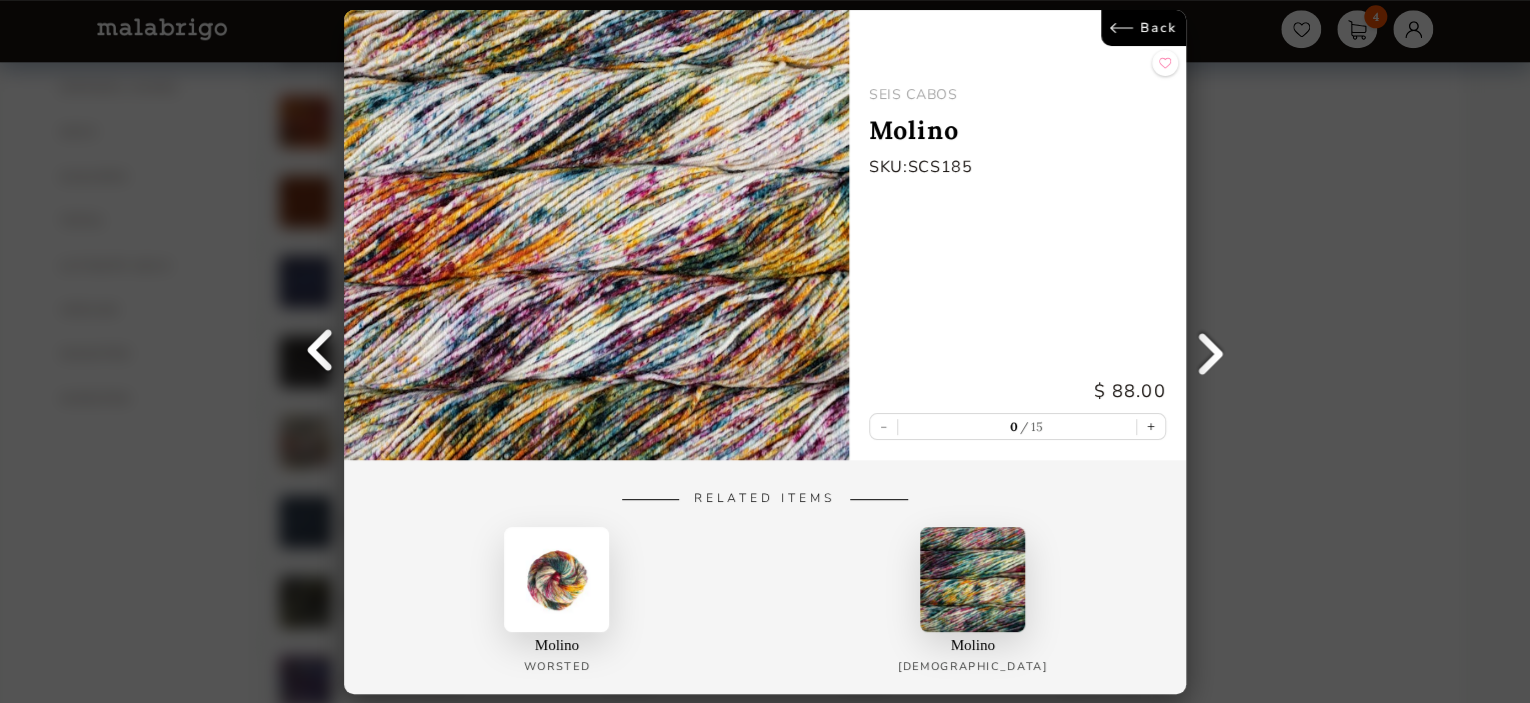 click on "Back" at bounding box center (1143, 28) 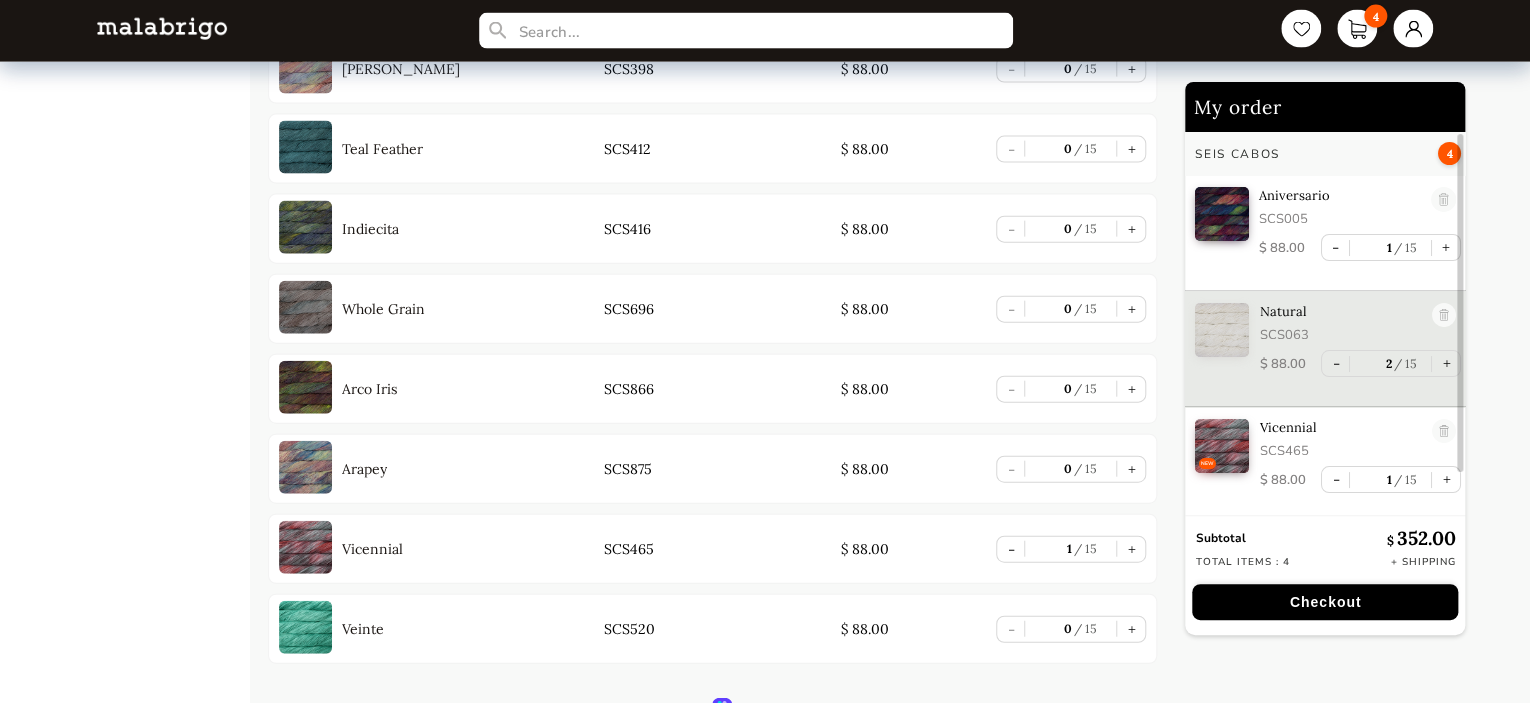 scroll, scrollTop: 2194, scrollLeft: 0, axis: vertical 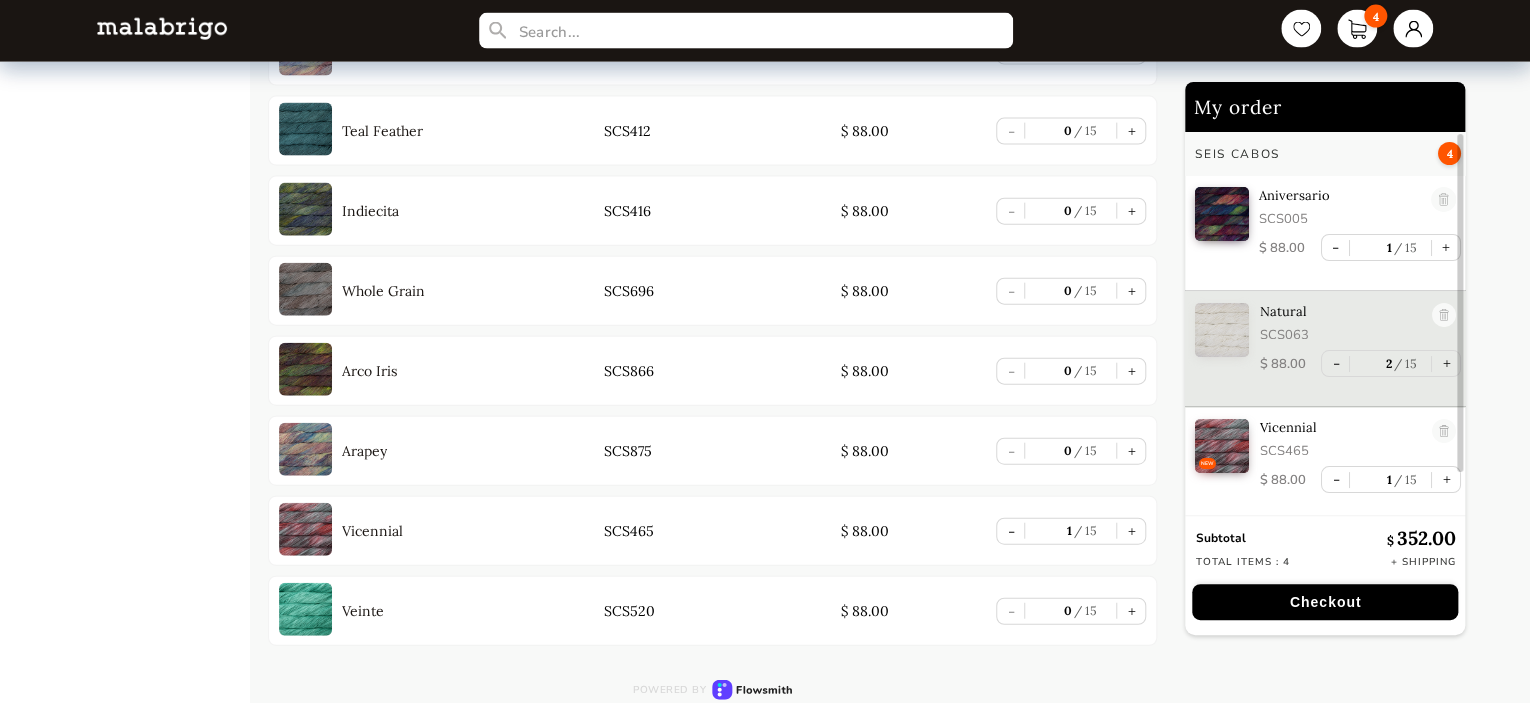 click at bounding box center [305, 529] 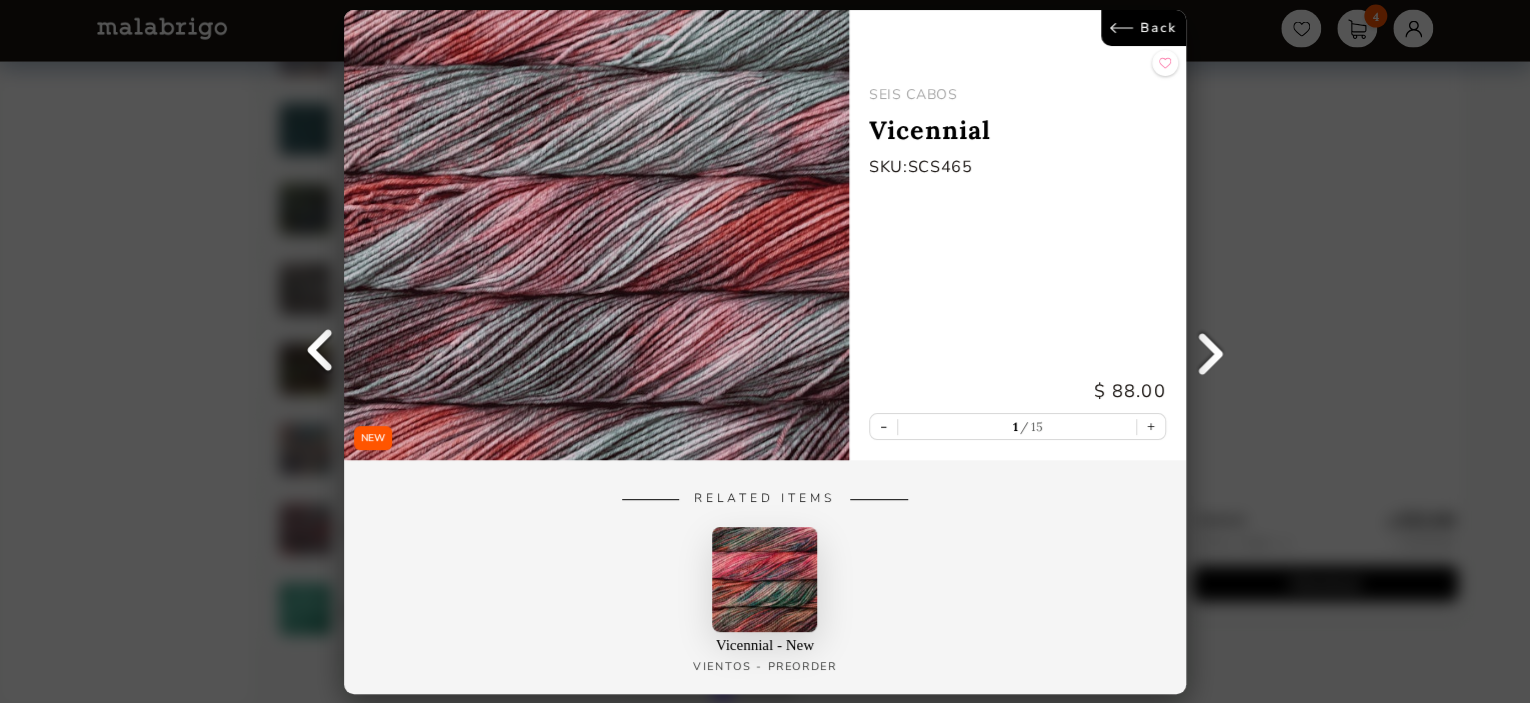 click on "Back" at bounding box center [1143, 28] 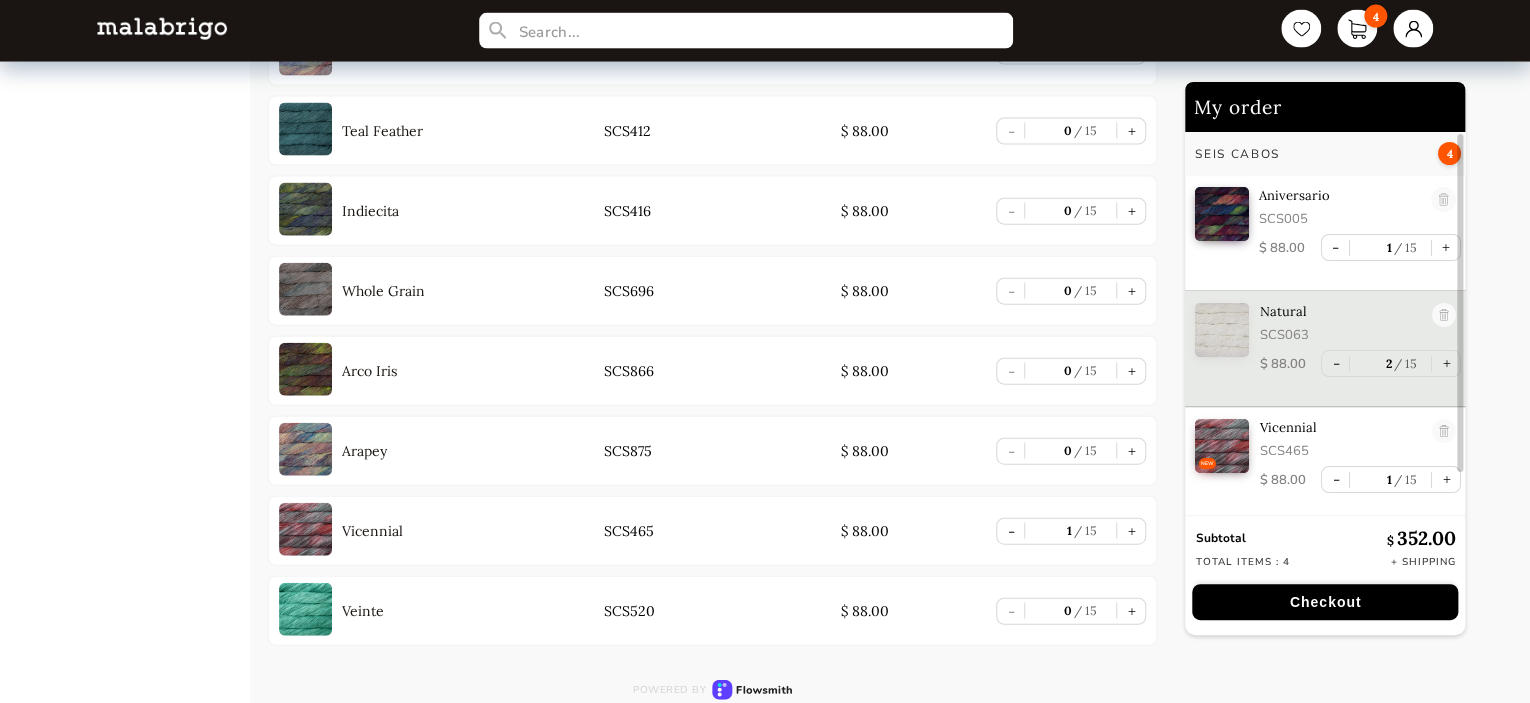 click at bounding box center [305, 449] 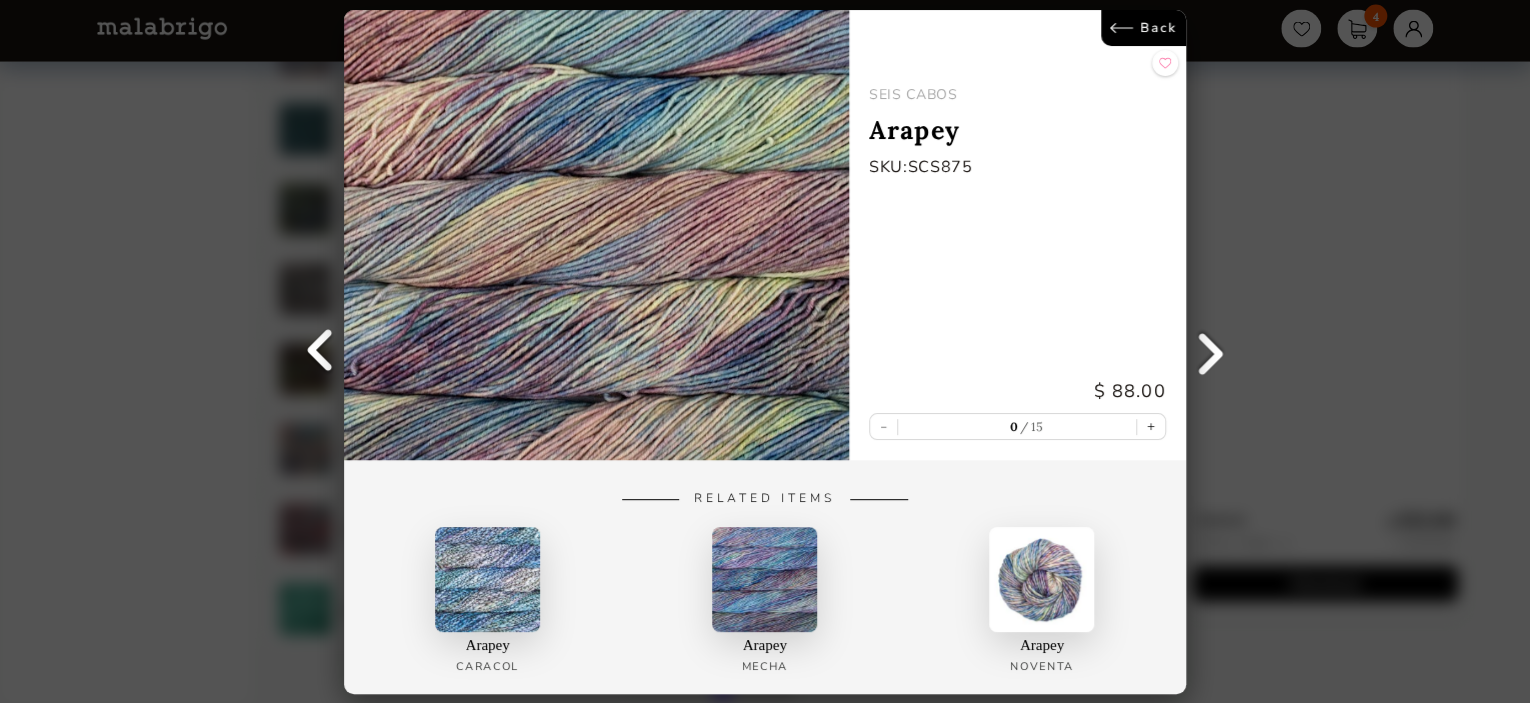 click on "Back" at bounding box center (1143, 28) 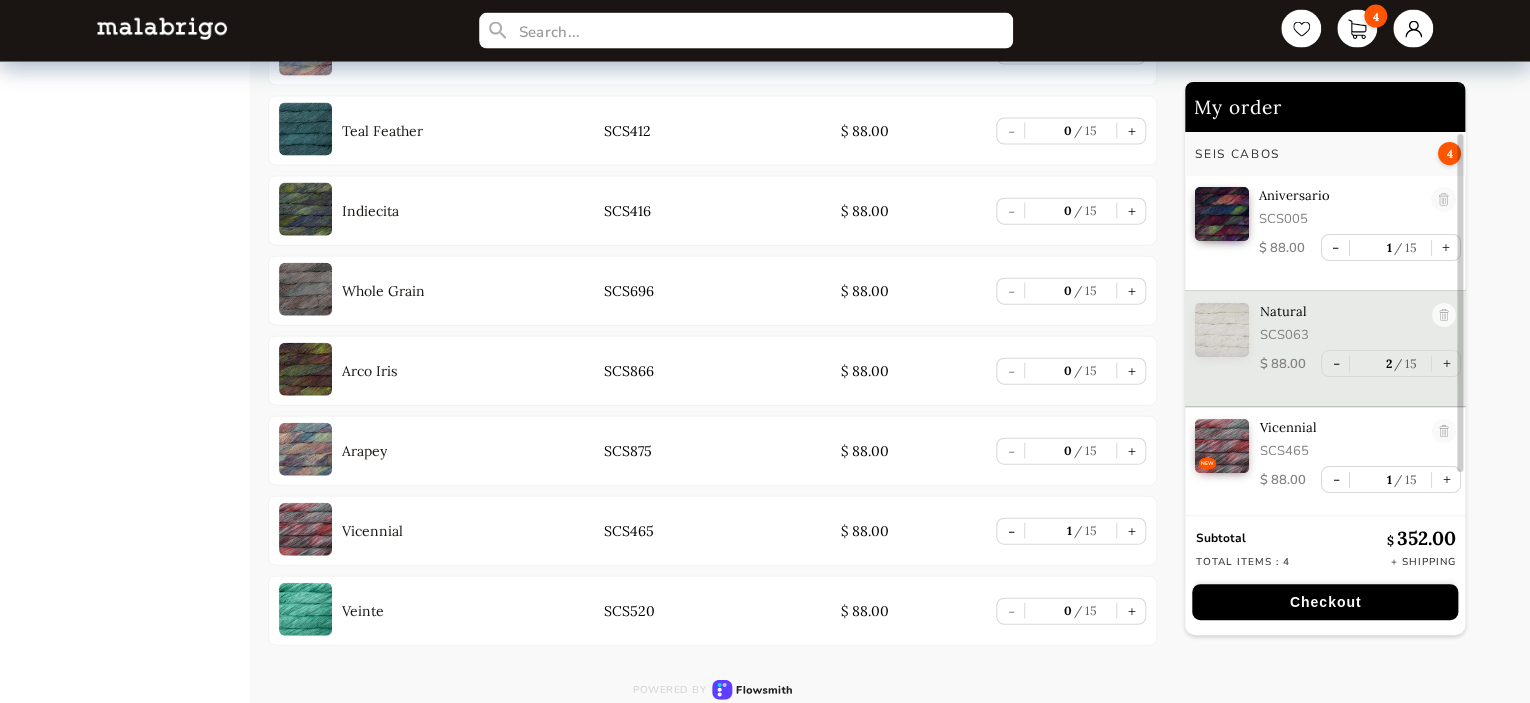 click at bounding box center [305, 369] 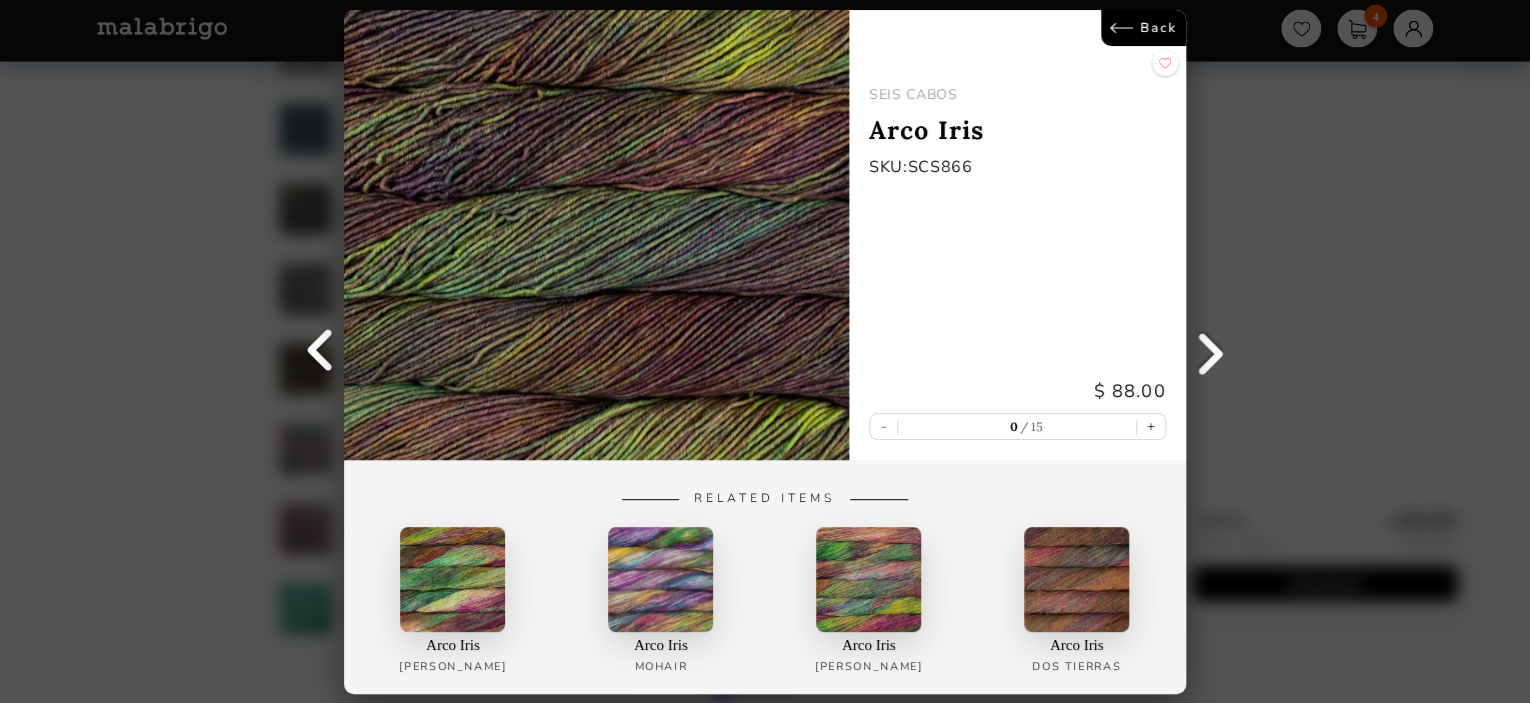 click on "Back" at bounding box center (1143, 28) 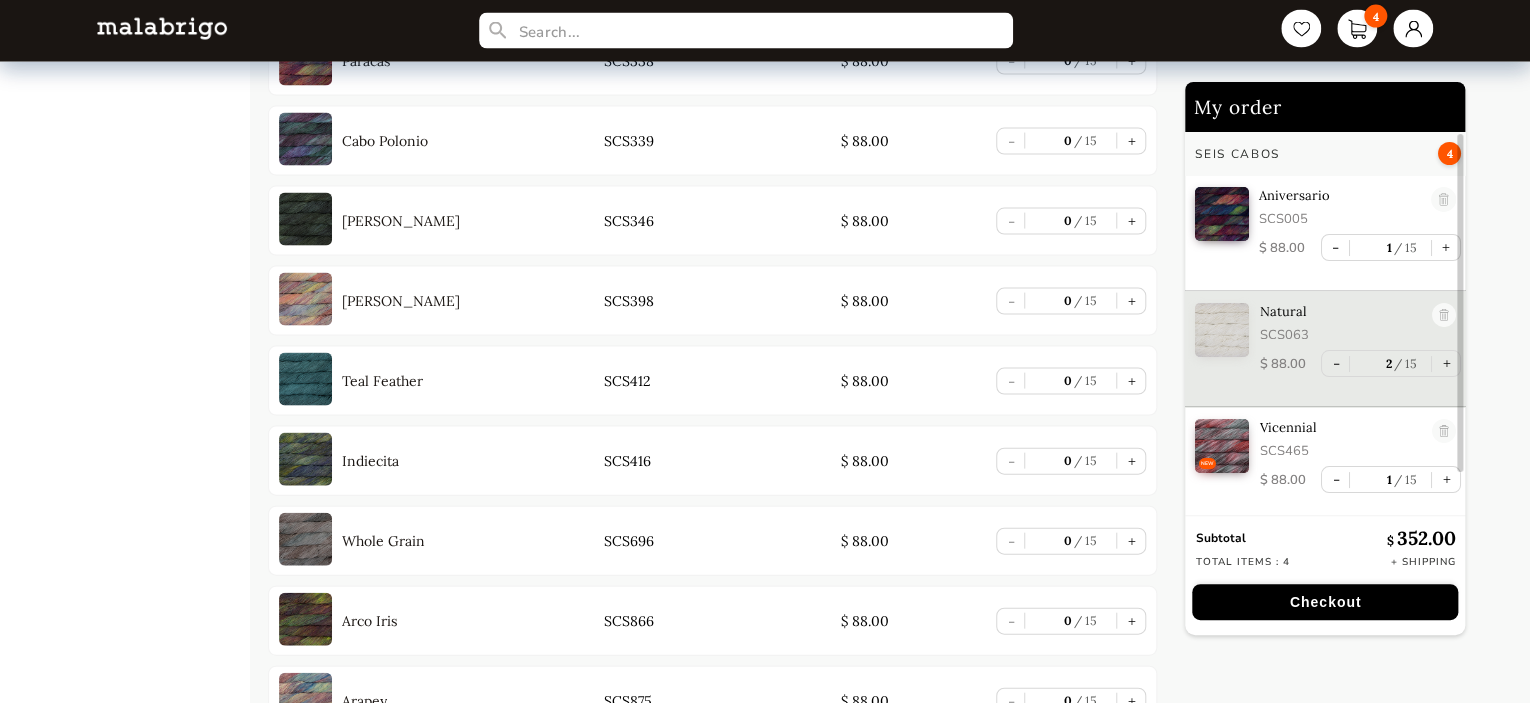 scroll, scrollTop: 1928, scrollLeft: 0, axis: vertical 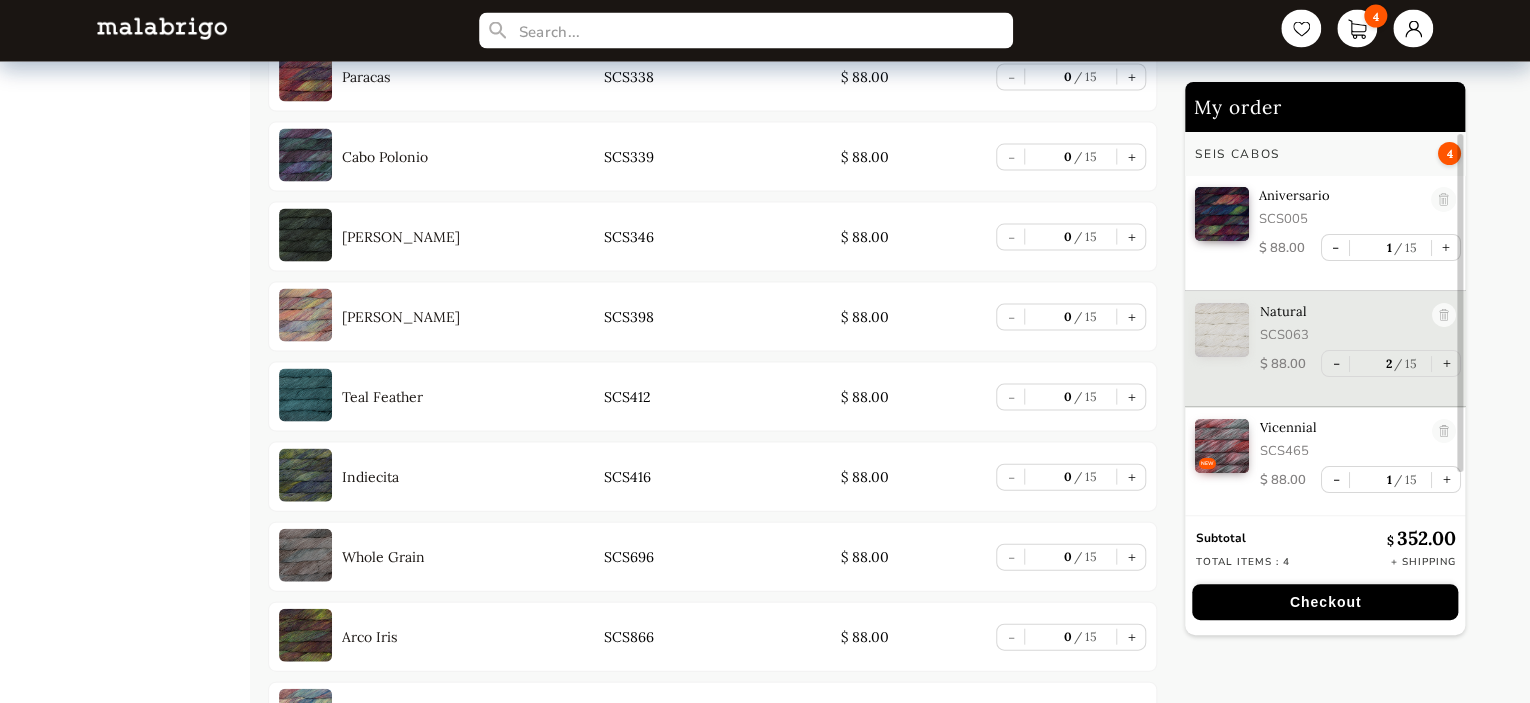 click at bounding box center [305, 475] 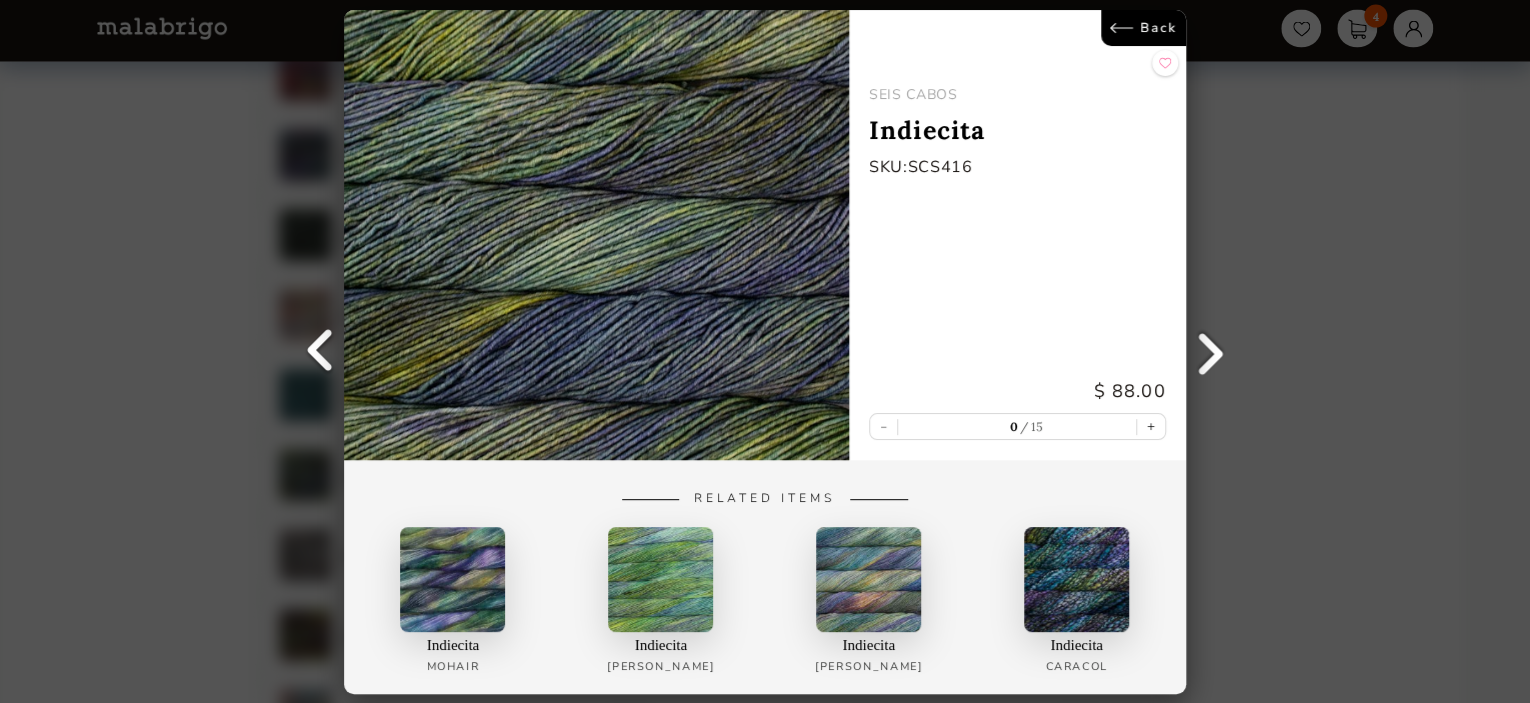 click on "Back" at bounding box center [1143, 28] 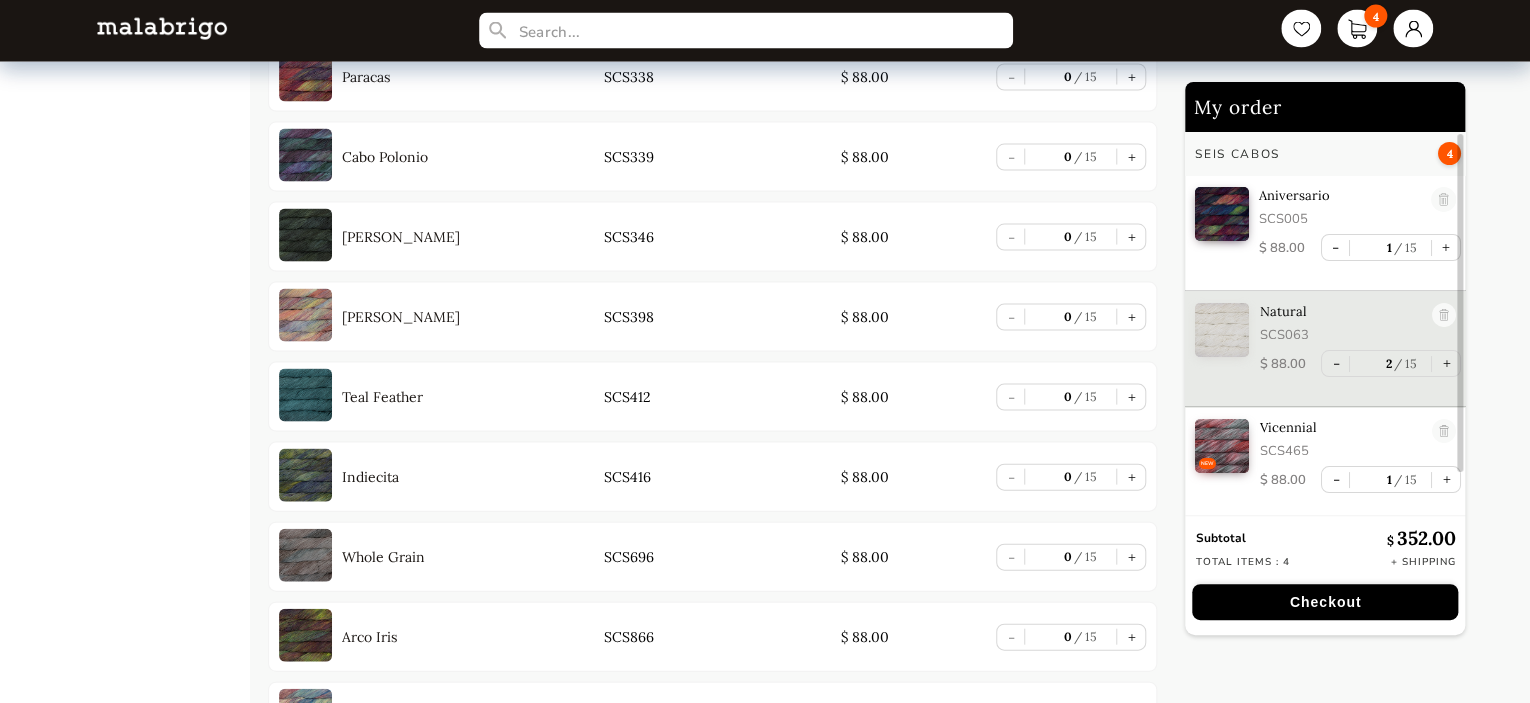 click at bounding box center [305, 315] 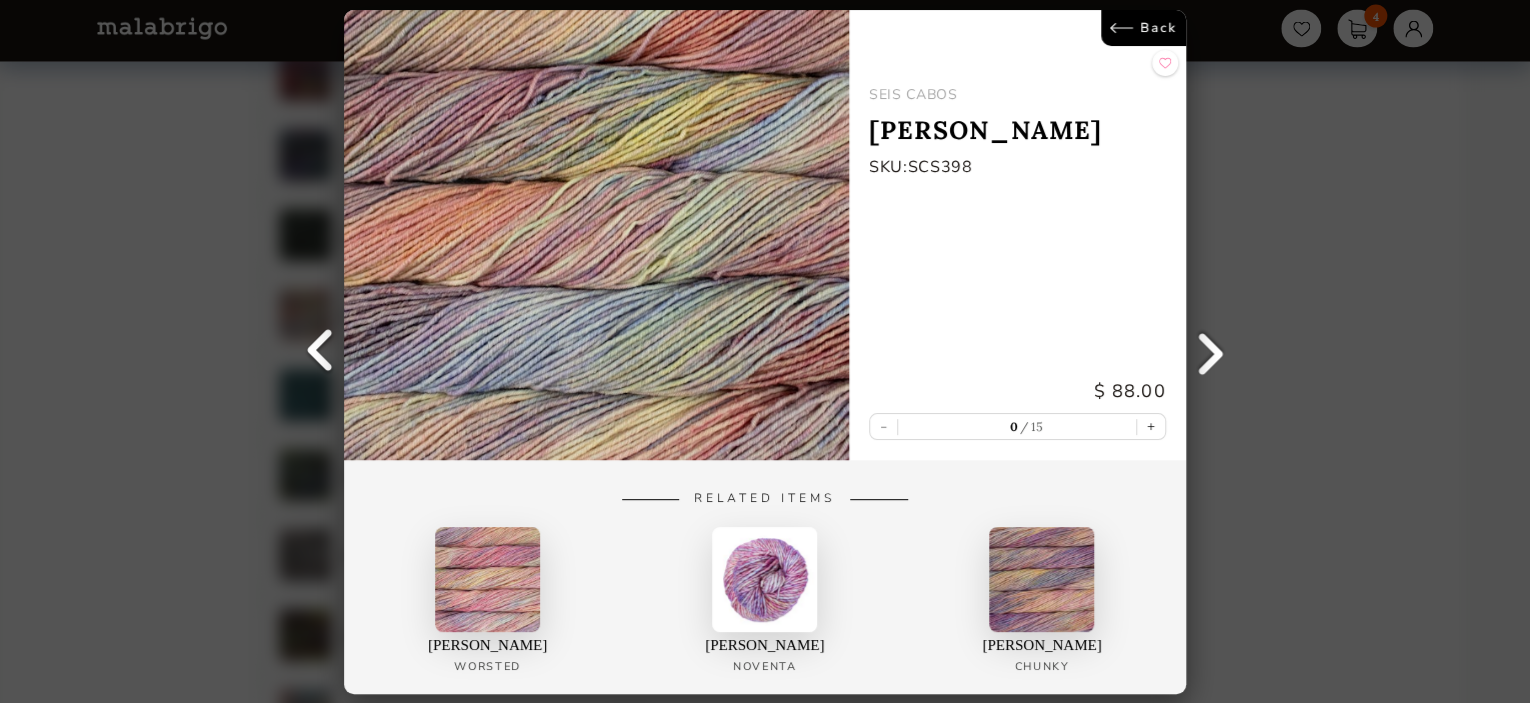click on "Back" at bounding box center [1143, 28] 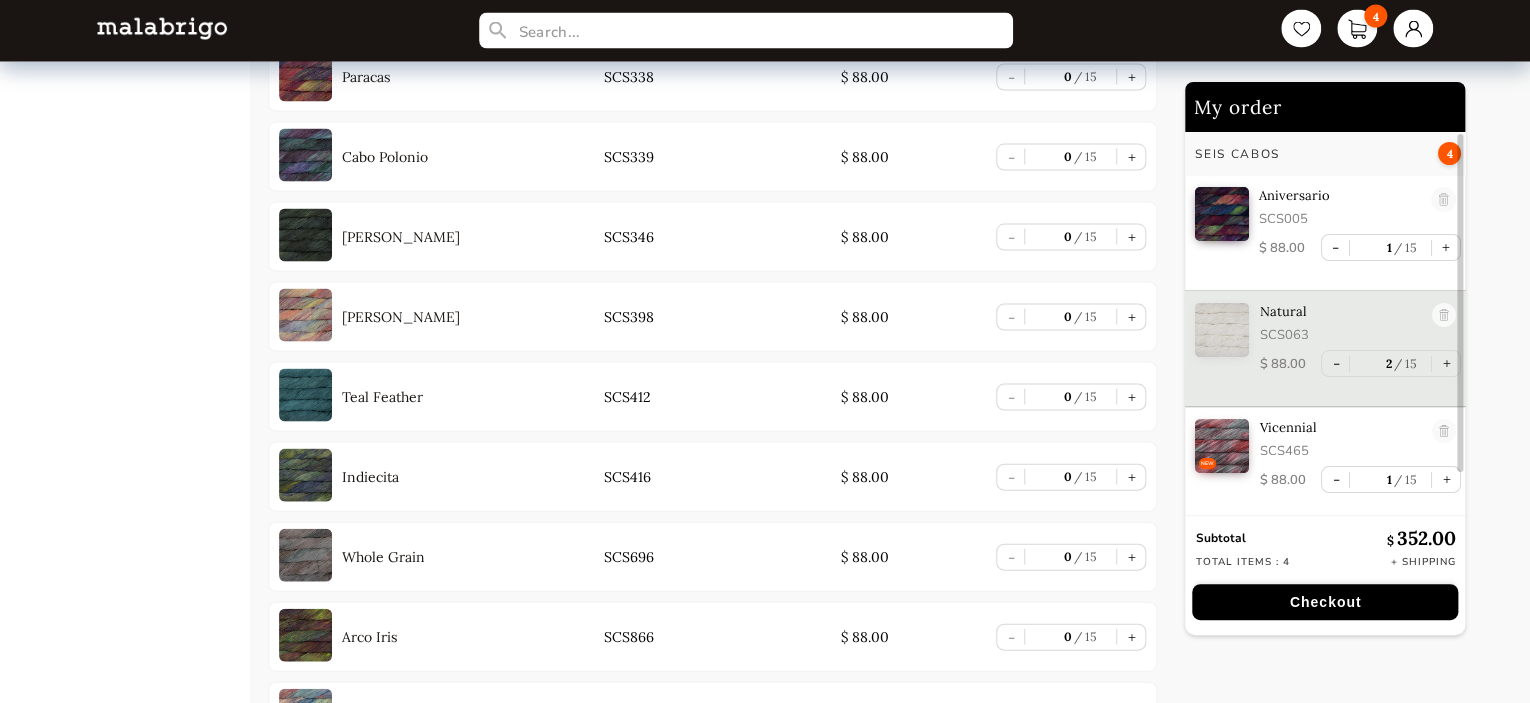 click on "+" at bounding box center (1131, 317) 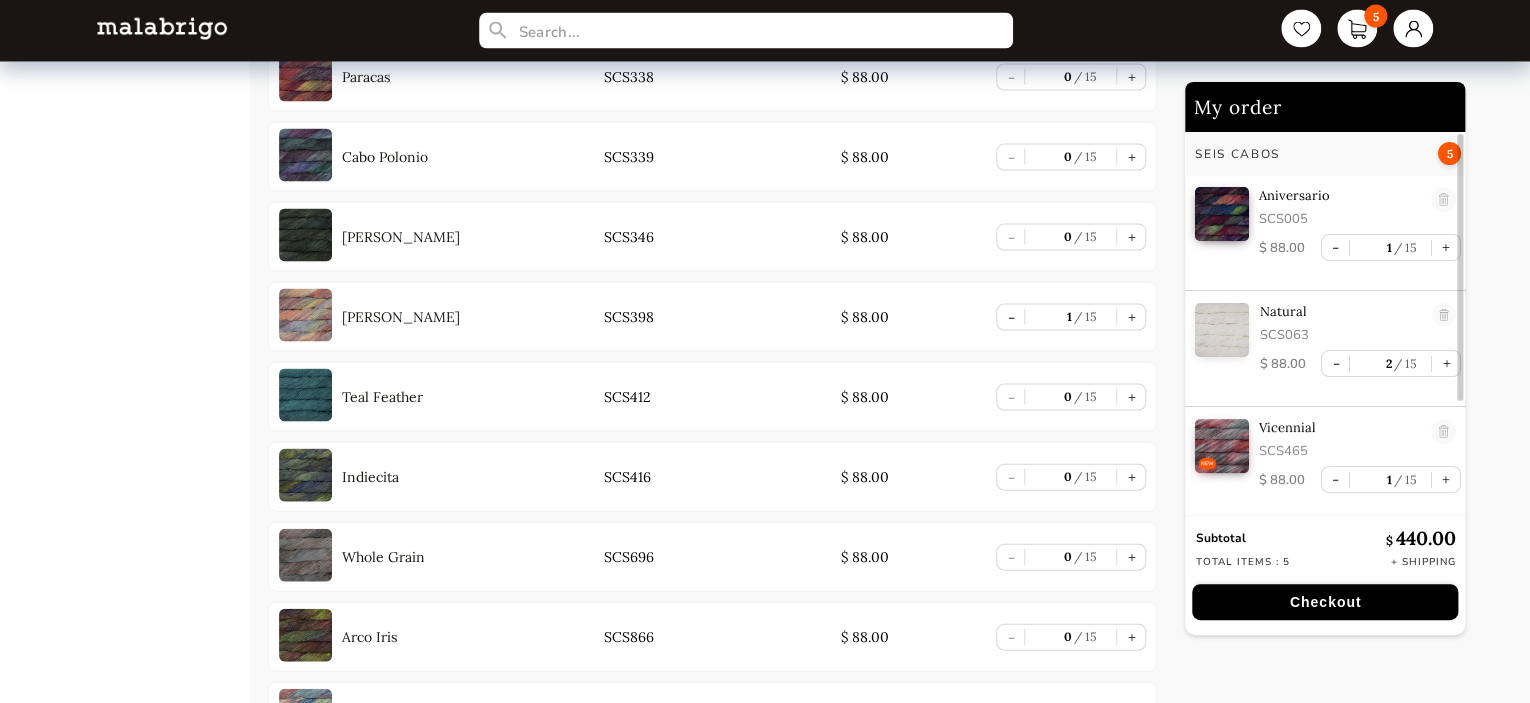 scroll, scrollTop: 5, scrollLeft: 0, axis: vertical 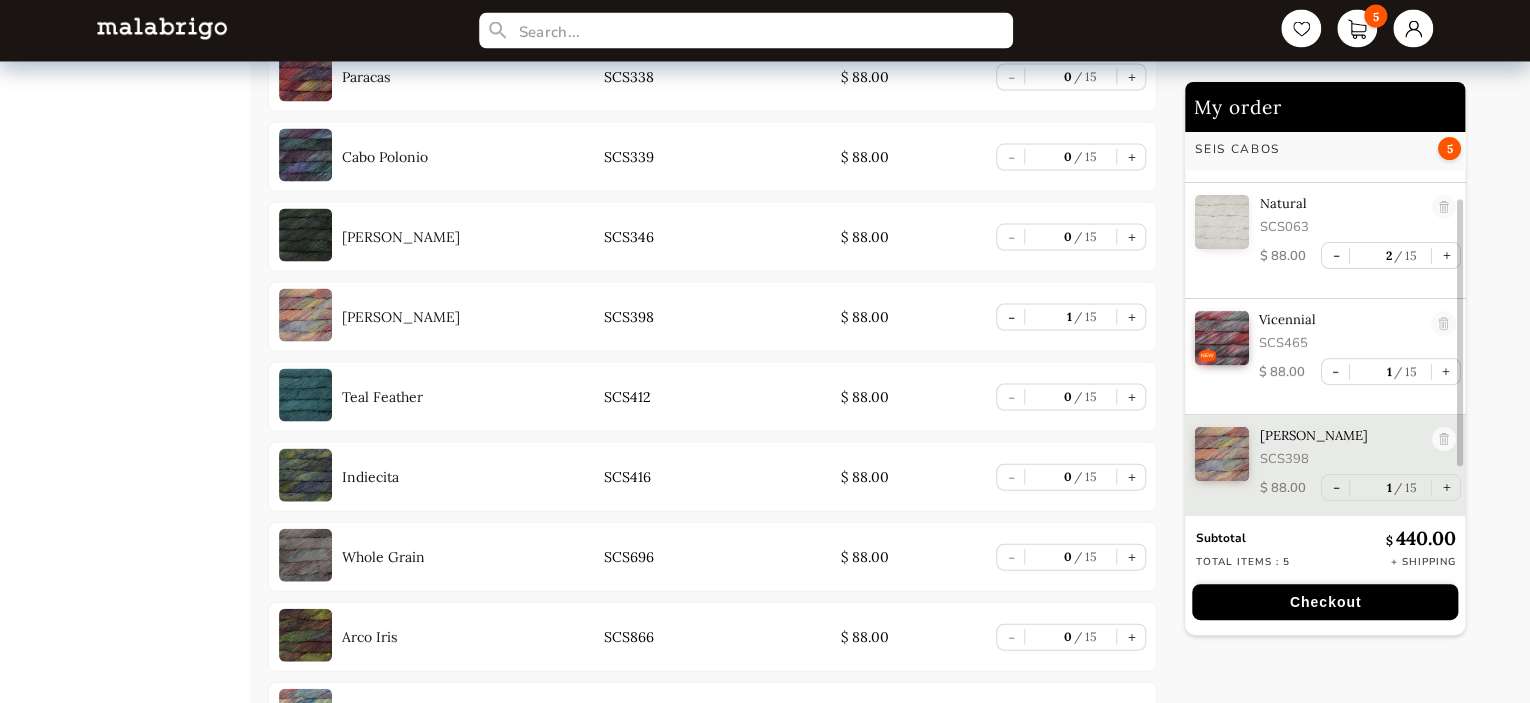 click at bounding box center [1222, 338] 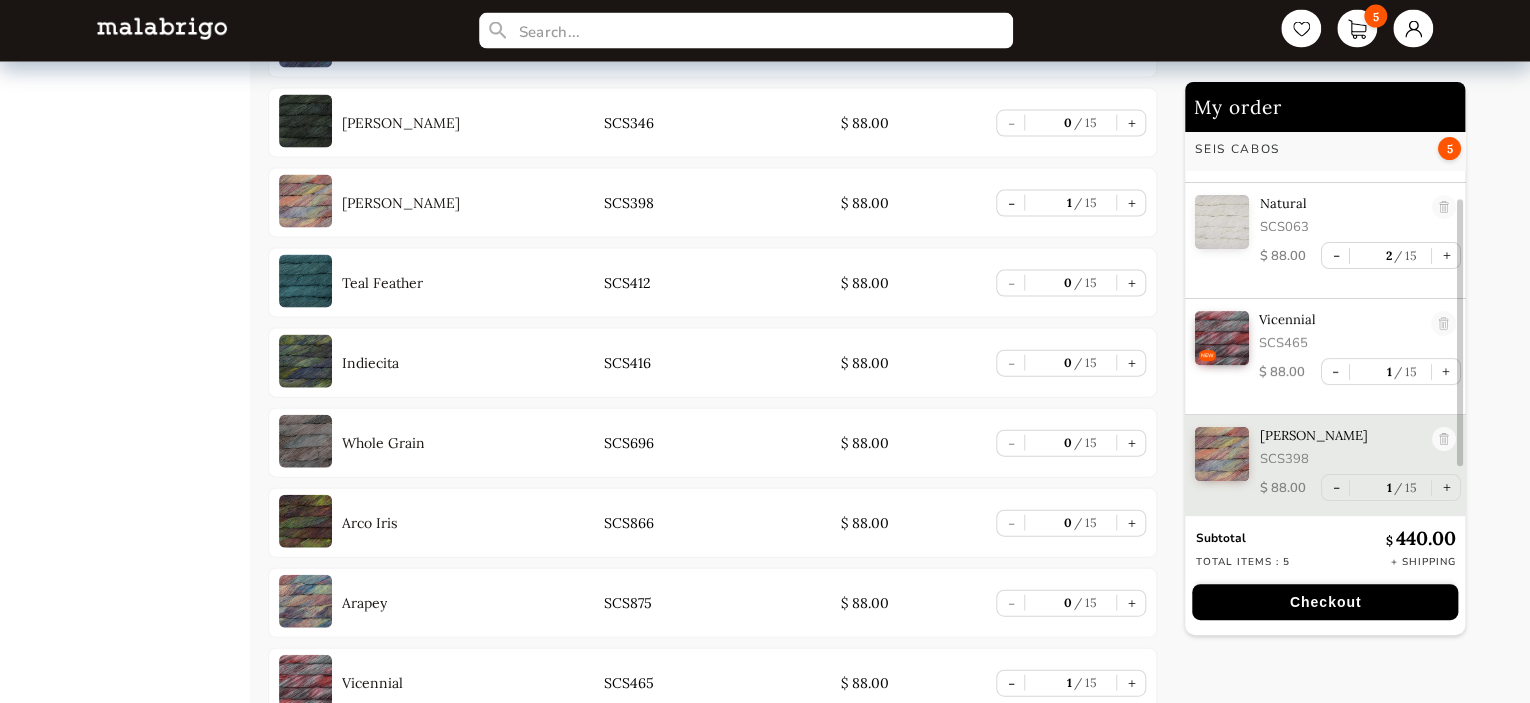 scroll, scrollTop: 2194, scrollLeft: 0, axis: vertical 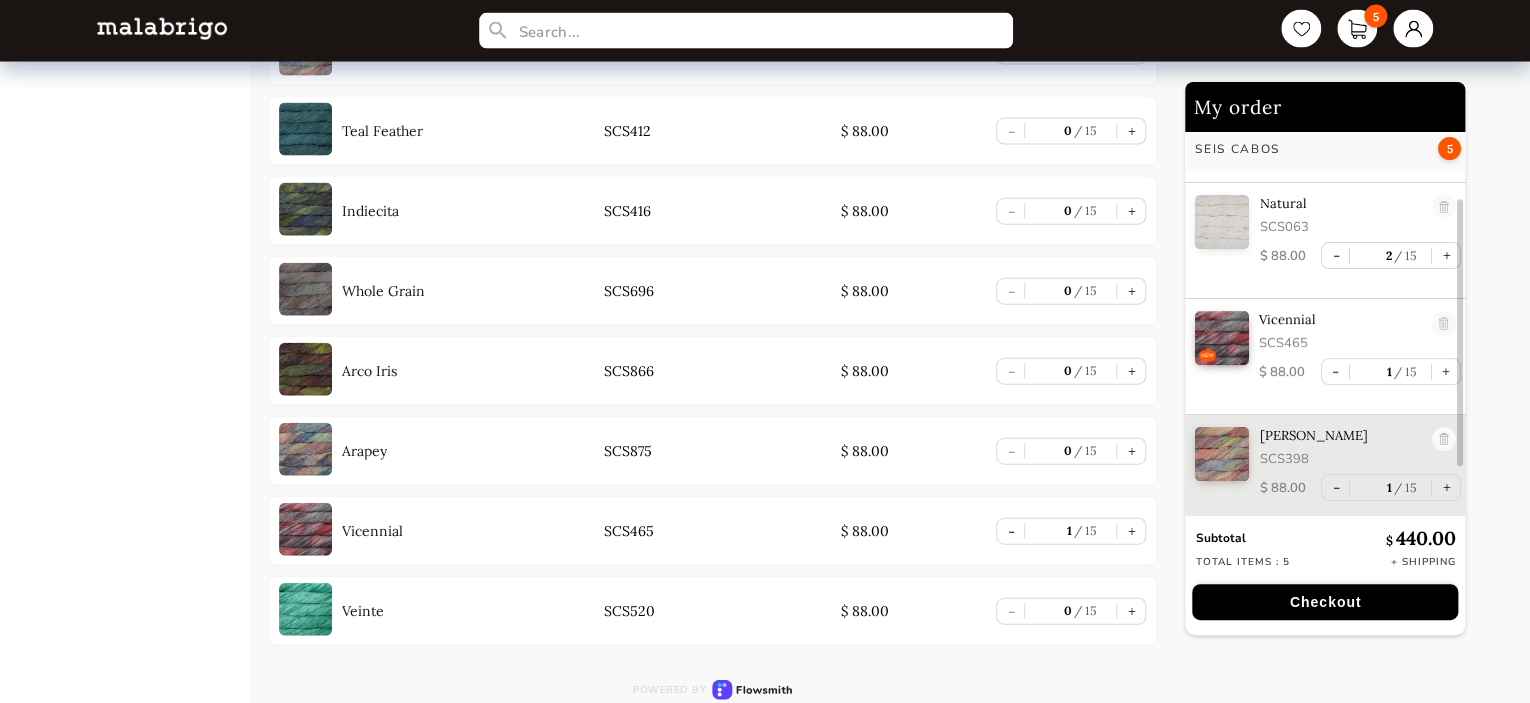 click at bounding box center [305, 529] 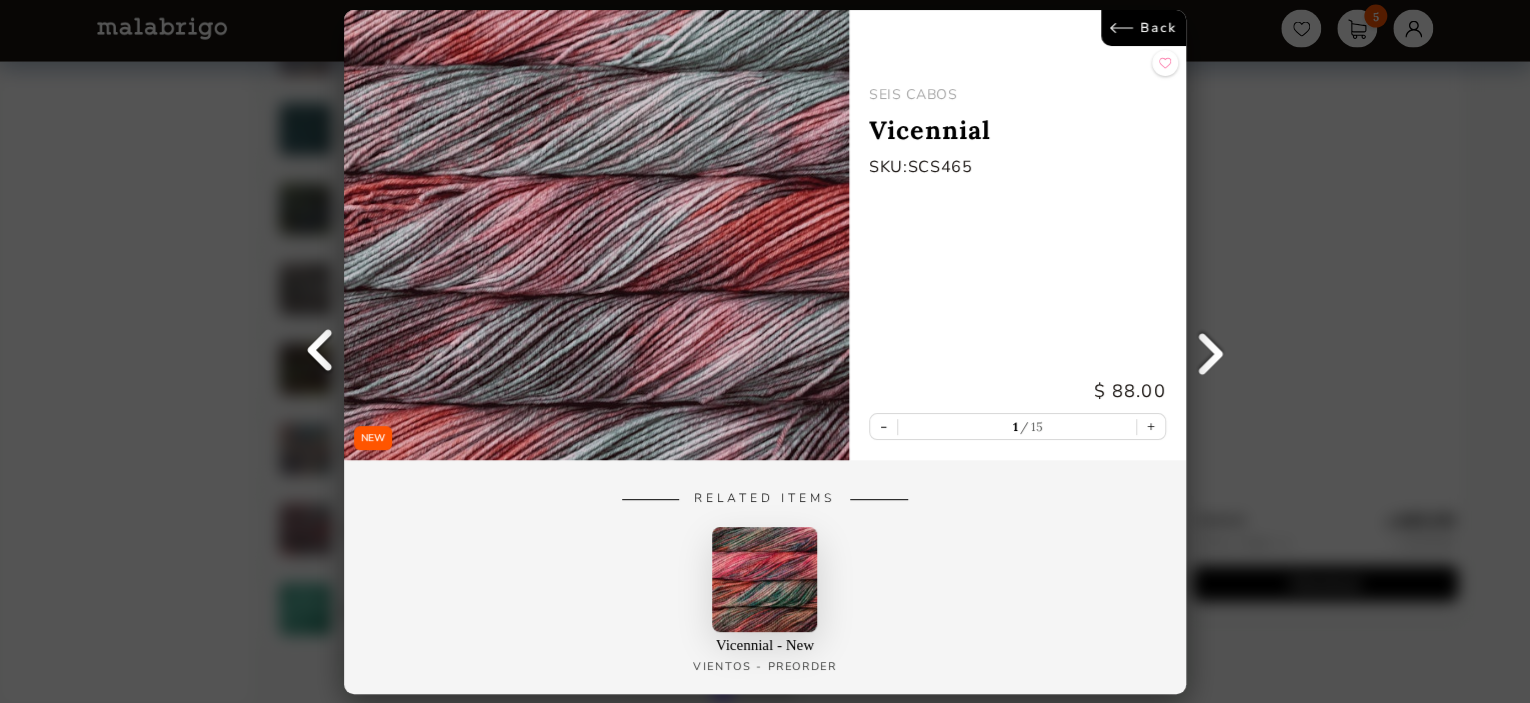 scroll, scrollTop: 0, scrollLeft: 0, axis: both 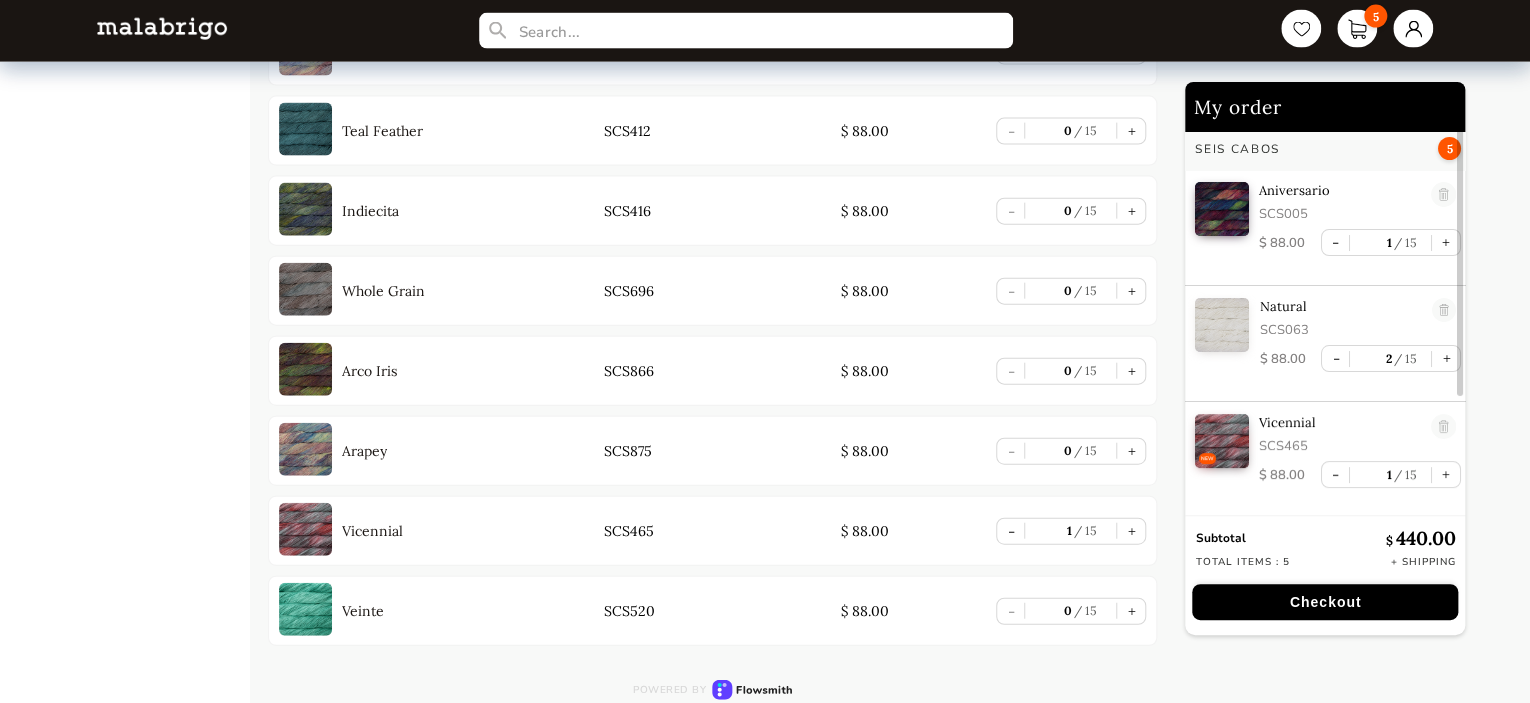 click at bounding box center [1222, 209] 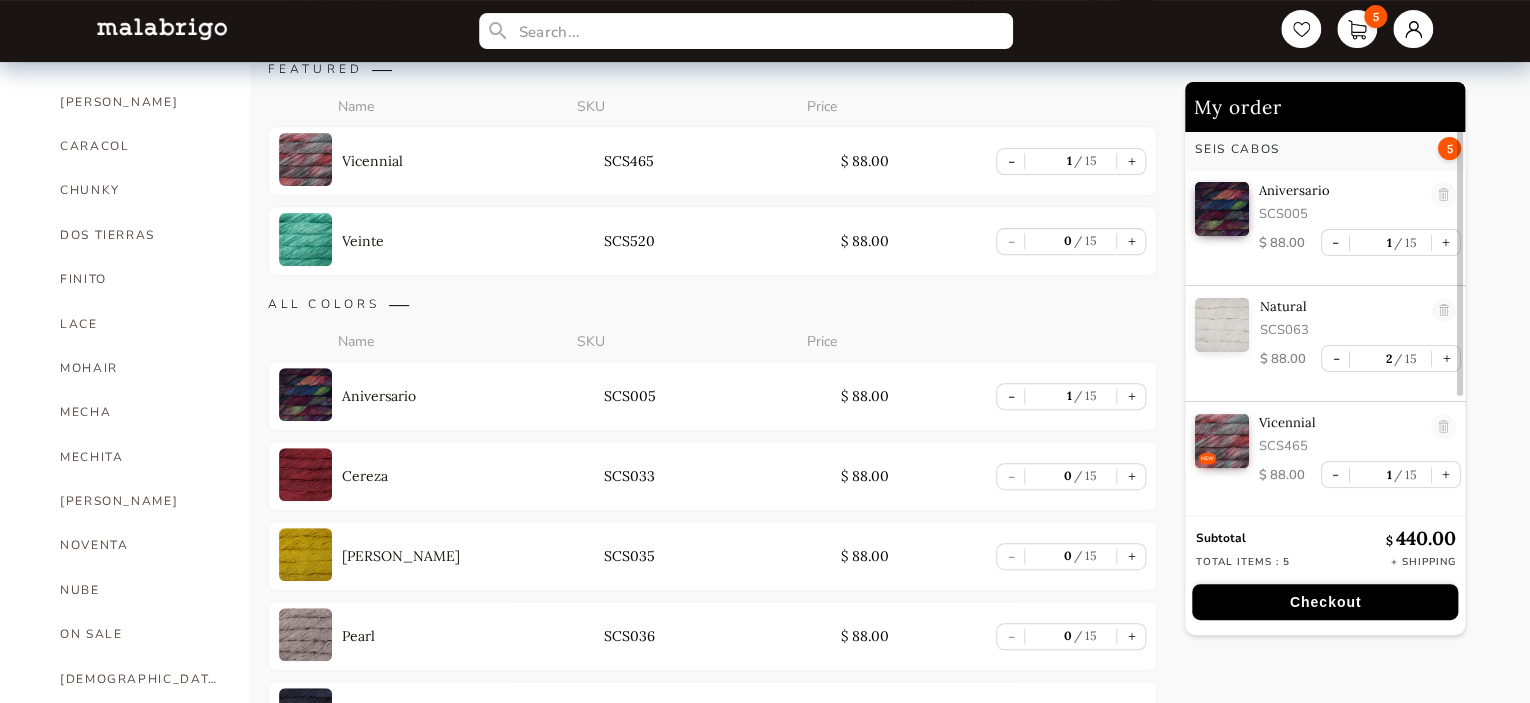 scroll, scrollTop: 268, scrollLeft: 0, axis: vertical 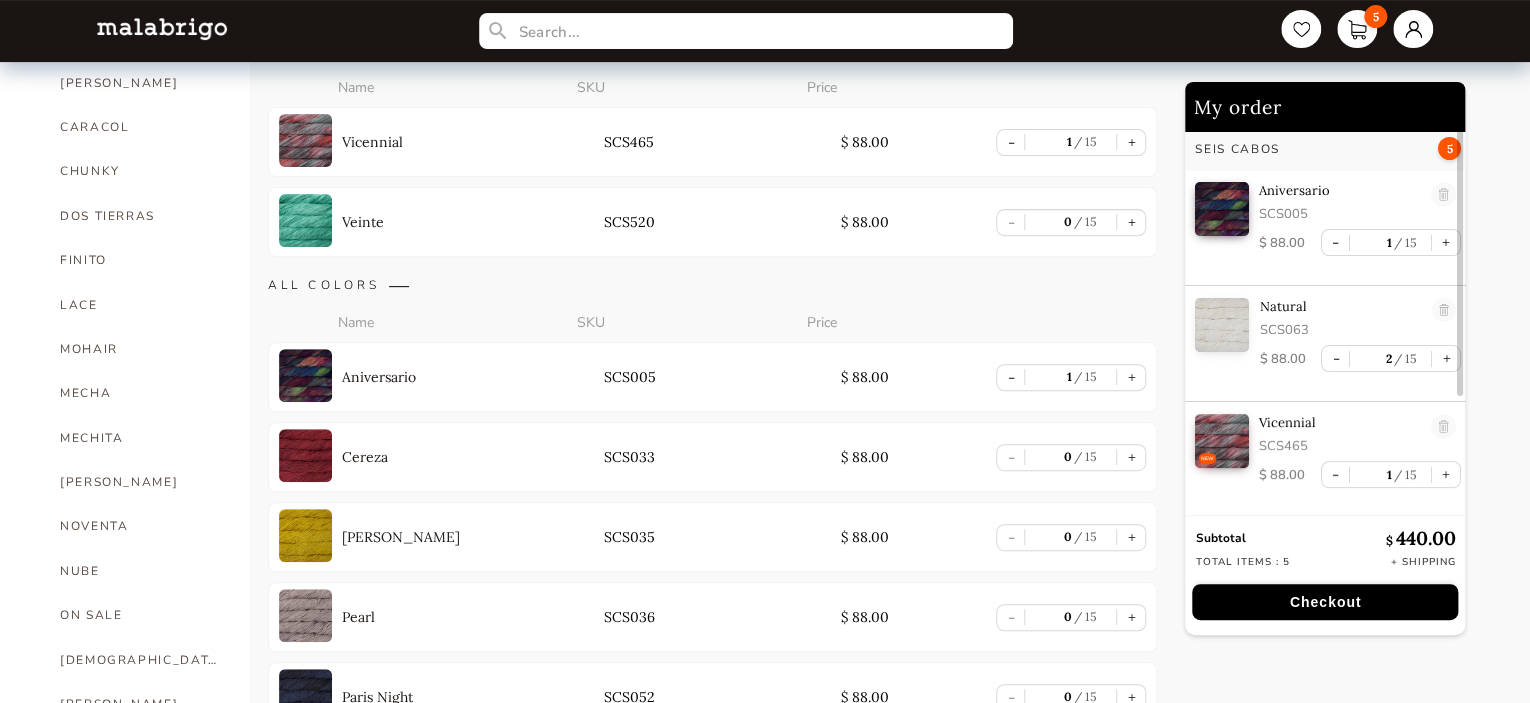 click at bounding box center [305, 375] 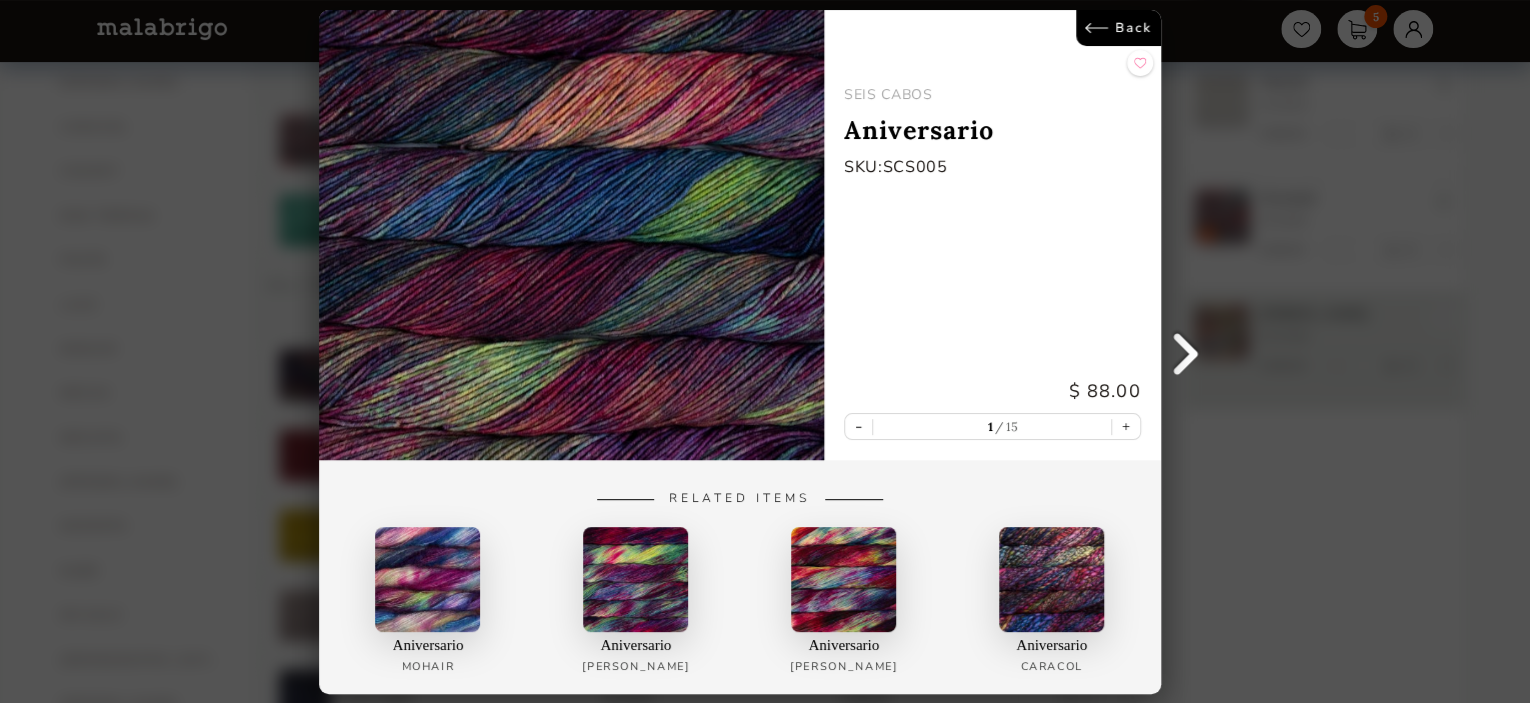scroll, scrollTop: 6, scrollLeft: 0, axis: vertical 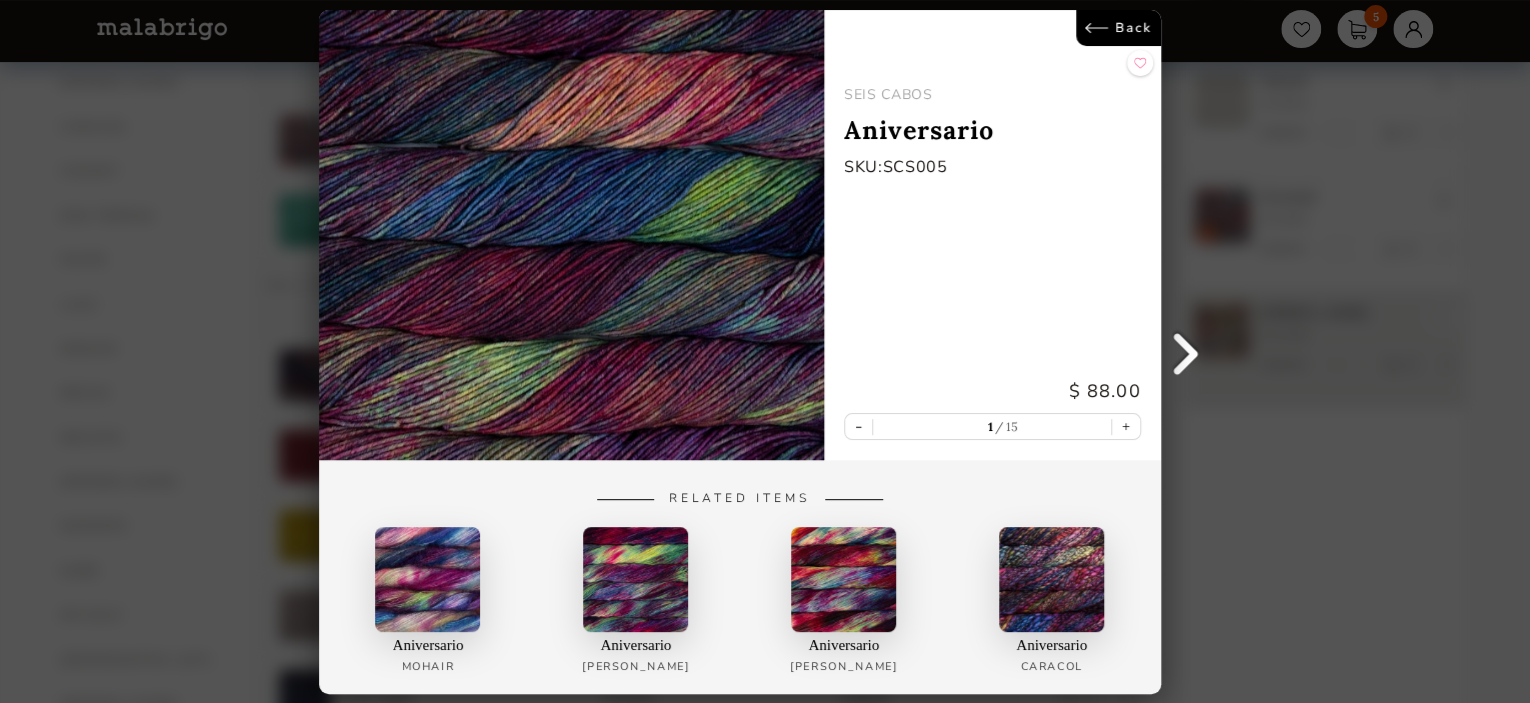 click on "Back" at bounding box center (1118, 28) 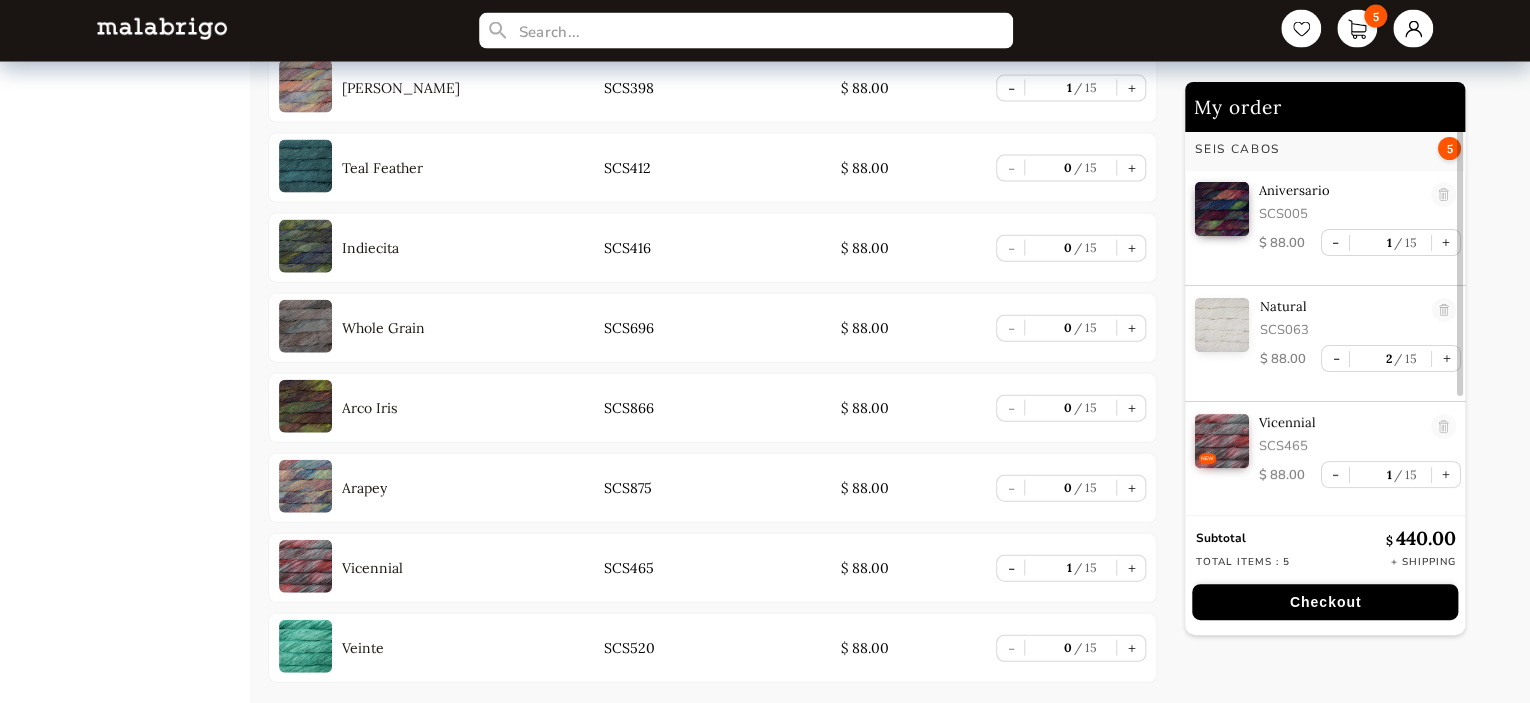scroll, scrollTop: 2174, scrollLeft: 0, axis: vertical 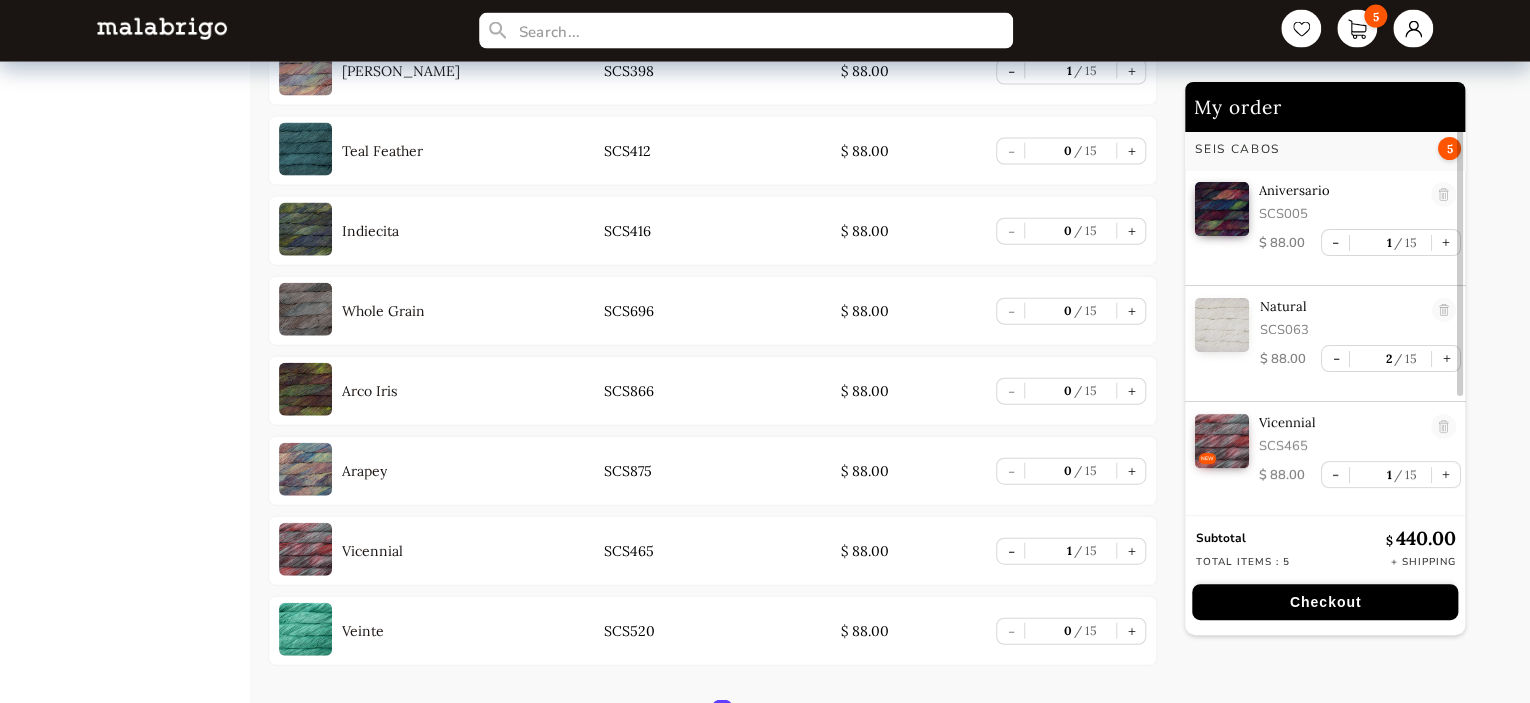 click at bounding box center [305, 469] 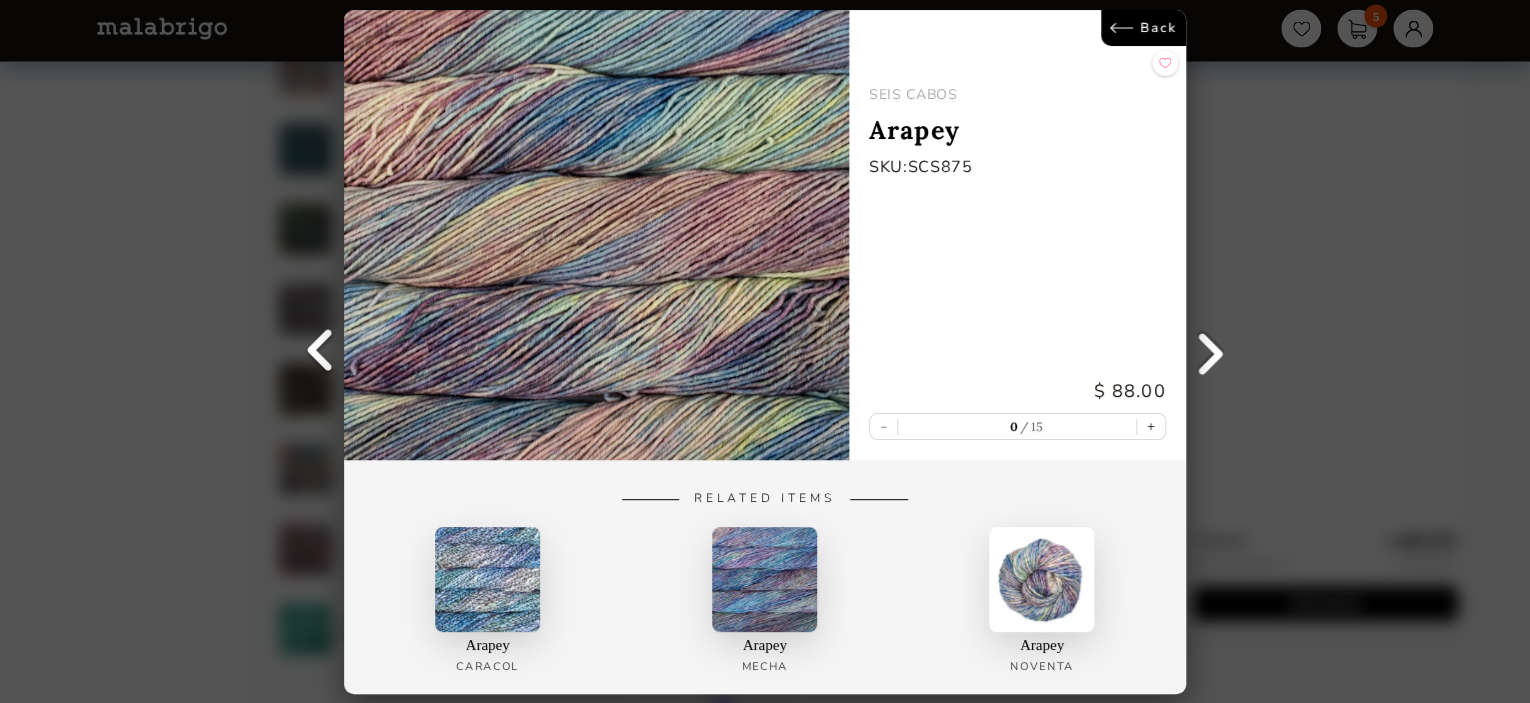 scroll, scrollTop: 6, scrollLeft: 0, axis: vertical 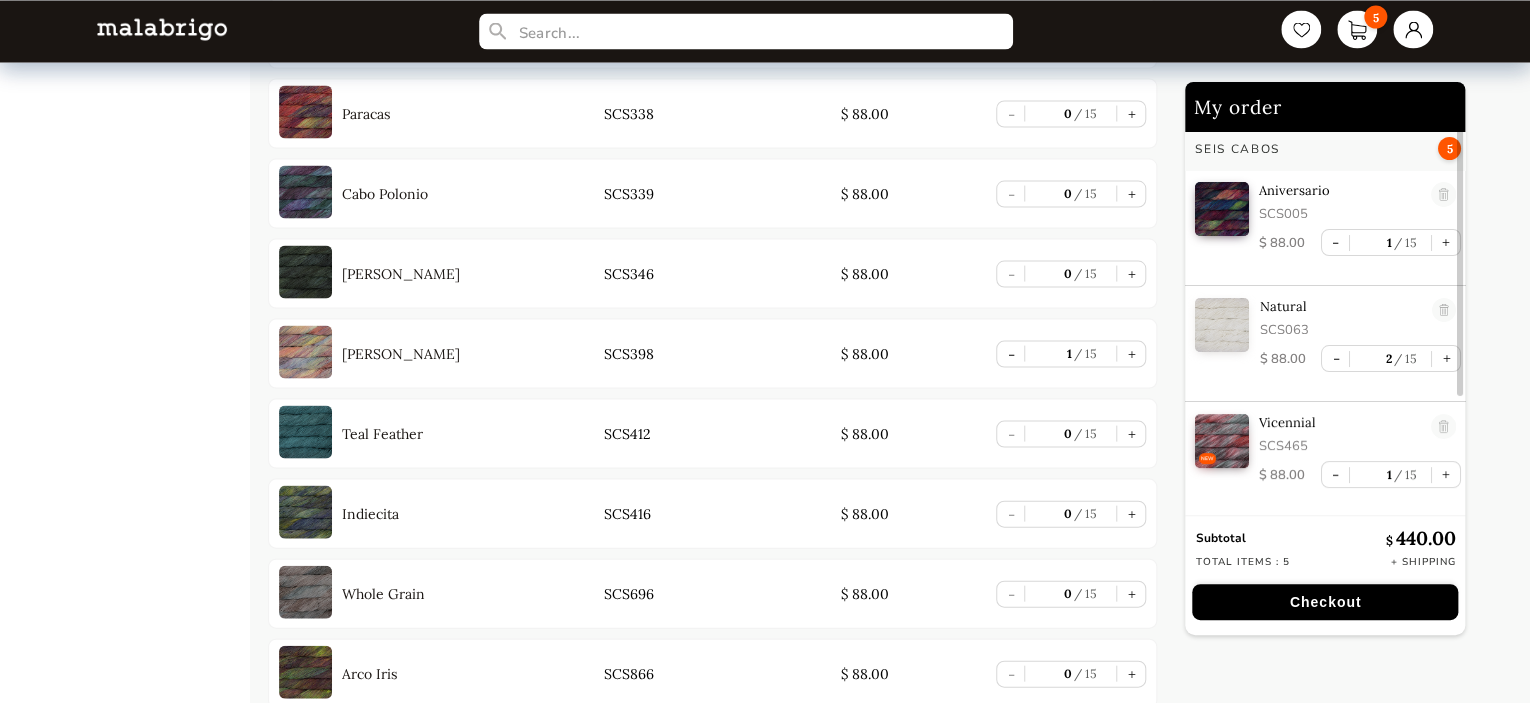 click at bounding box center (305, 191) 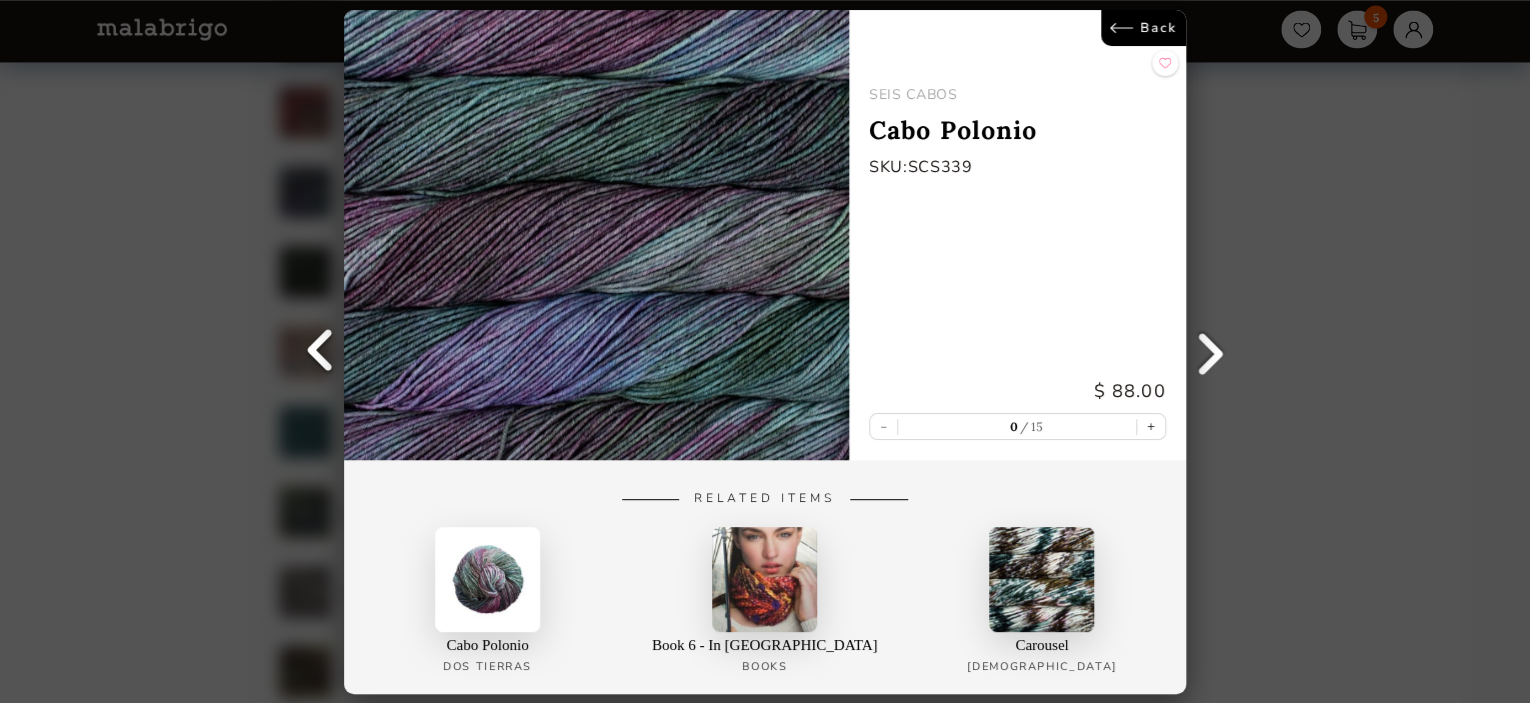 click on "Back" at bounding box center (1143, 28) 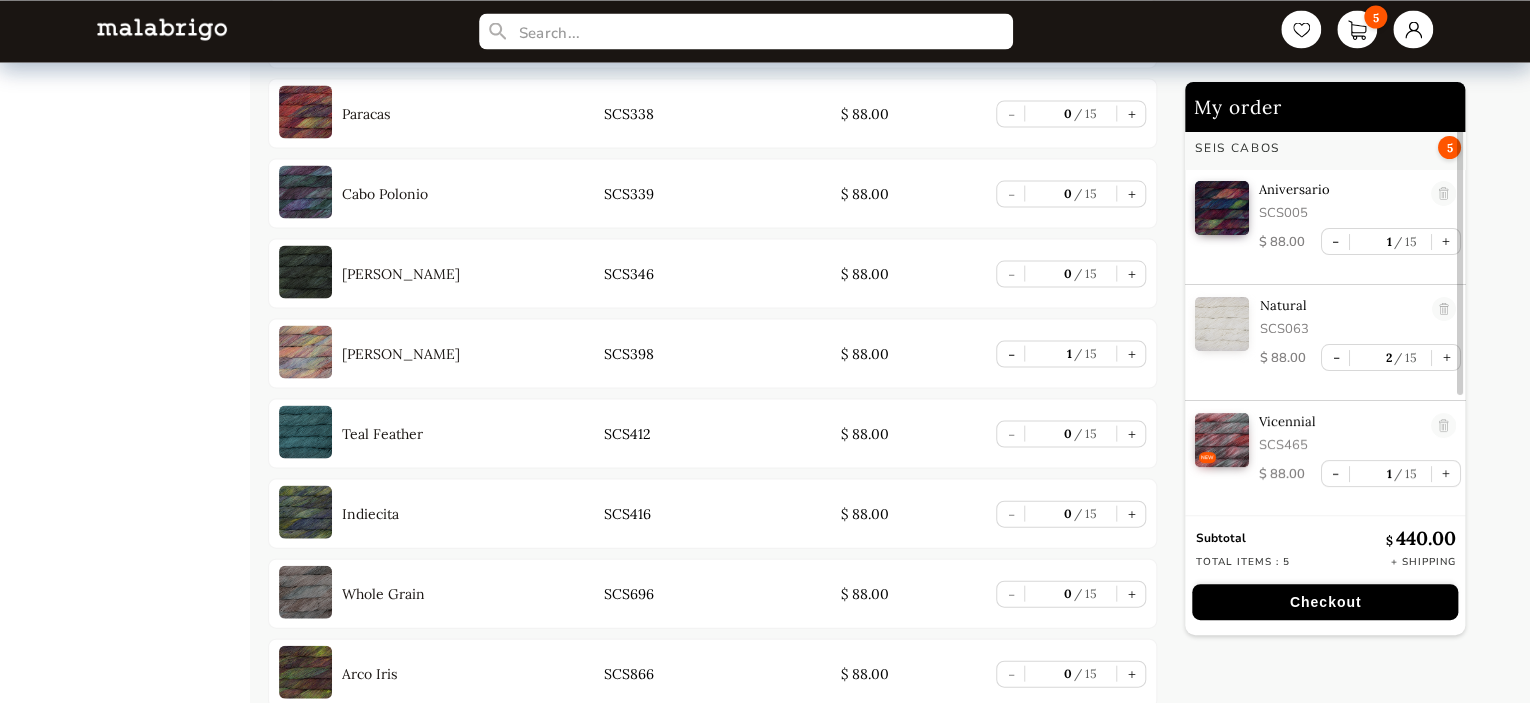 scroll, scrollTop: 5, scrollLeft: 0, axis: vertical 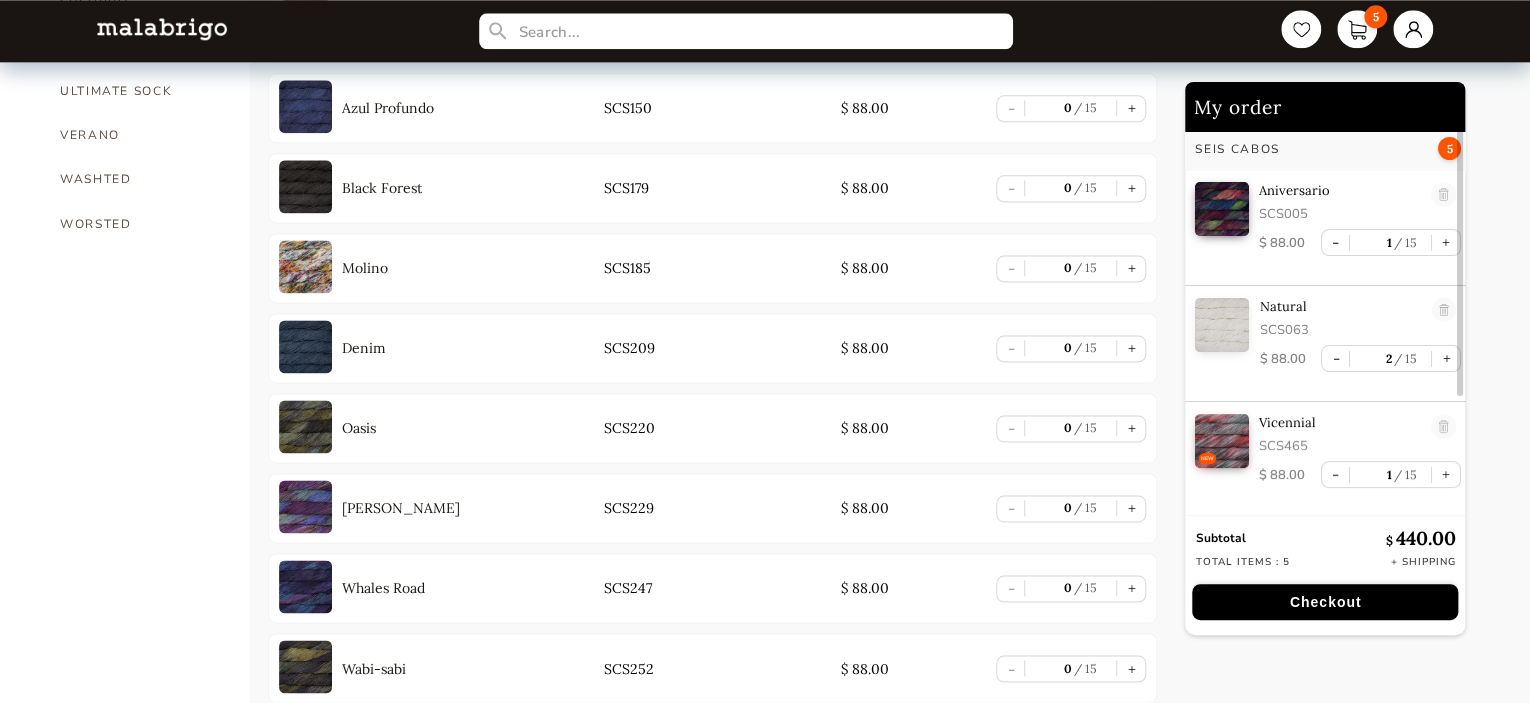 click at bounding box center [305, 346] 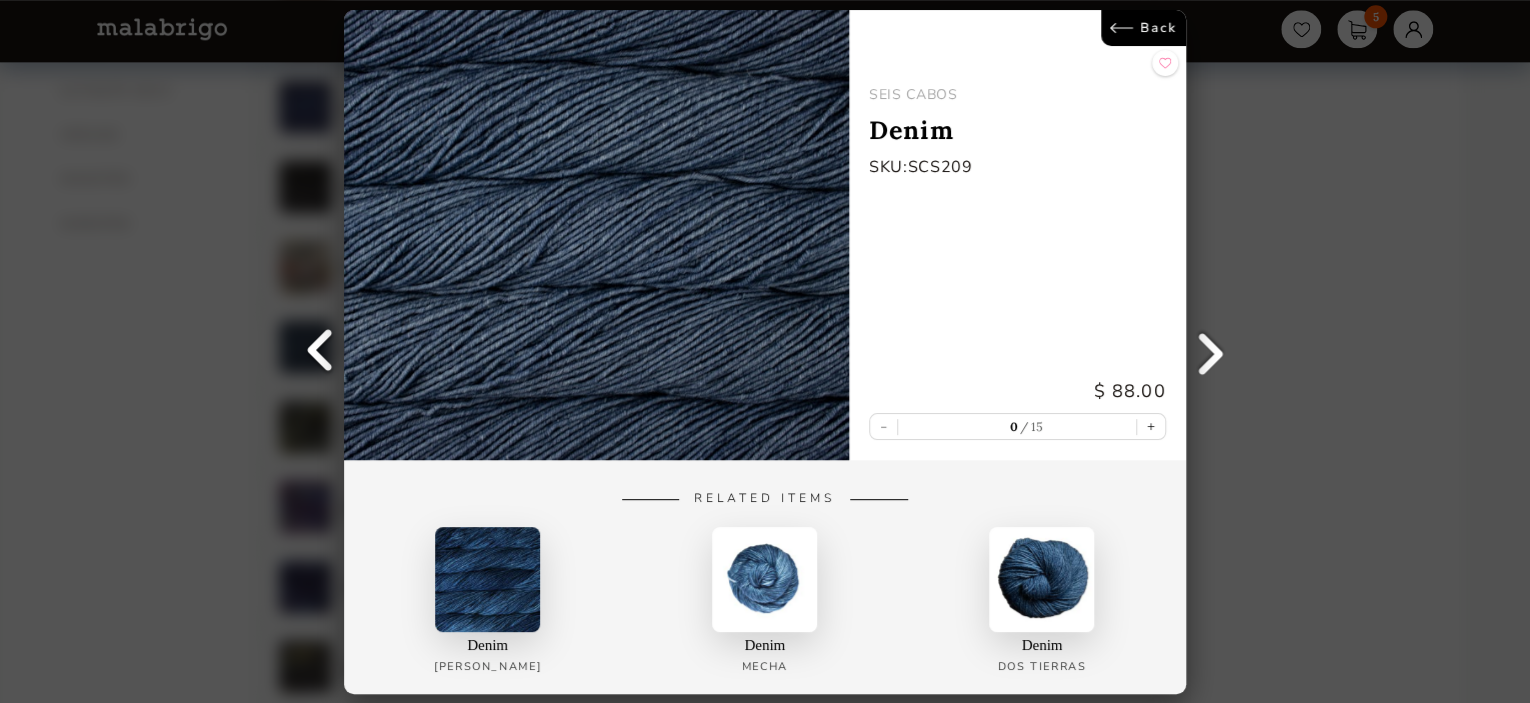 click on "Back" at bounding box center [1143, 28] 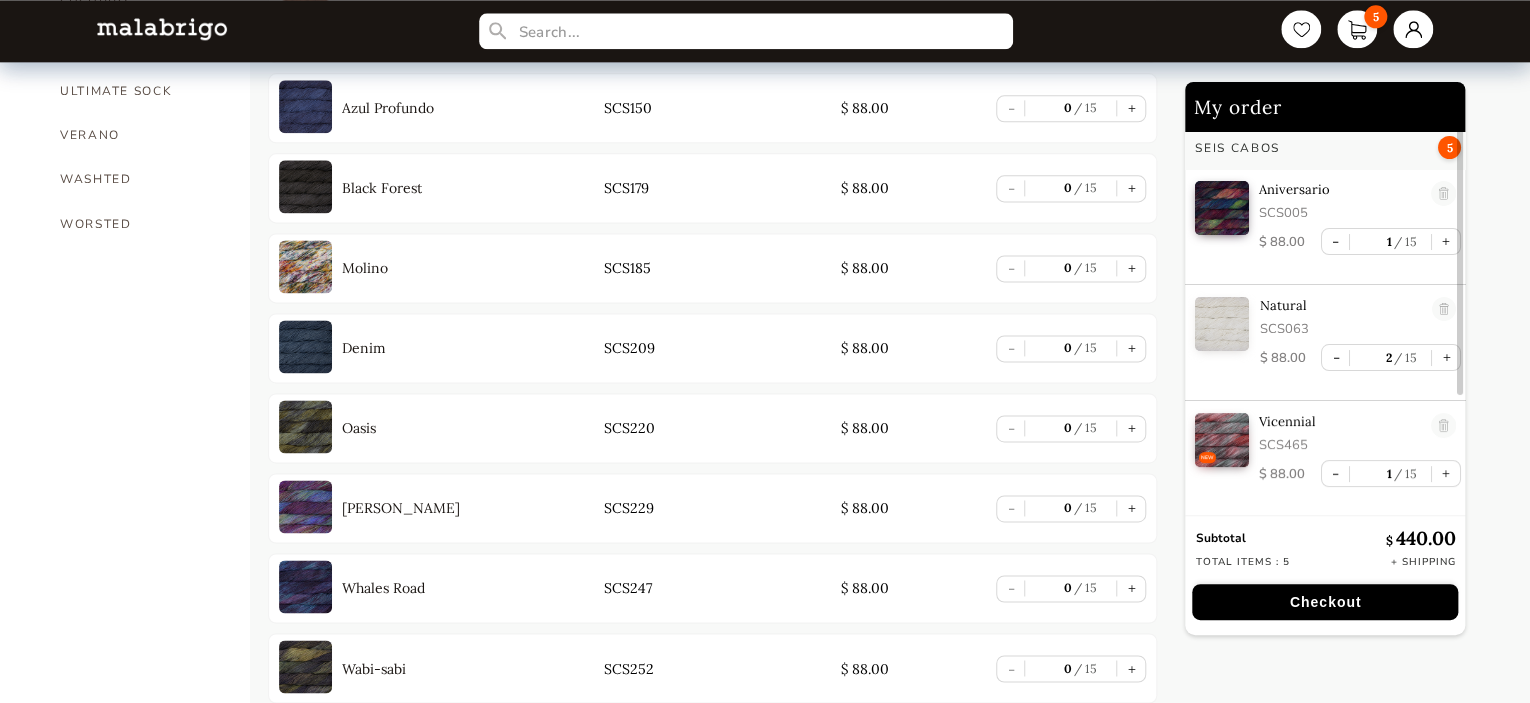 scroll, scrollTop: 5, scrollLeft: 0, axis: vertical 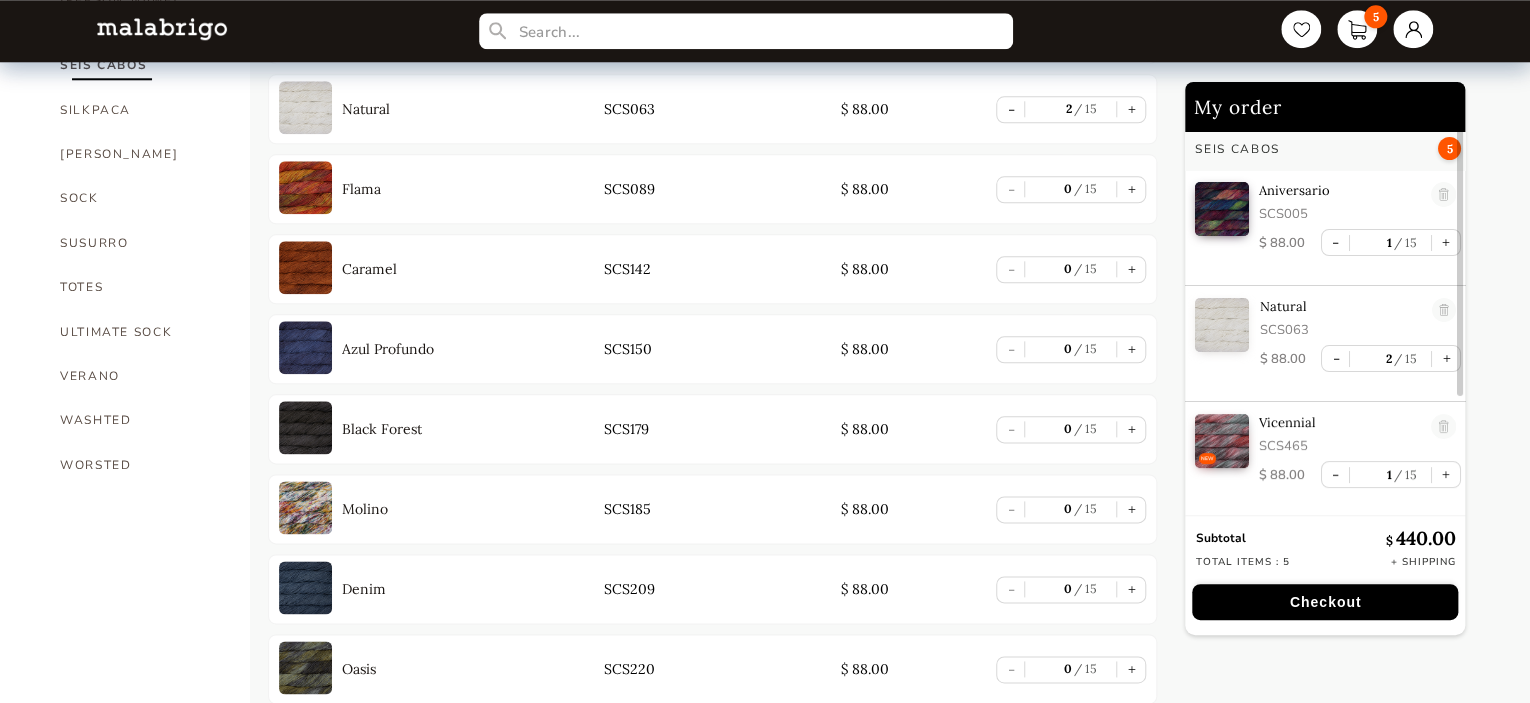 click at bounding box center (305, 347) 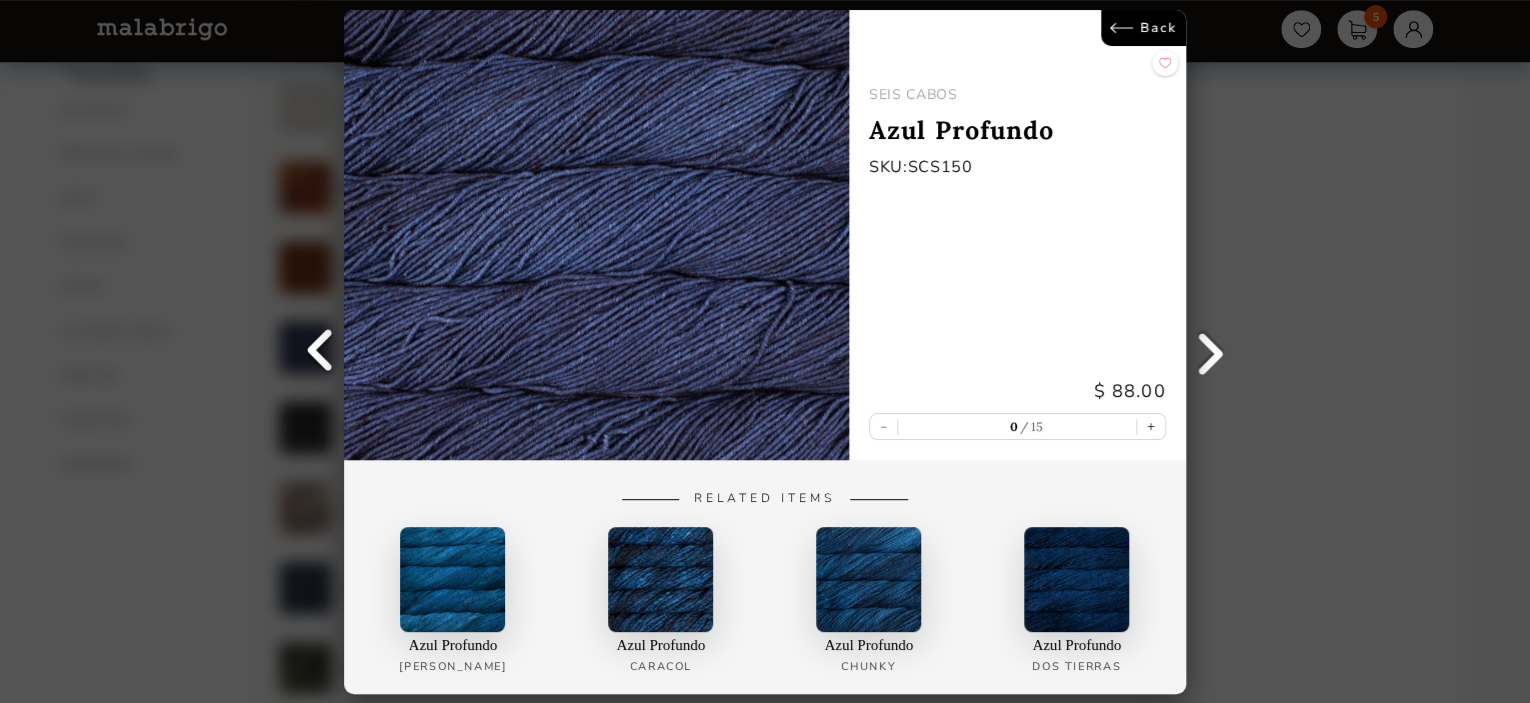 scroll, scrollTop: 6, scrollLeft: 0, axis: vertical 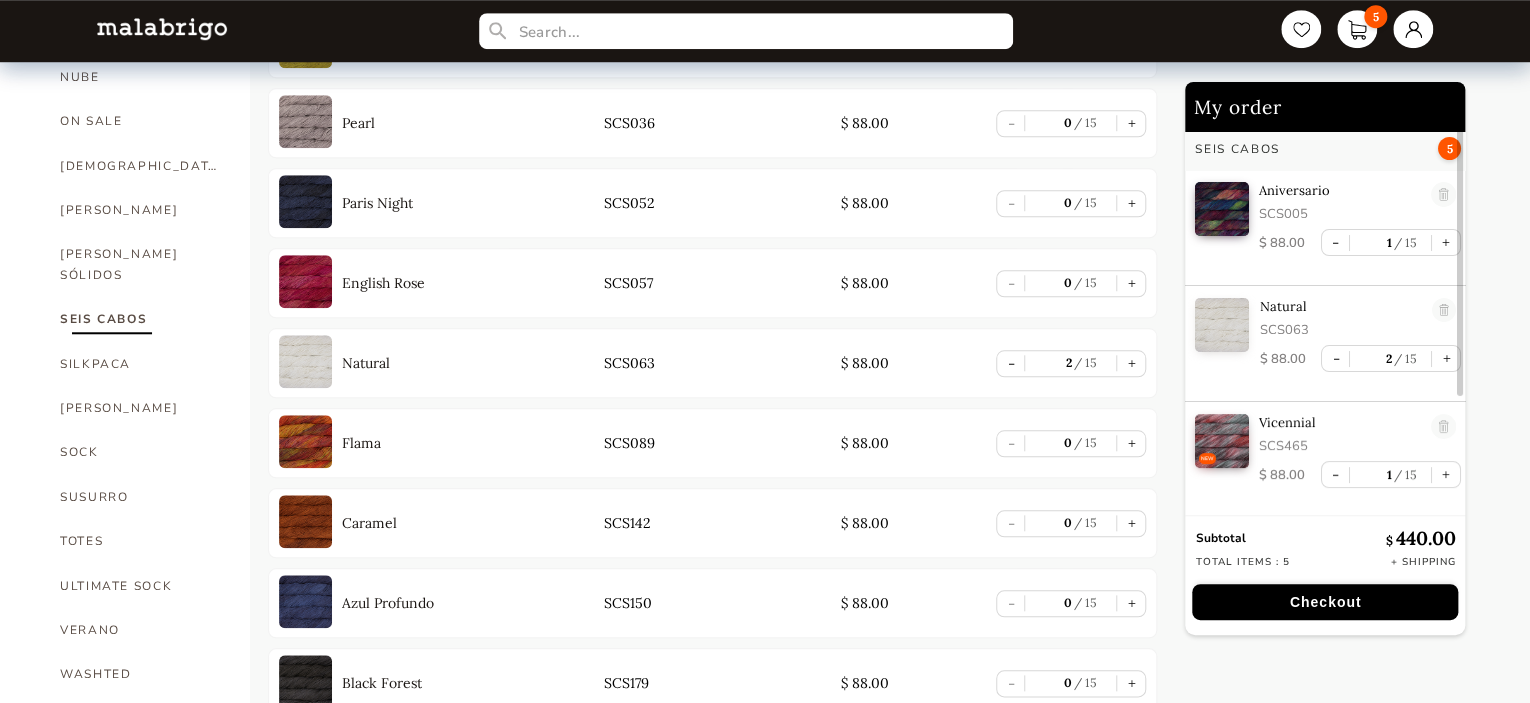 click at bounding box center (305, 201) 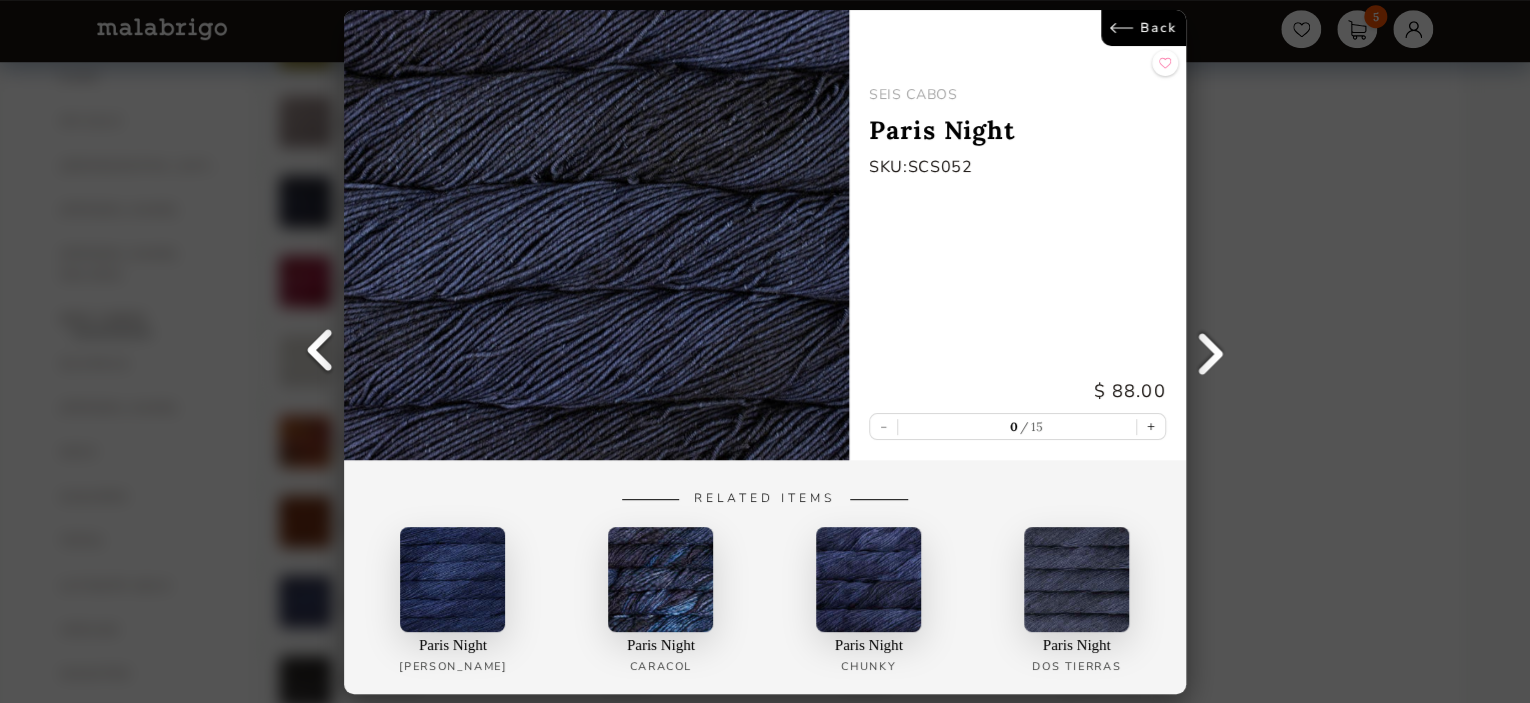 scroll, scrollTop: 6, scrollLeft: 0, axis: vertical 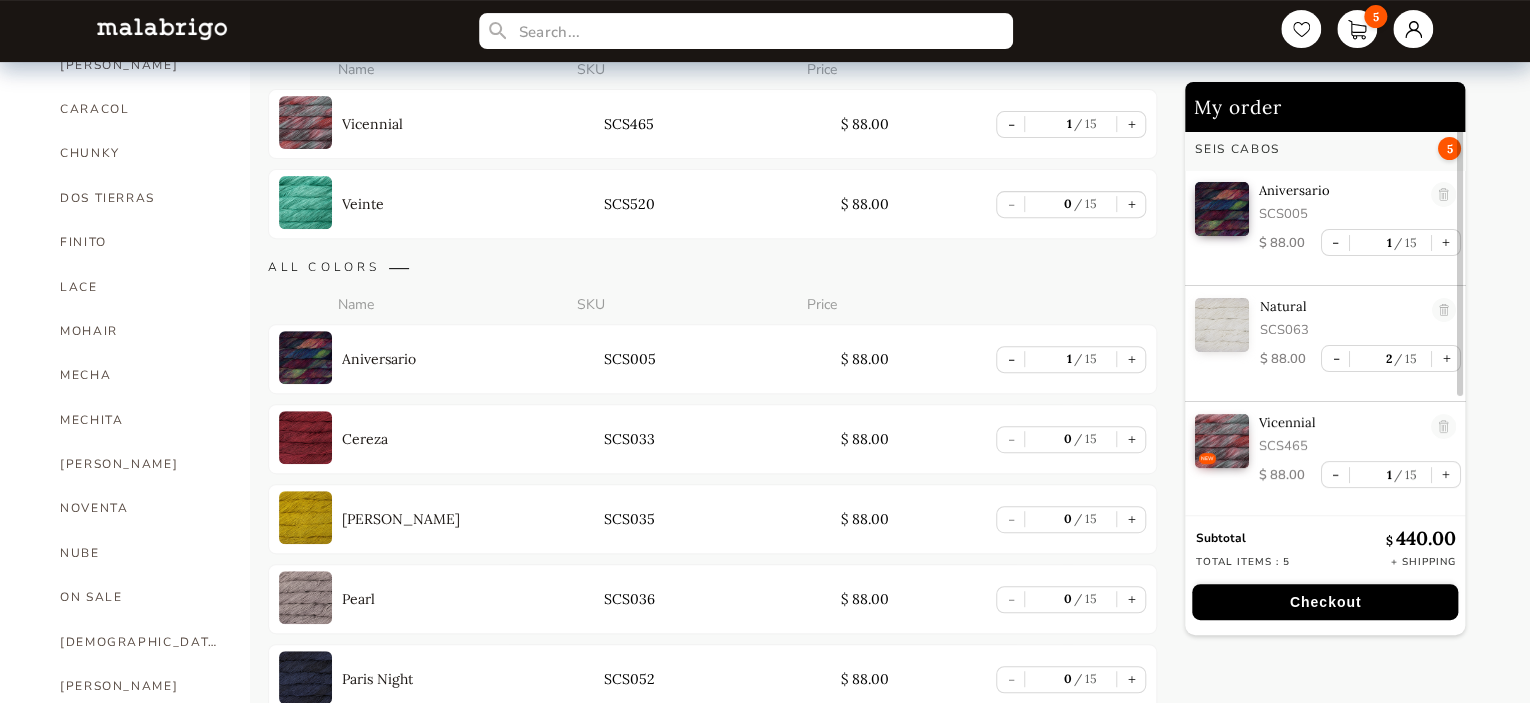 click at bounding box center [1444, 195] 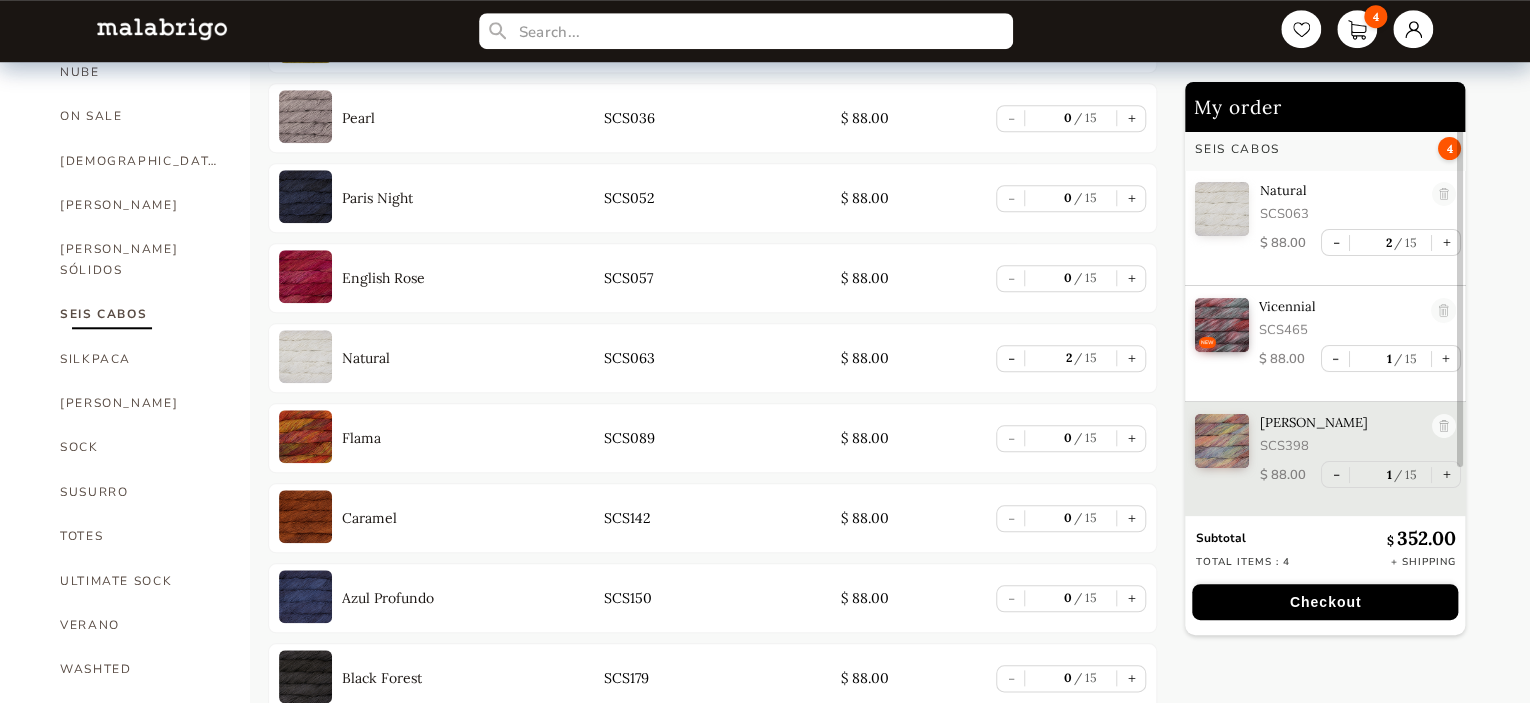 scroll, scrollTop: 783, scrollLeft: 0, axis: vertical 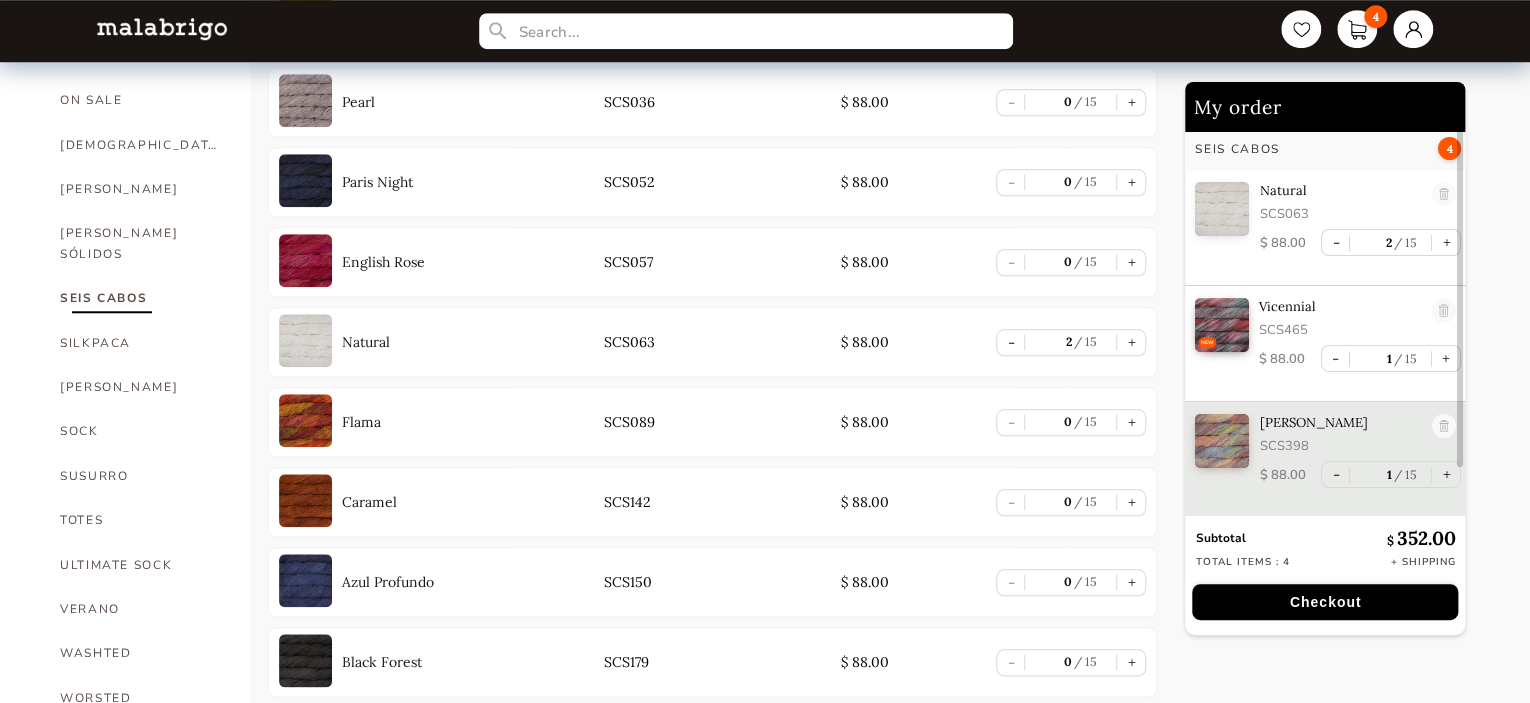 click at bounding box center [305, 420] 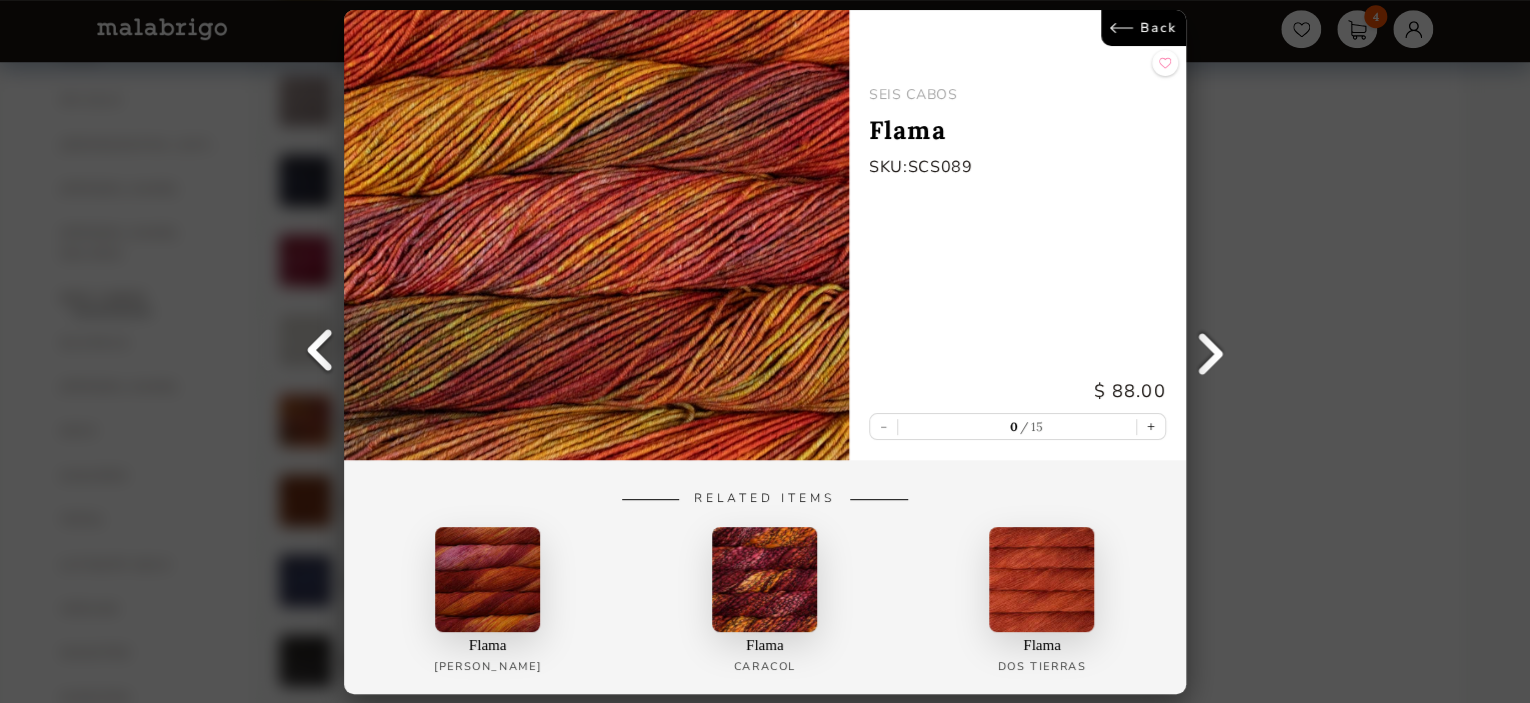click on "Back" at bounding box center (1143, 28) 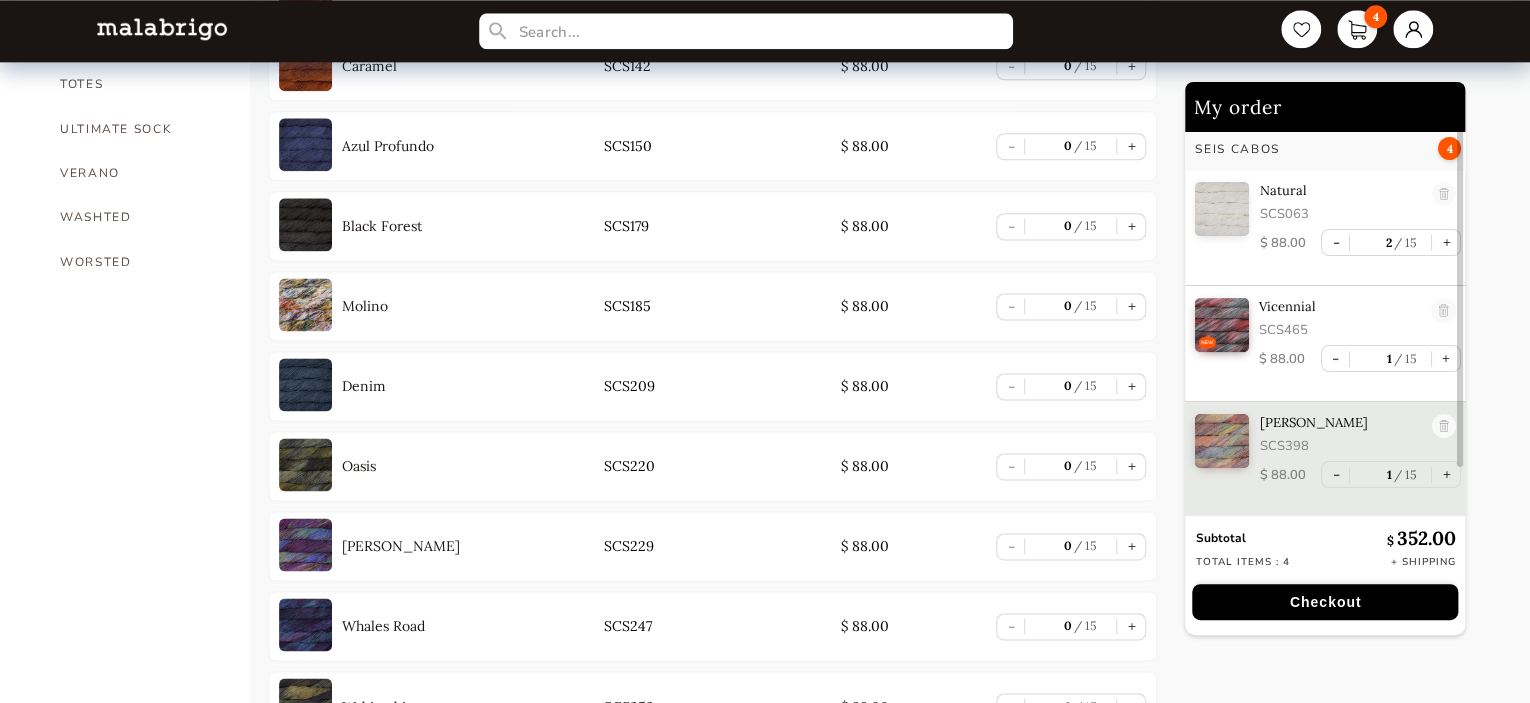 scroll, scrollTop: 1266, scrollLeft: 0, axis: vertical 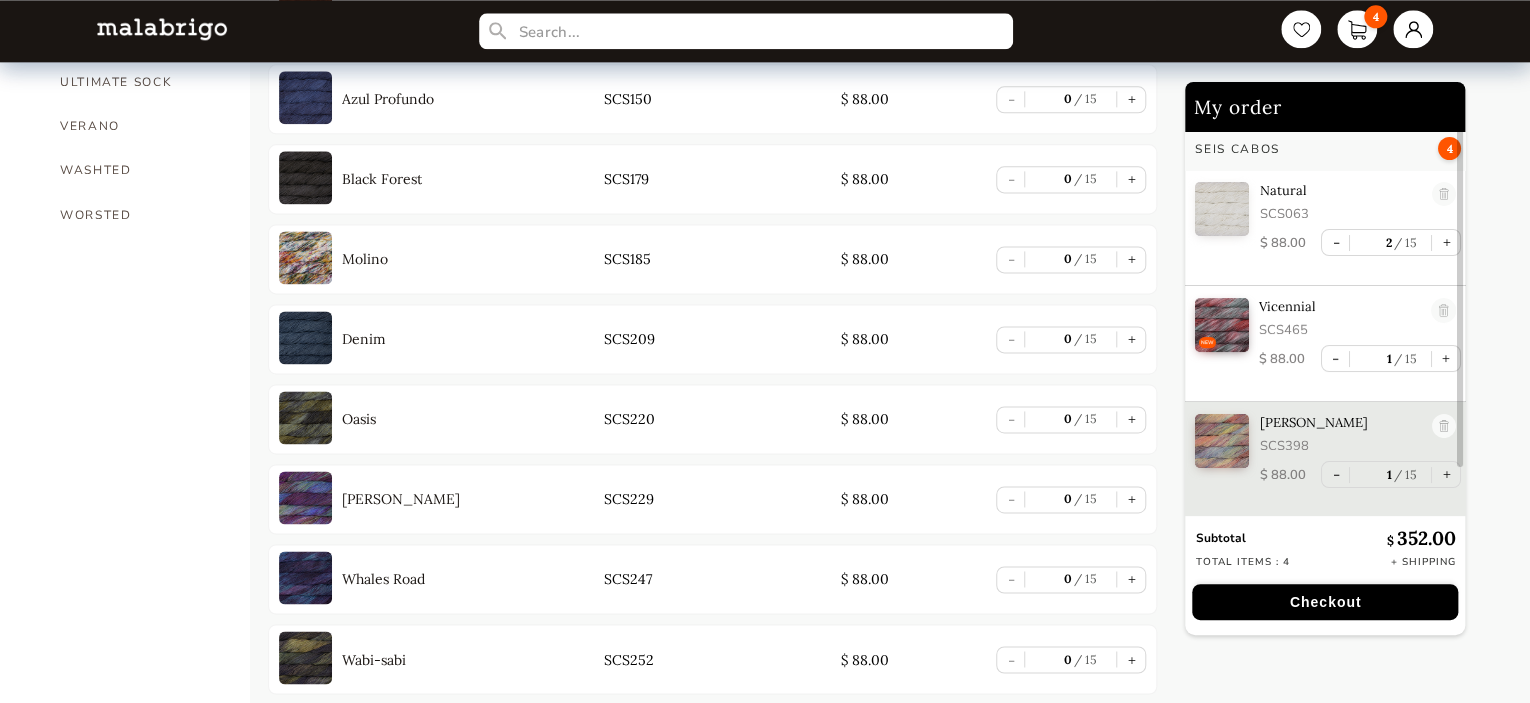 click at bounding box center (305, 497) 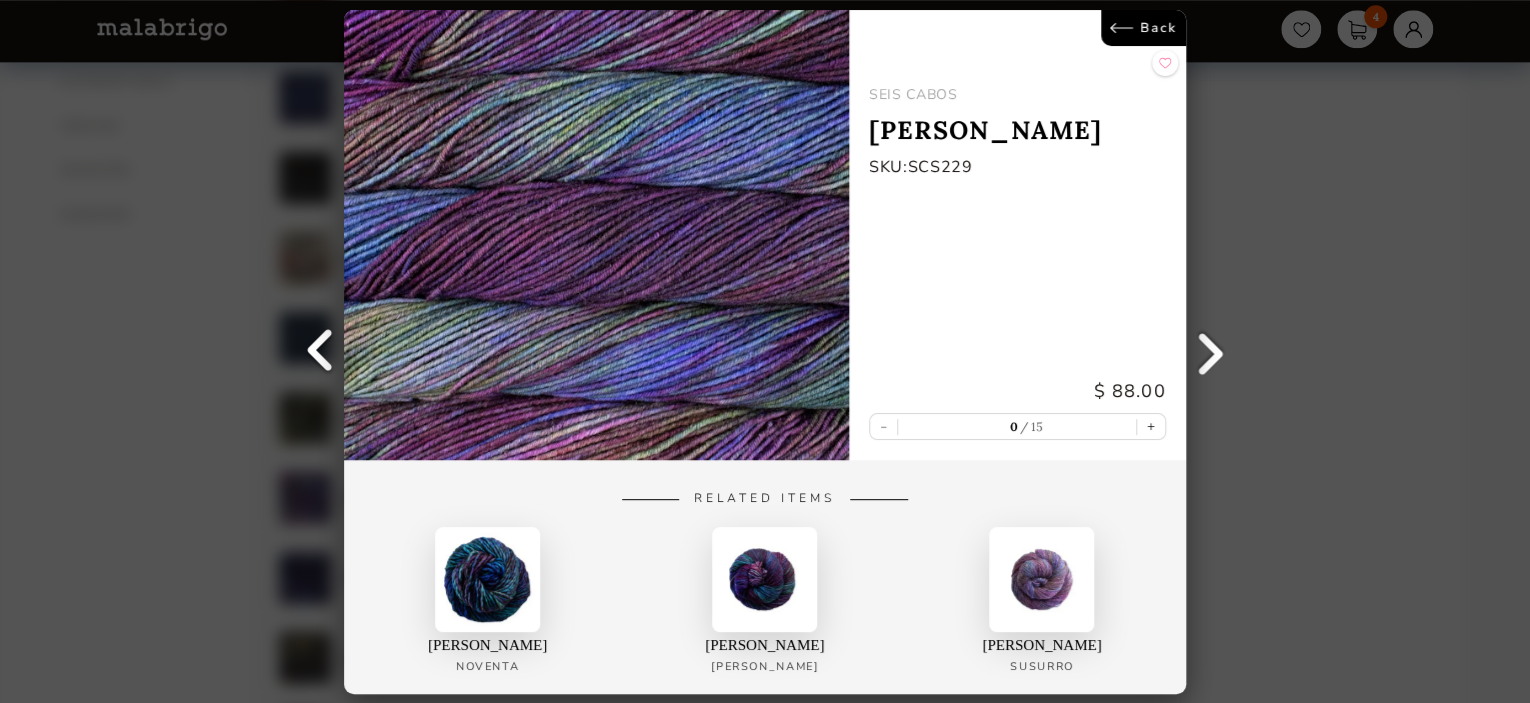 click on "Back" at bounding box center [1143, 28] 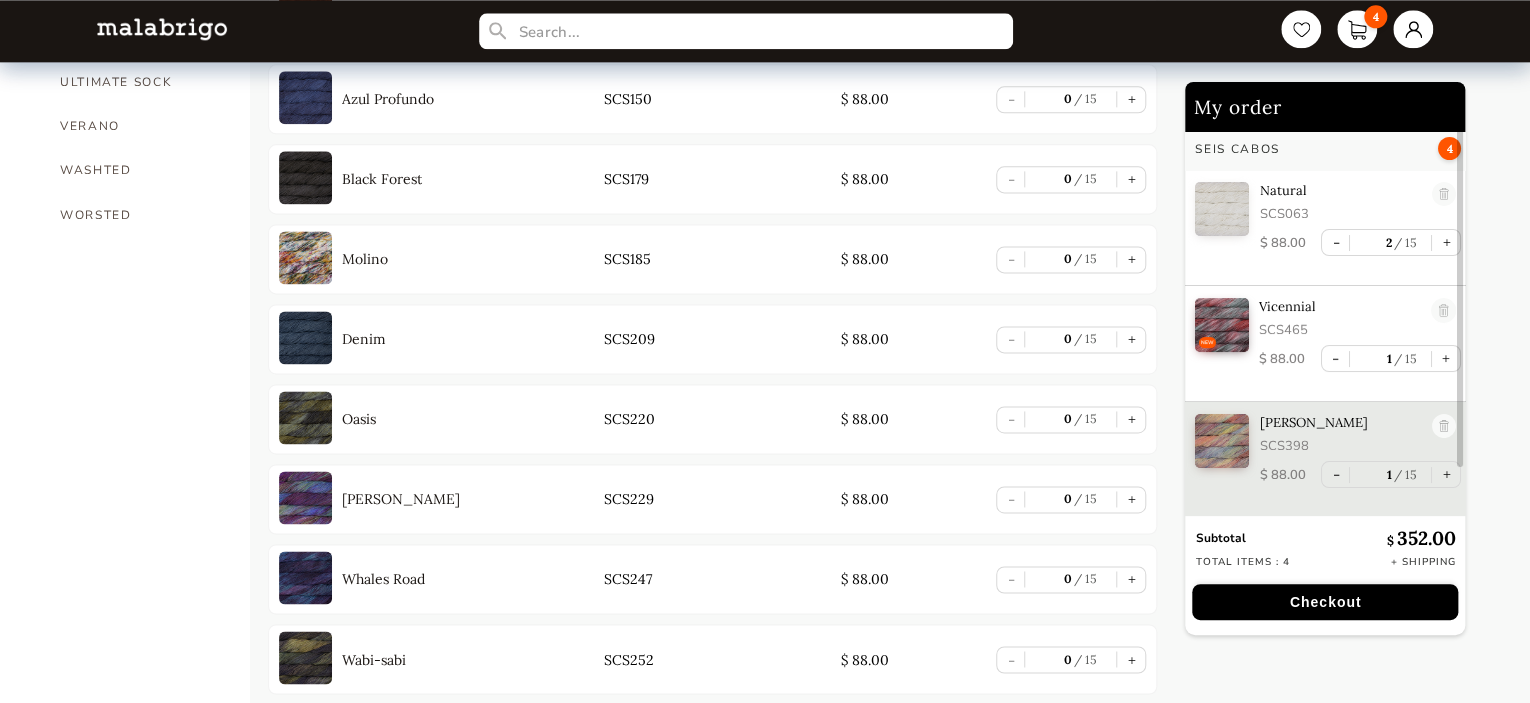 click on "+" at bounding box center [1131, 499] 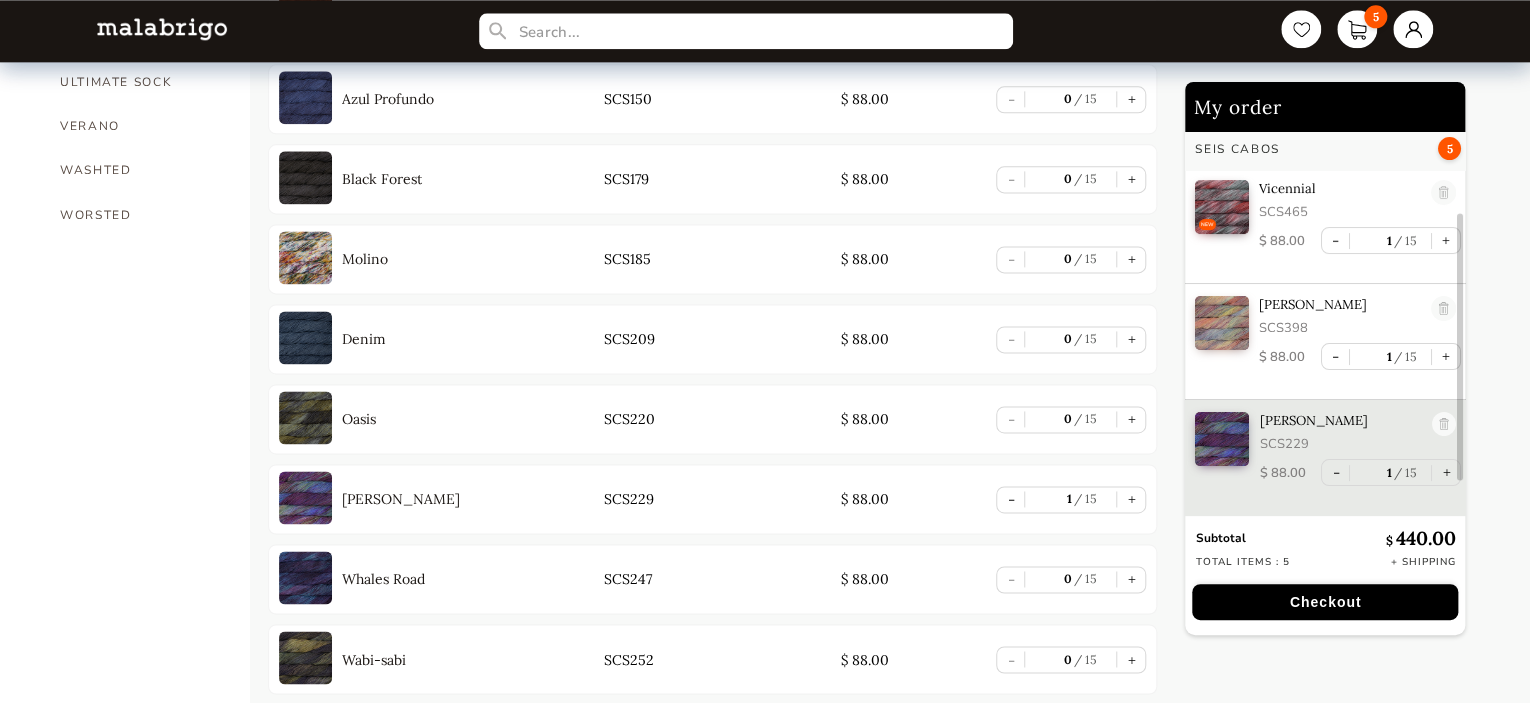 scroll, scrollTop: 132, scrollLeft: 0, axis: vertical 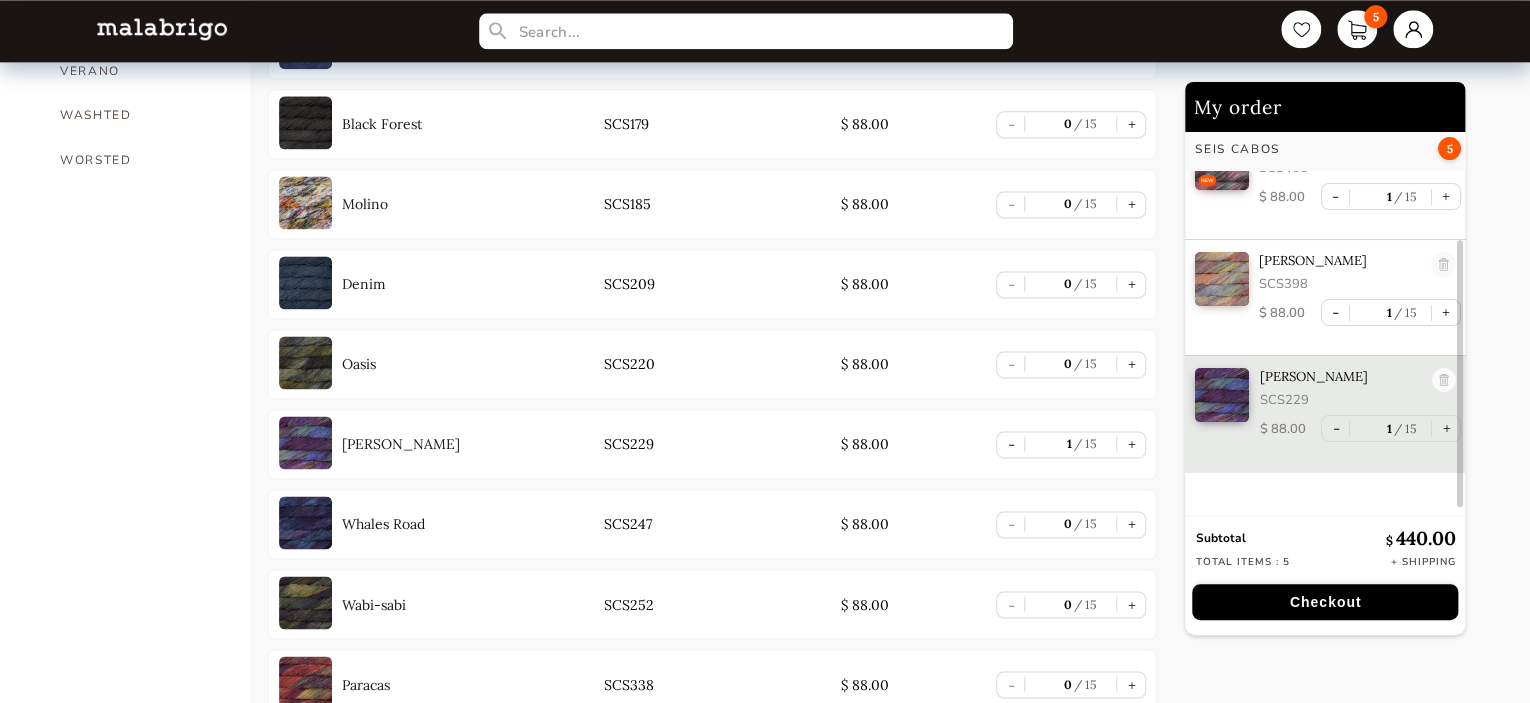 click at bounding box center [305, 602] 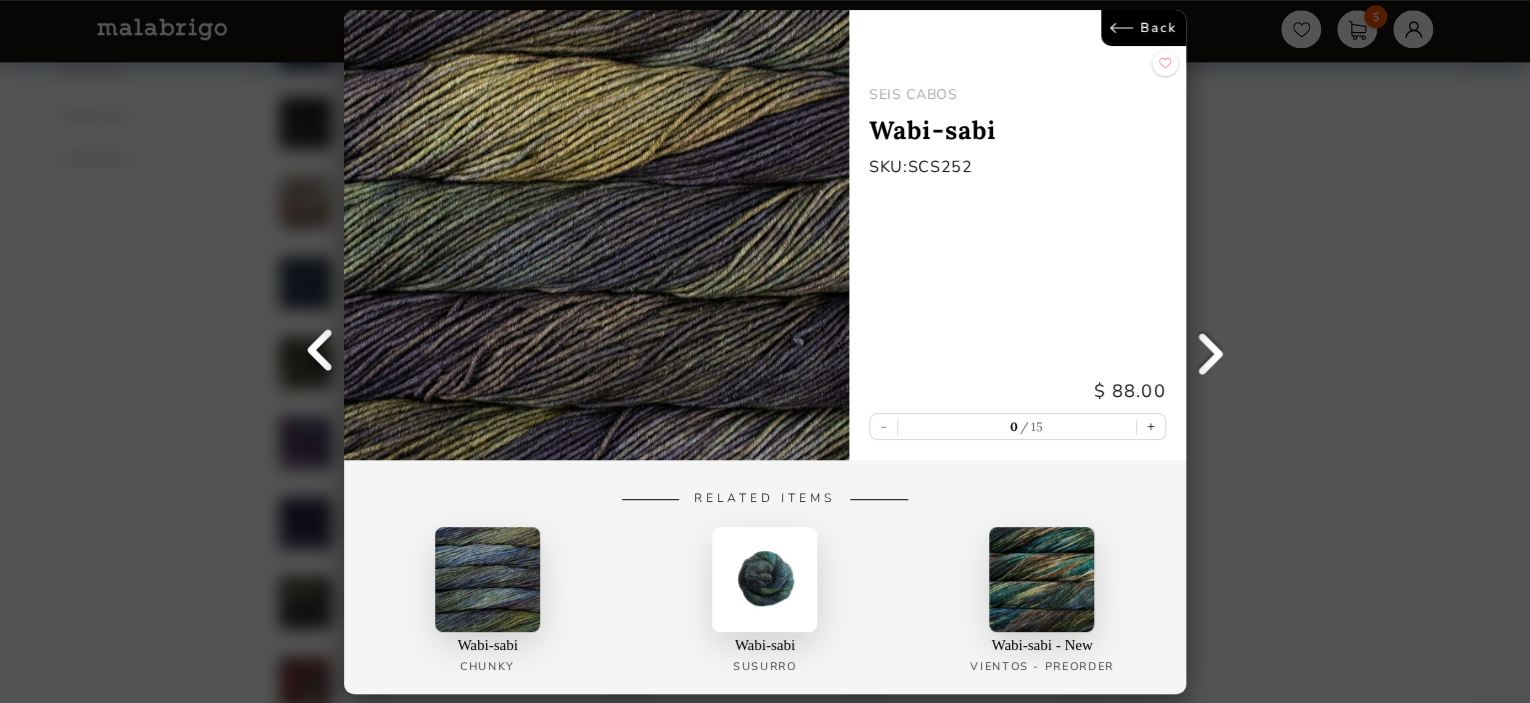 scroll, scrollTop: 0, scrollLeft: 0, axis: both 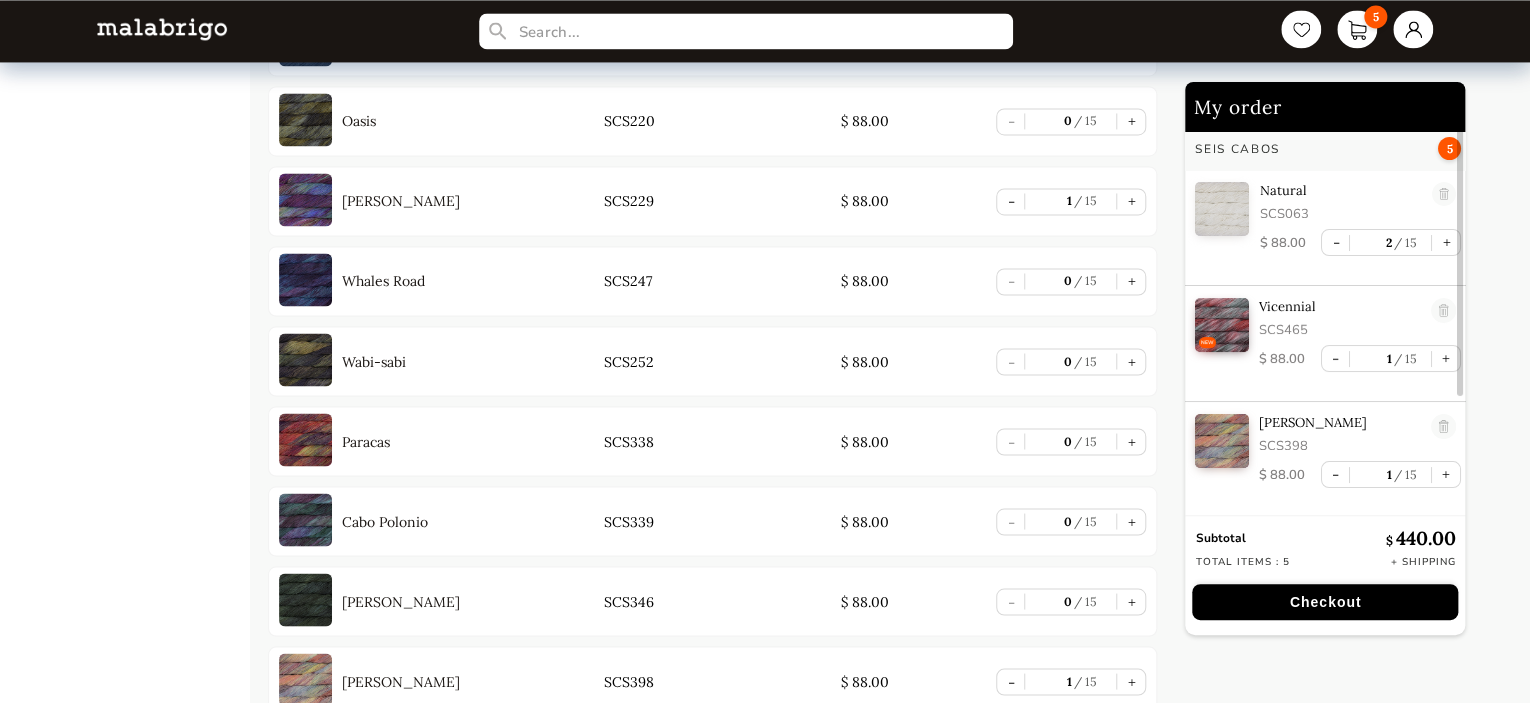 click at bounding box center (305, 439) 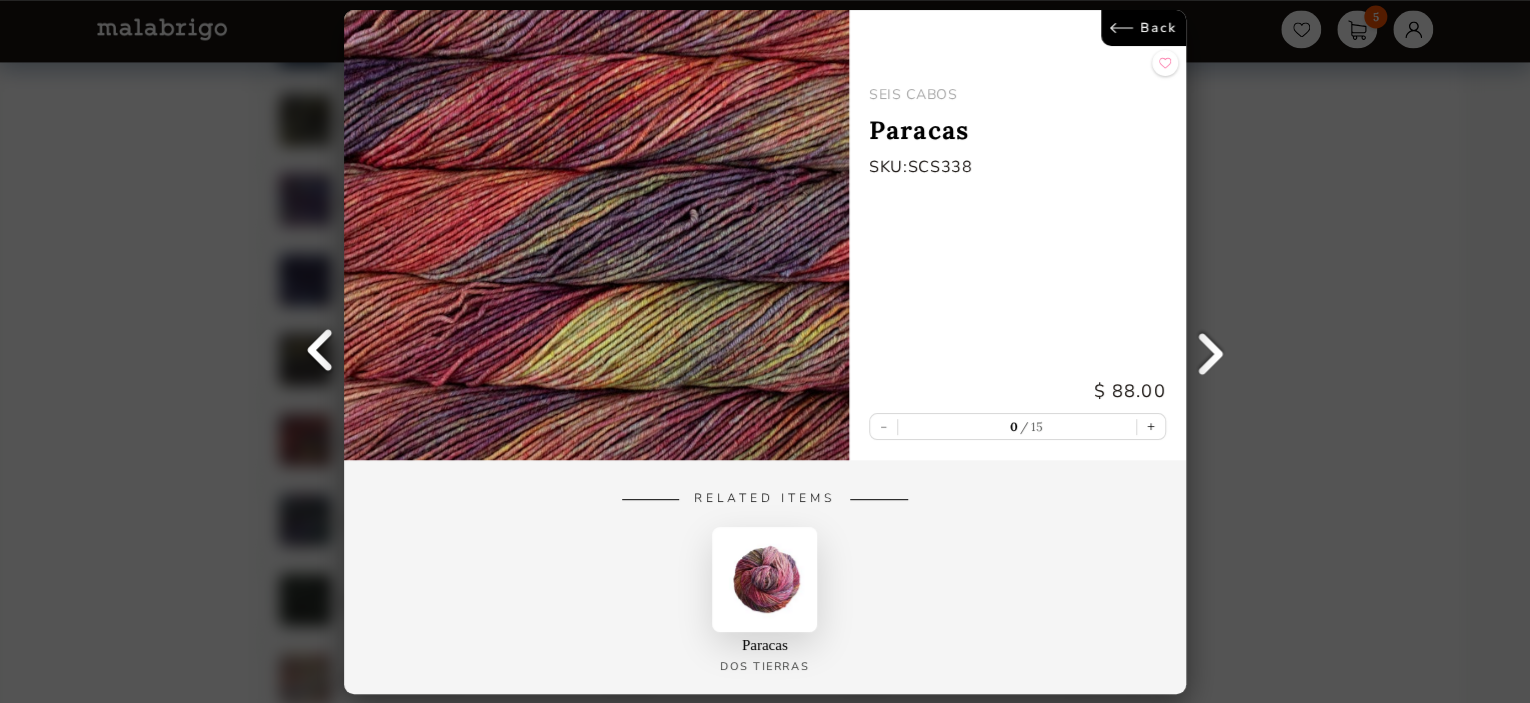 scroll, scrollTop: 6, scrollLeft: 0, axis: vertical 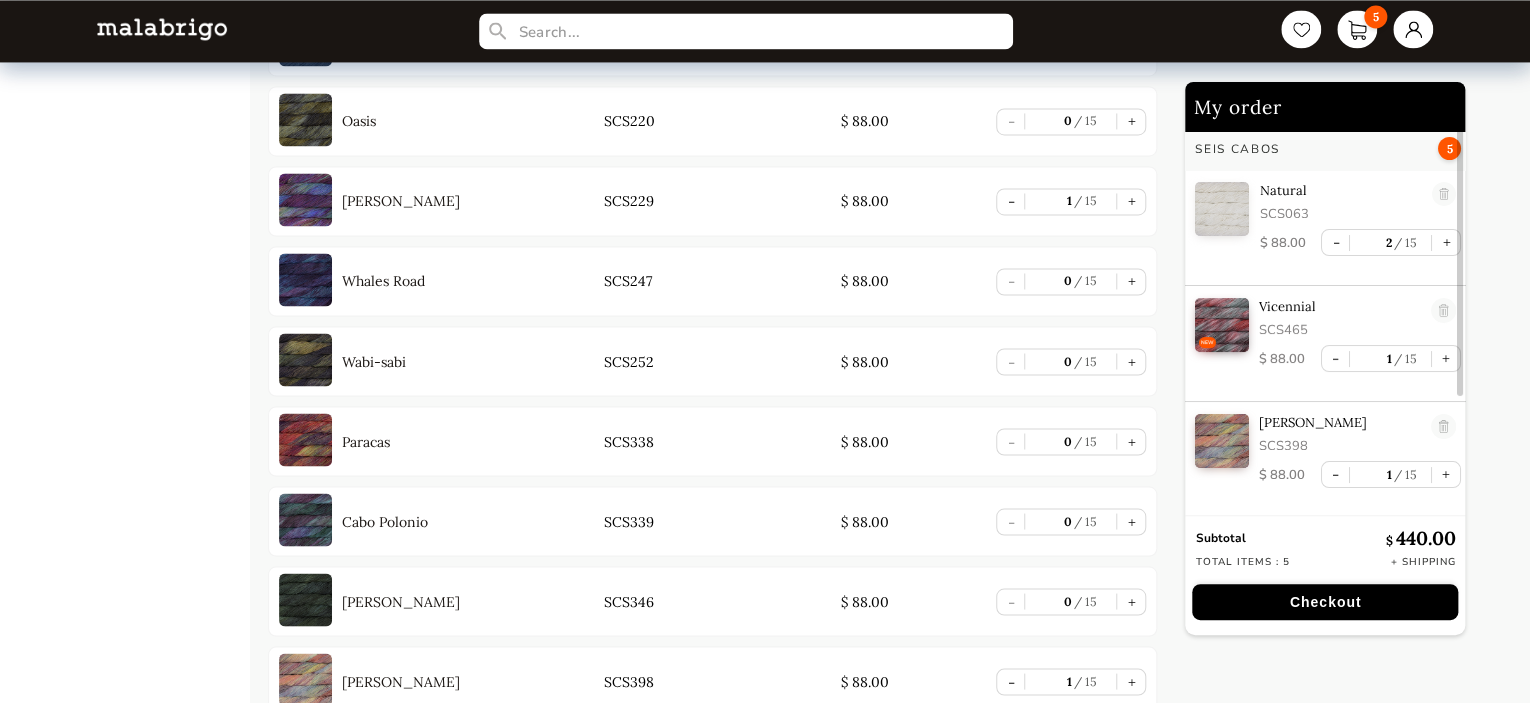 click on "+" at bounding box center [1131, 441] 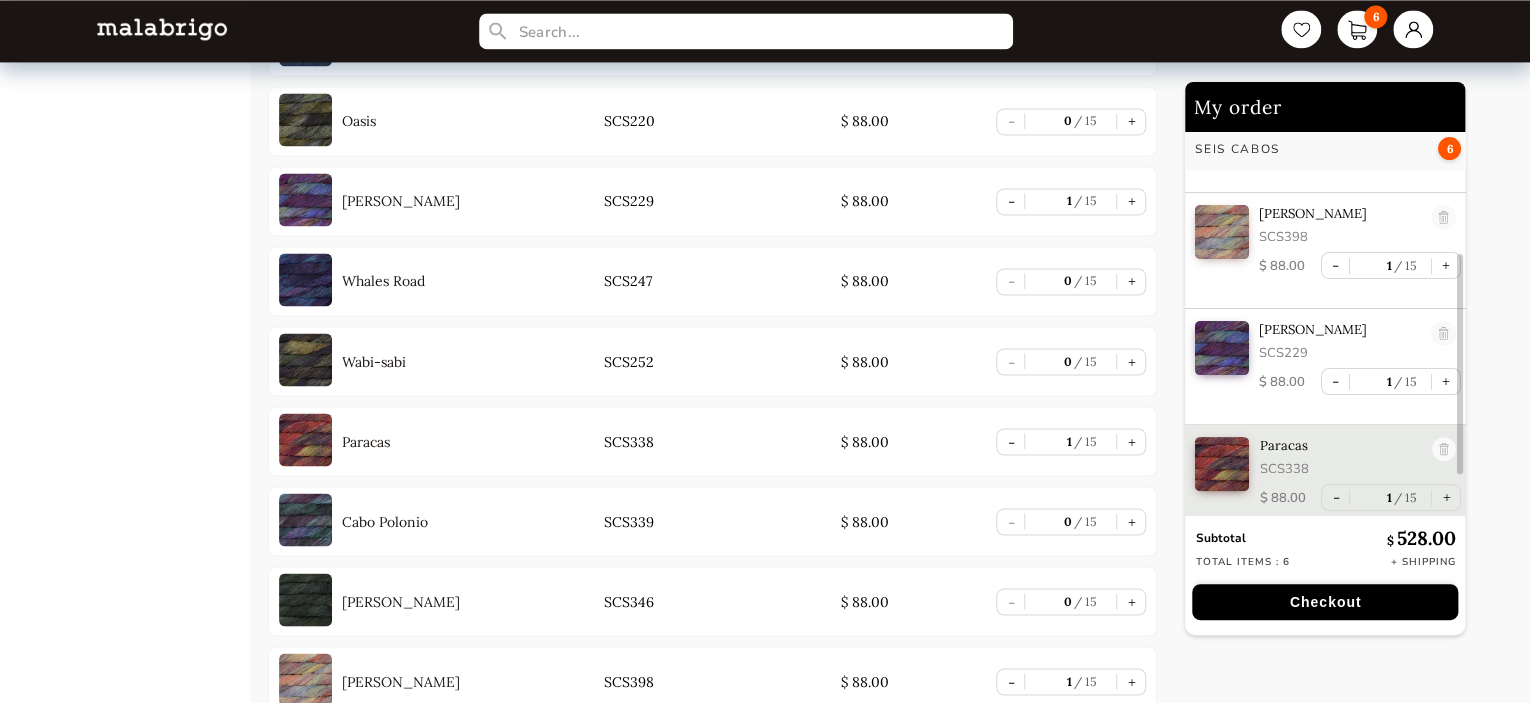 scroll, scrollTop: 220, scrollLeft: 0, axis: vertical 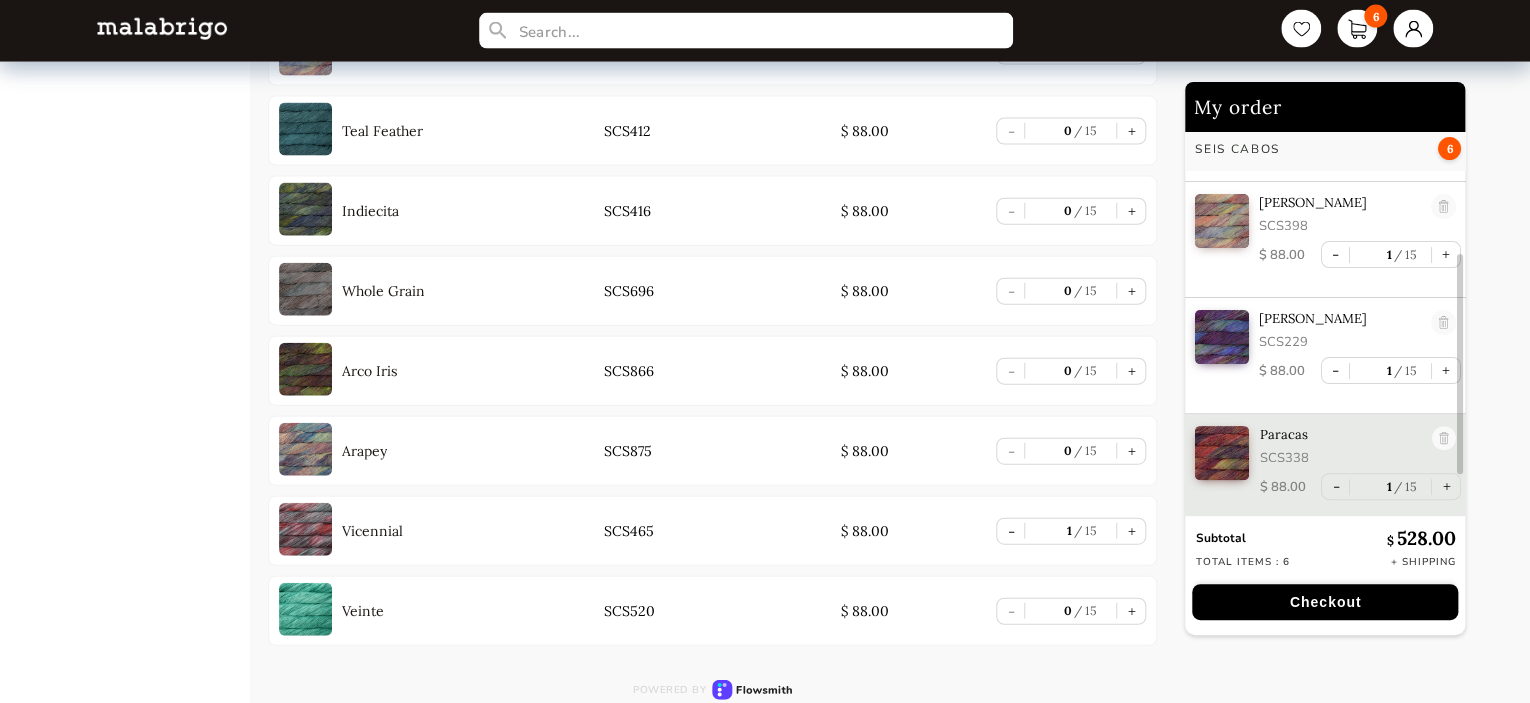 click on "+" at bounding box center (1131, 611) 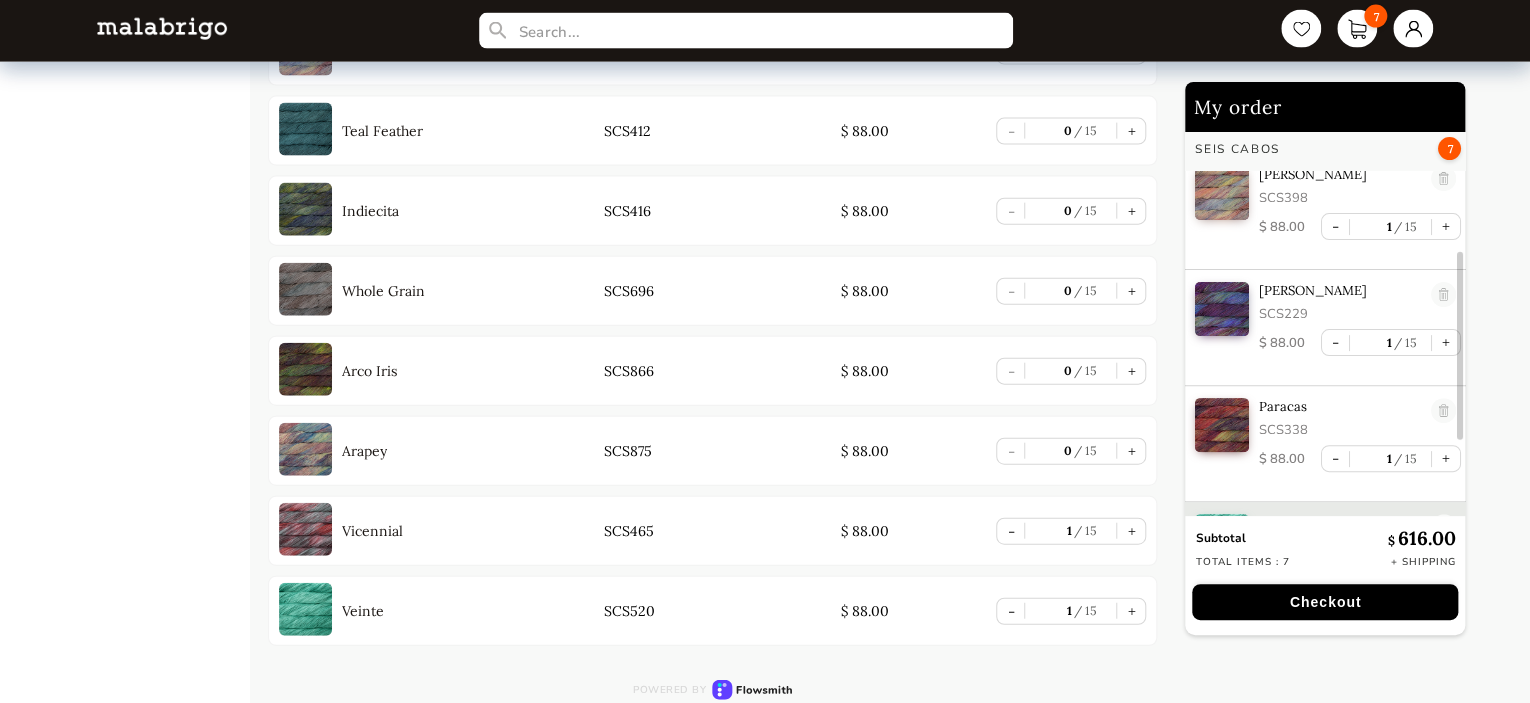 scroll, scrollTop: 246, scrollLeft: 0, axis: vertical 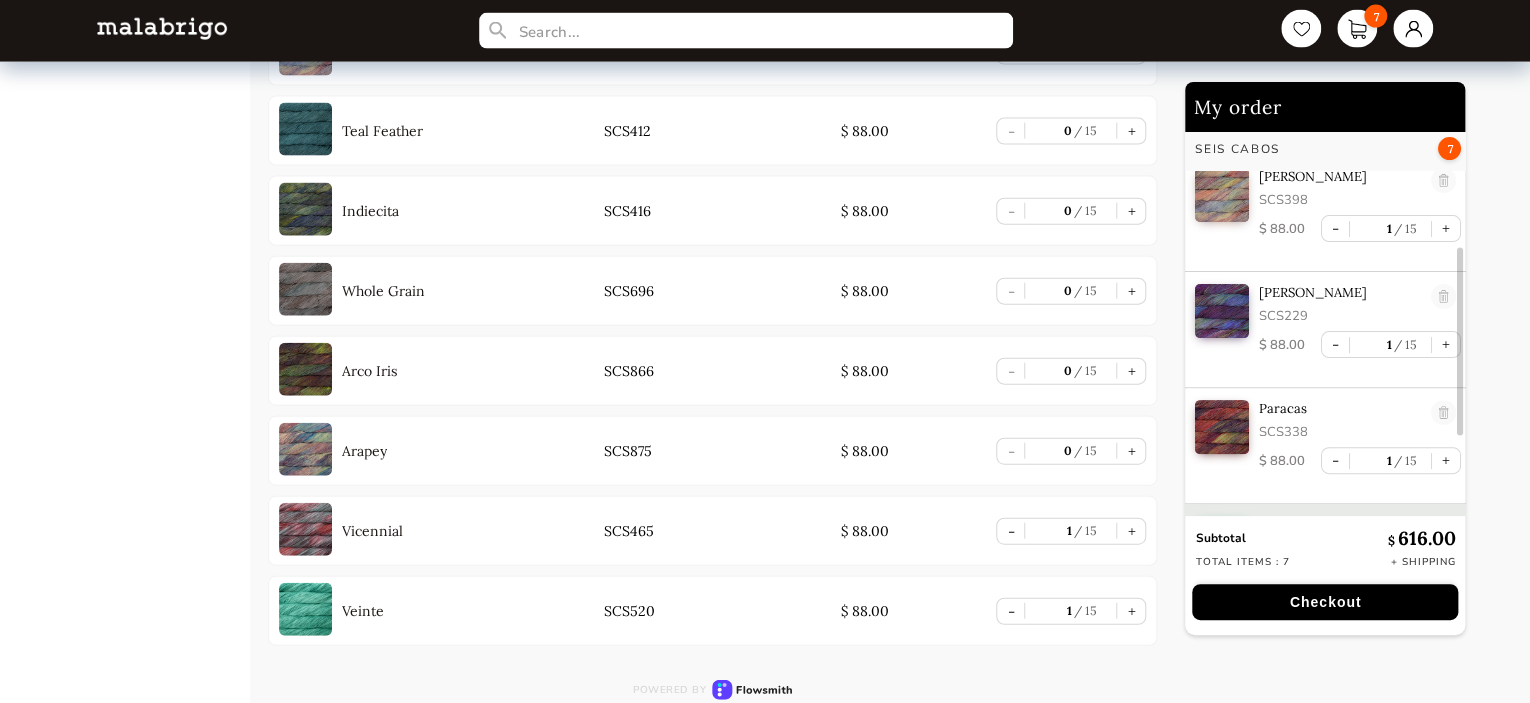 click at bounding box center [1222, 195] 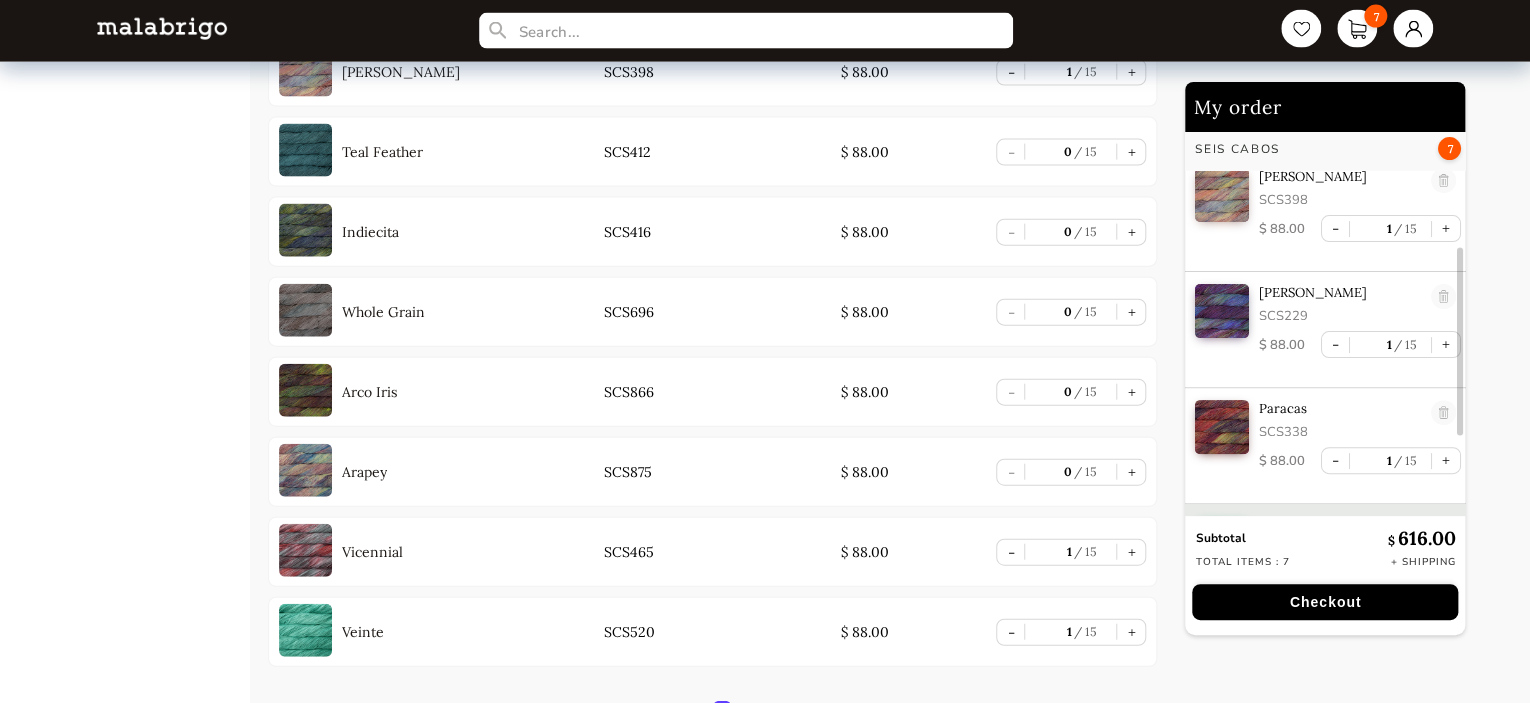 scroll, scrollTop: 2175, scrollLeft: 0, axis: vertical 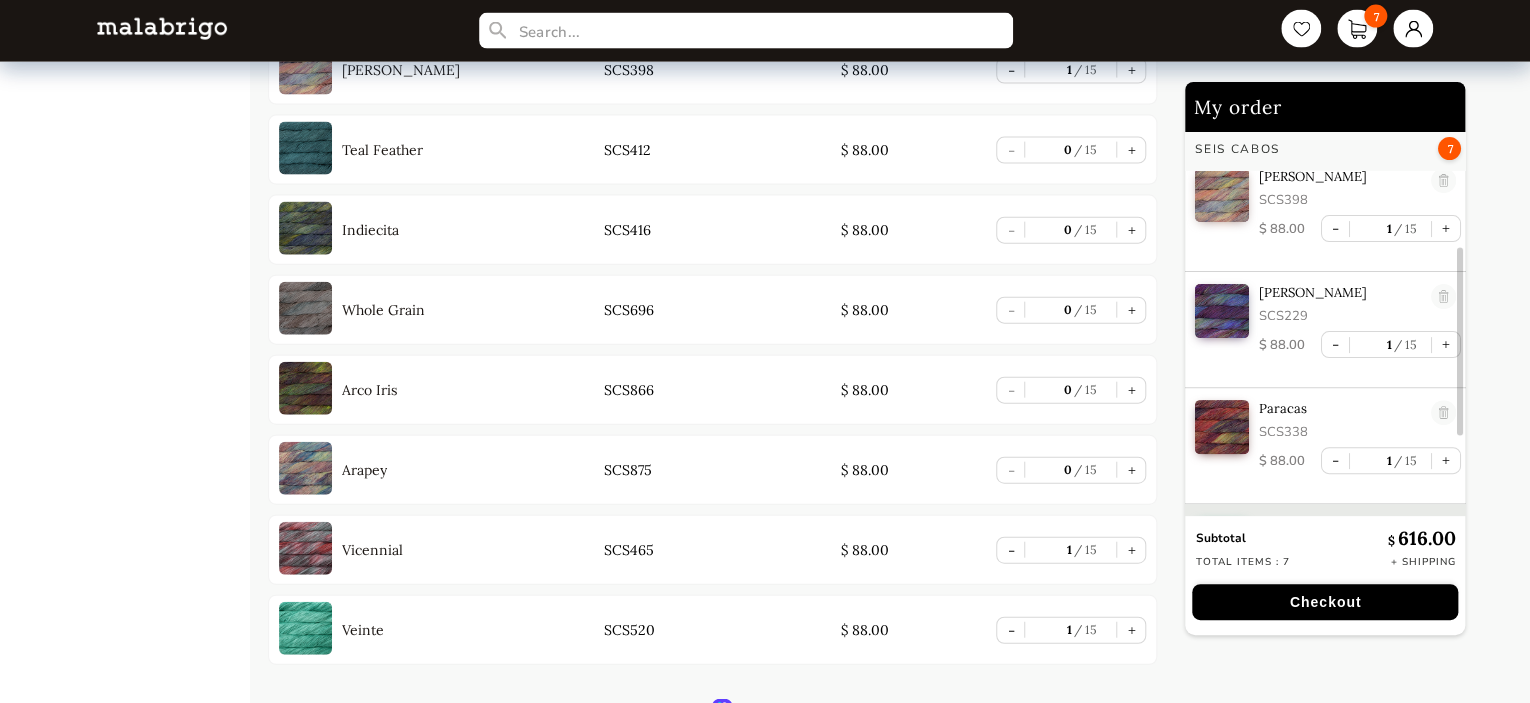 click at bounding box center (305, 68) 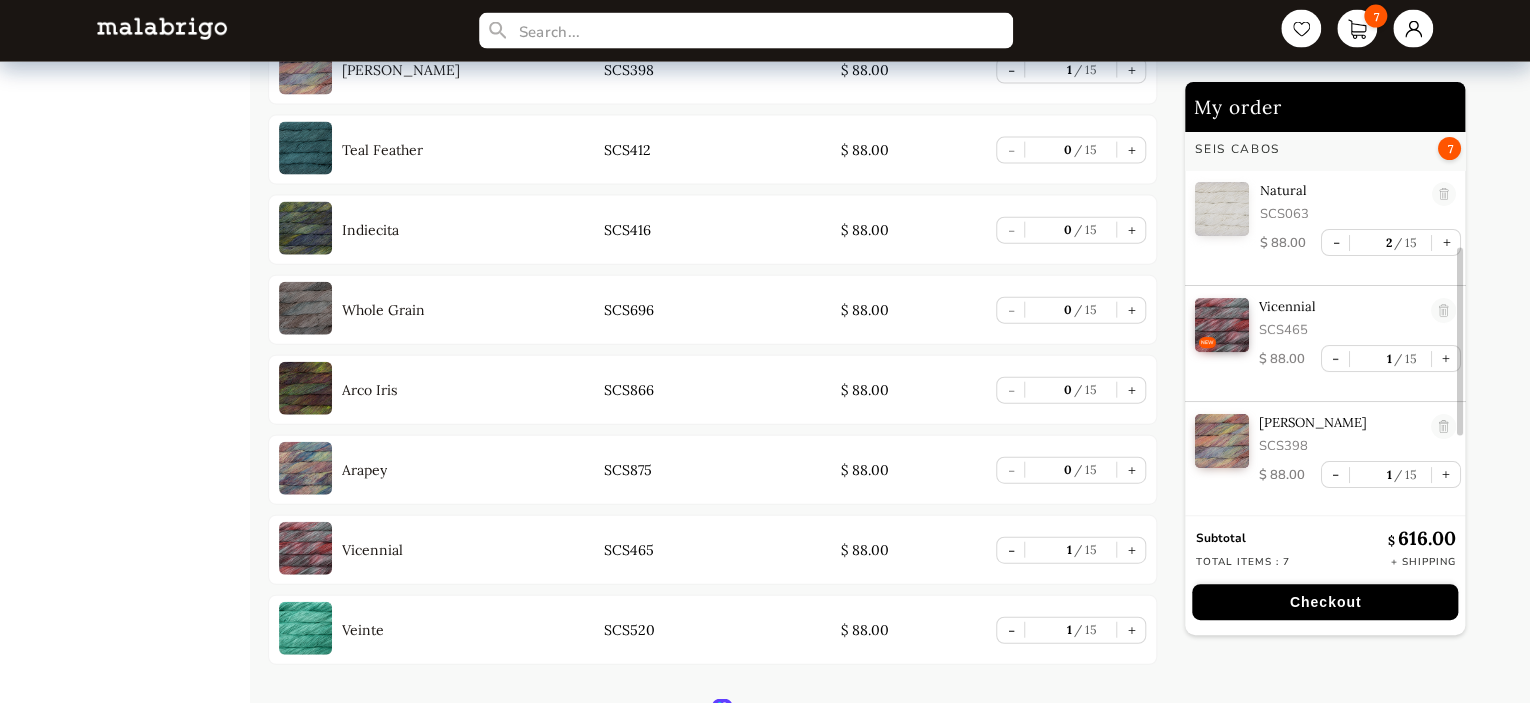 scroll, scrollTop: 6, scrollLeft: 0, axis: vertical 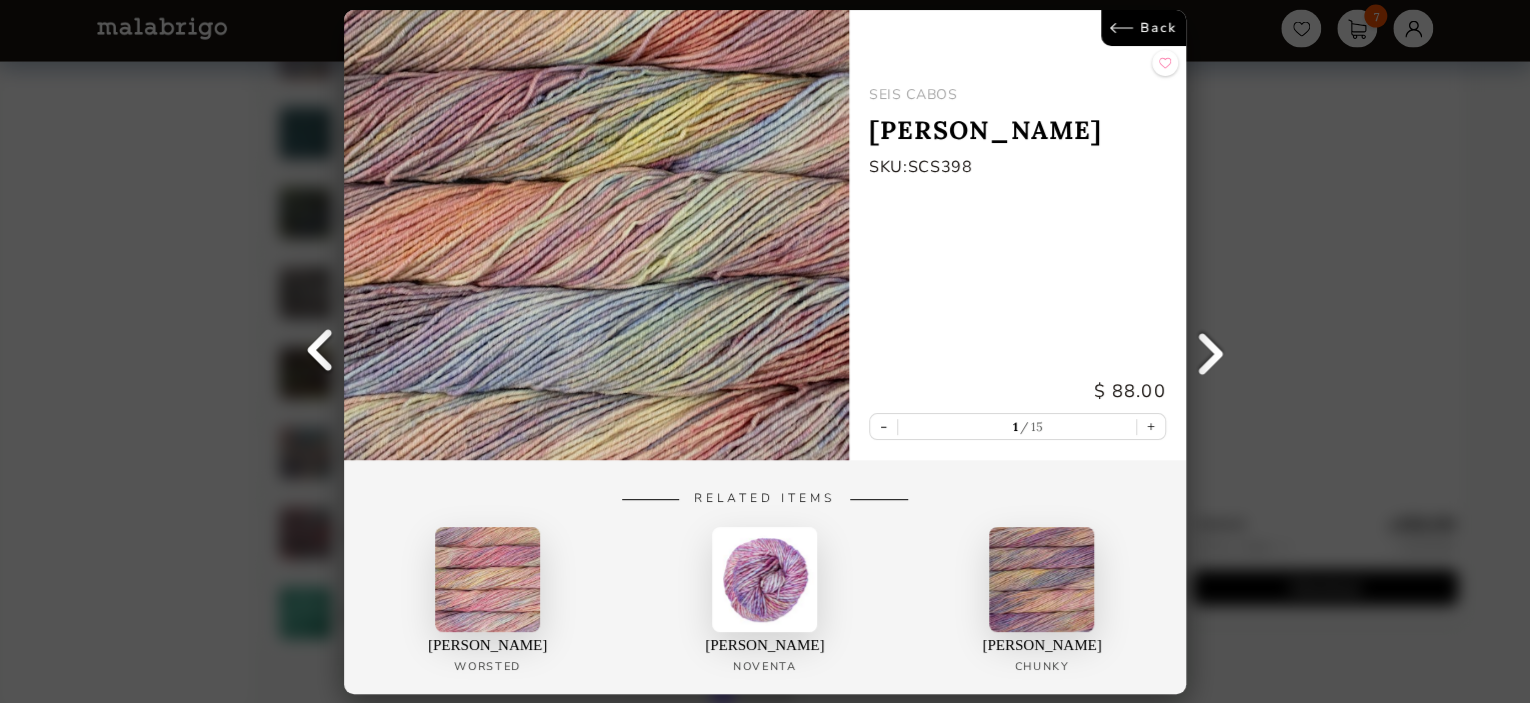 click on "Back" at bounding box center [1143, 28] 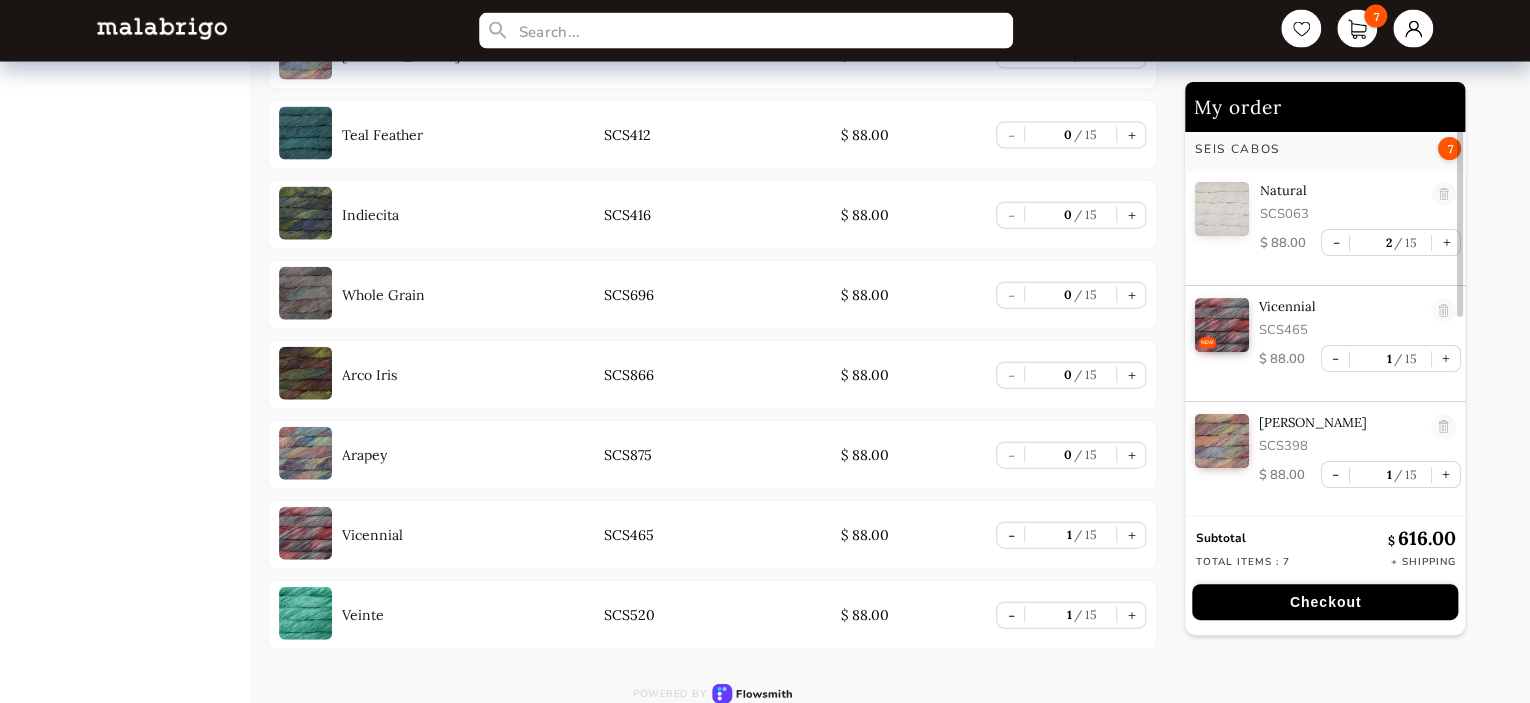 click at bounding box center (305, 613) 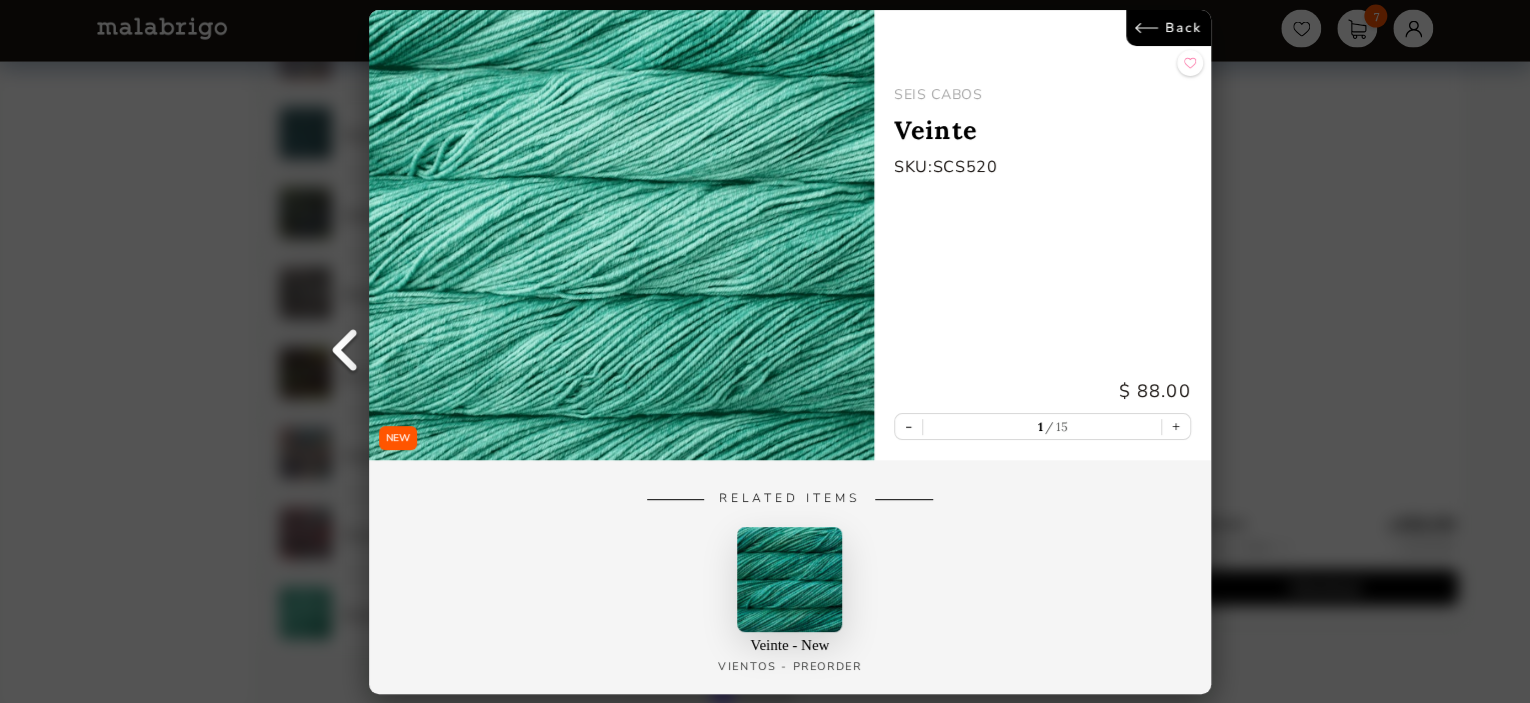 scroll, scrollTop: 6, scrollLeft: 0, axis: vertical 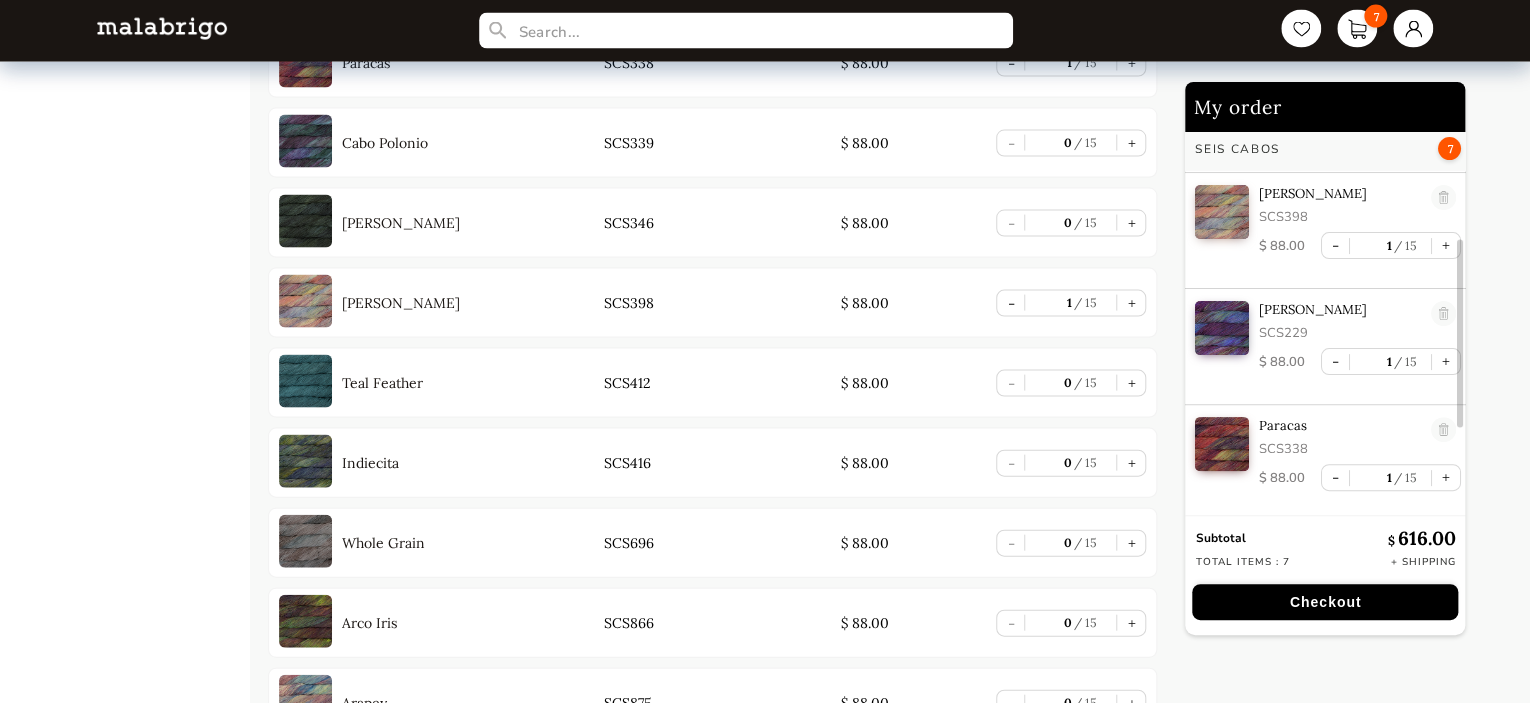 click at bounding box center [1444, 314] 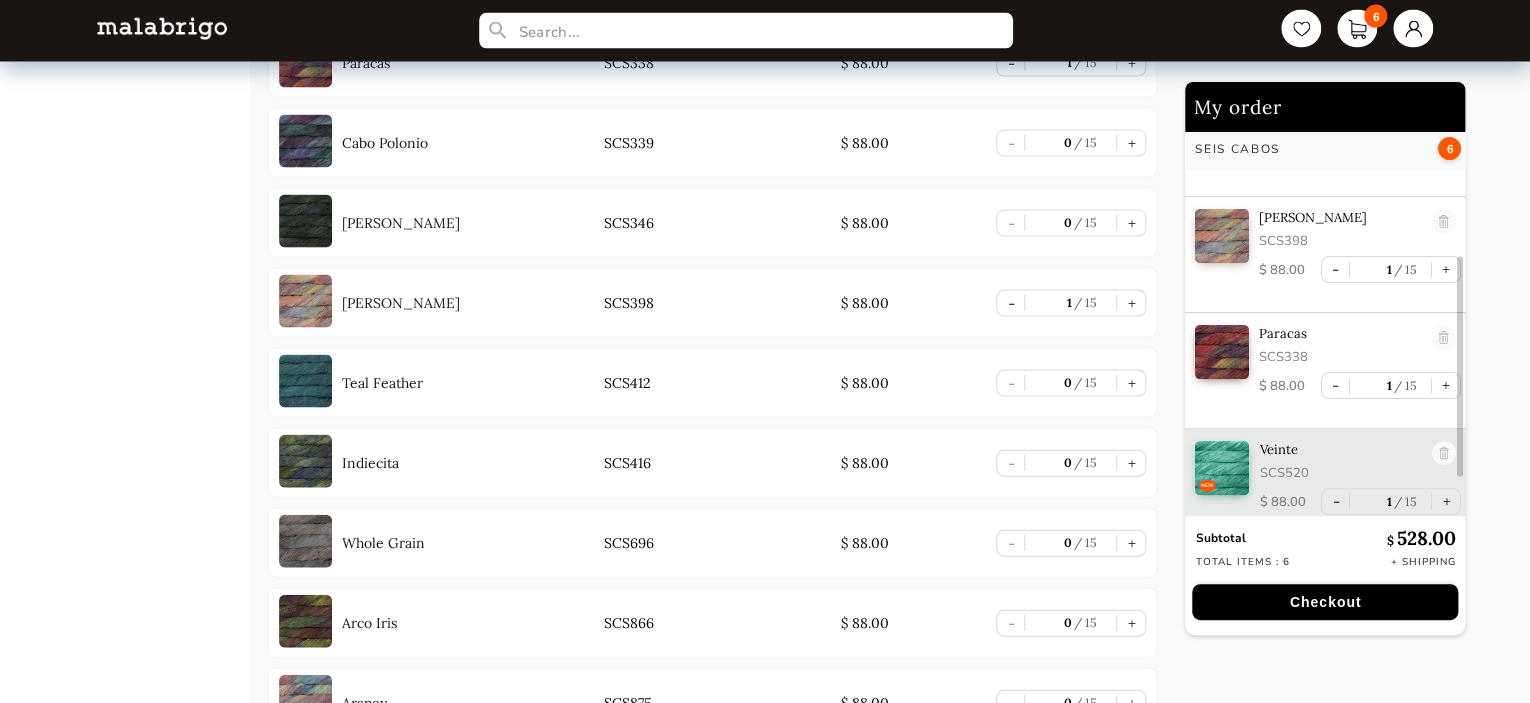 scroll, scrollTop: 225, scrollLeft: 0, axis: vertical 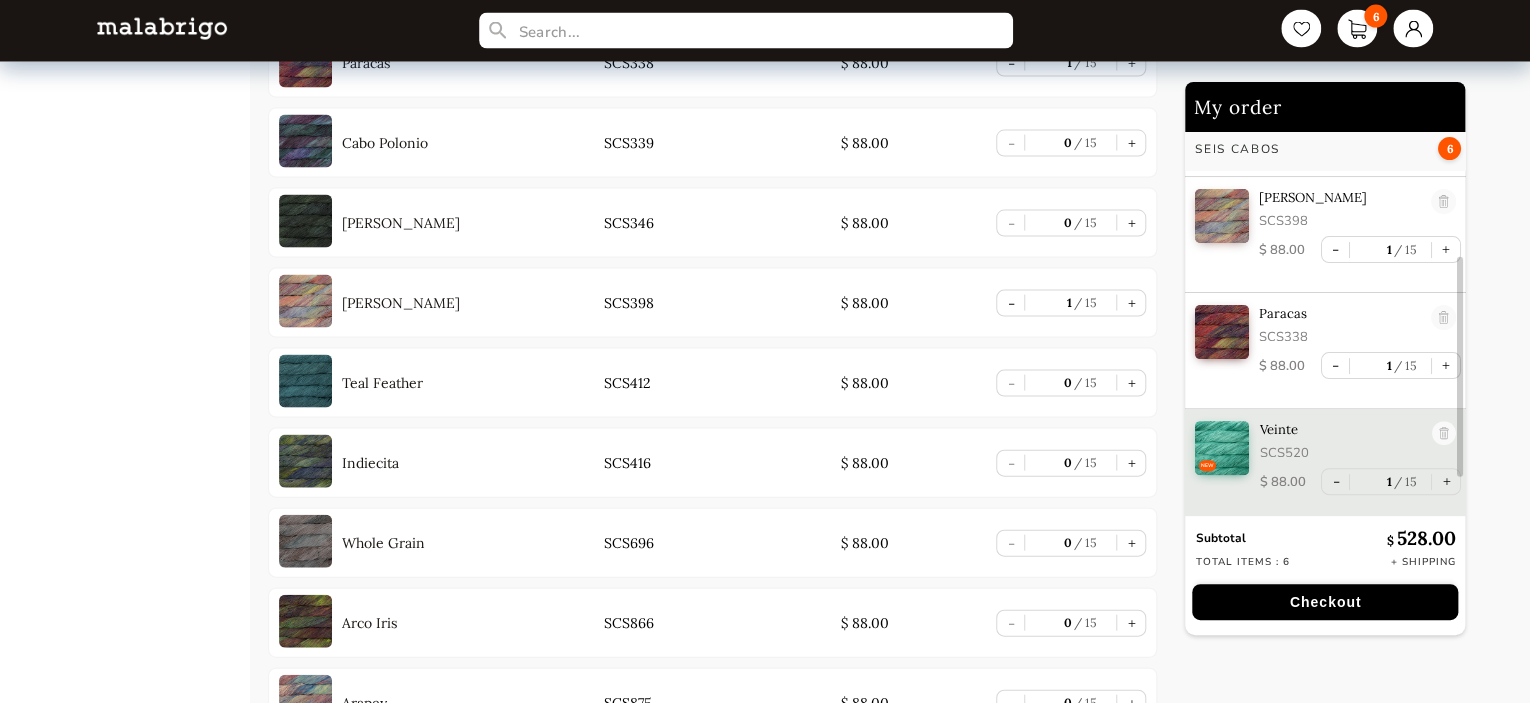 click at bounding box center [1444, 318] 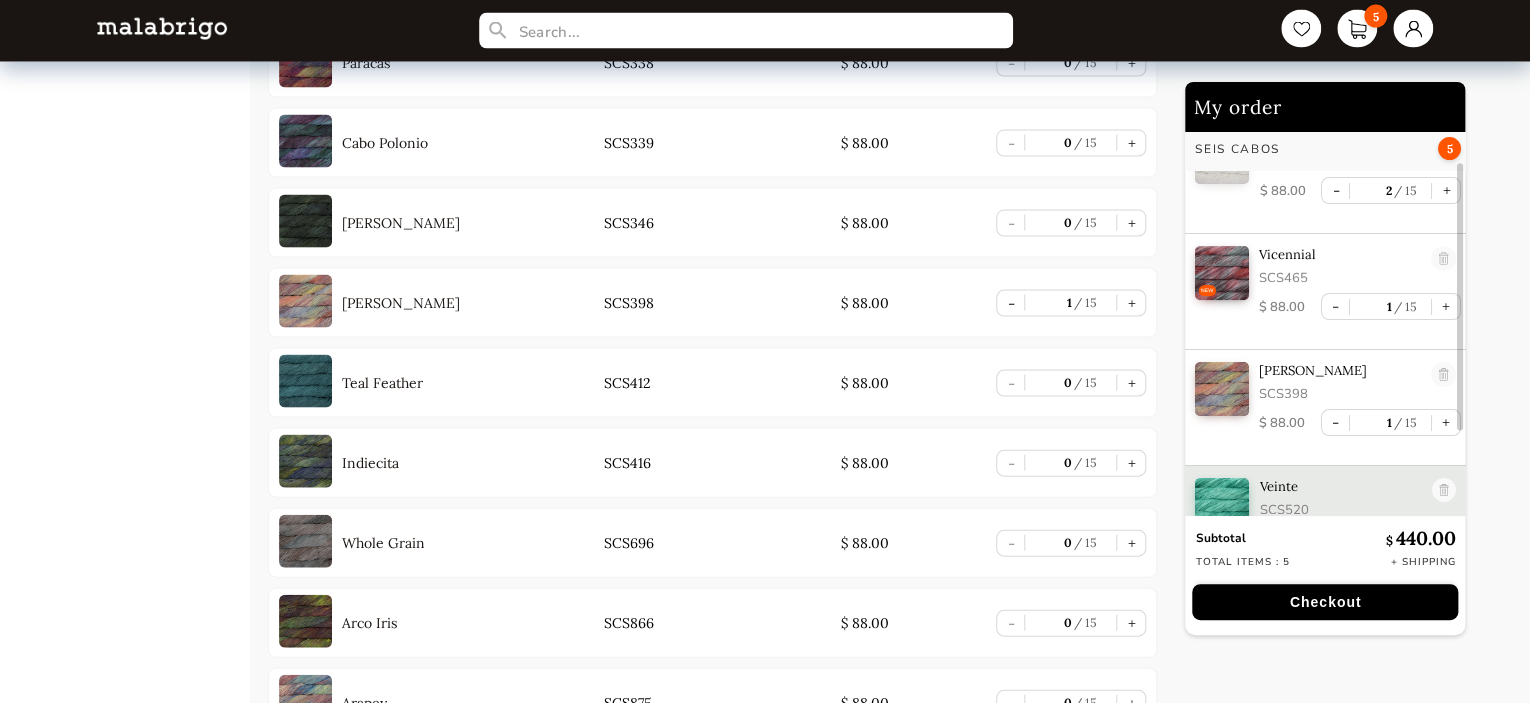 scroll, scrollTop: 50, scrollLeft: 0, axis: vertical 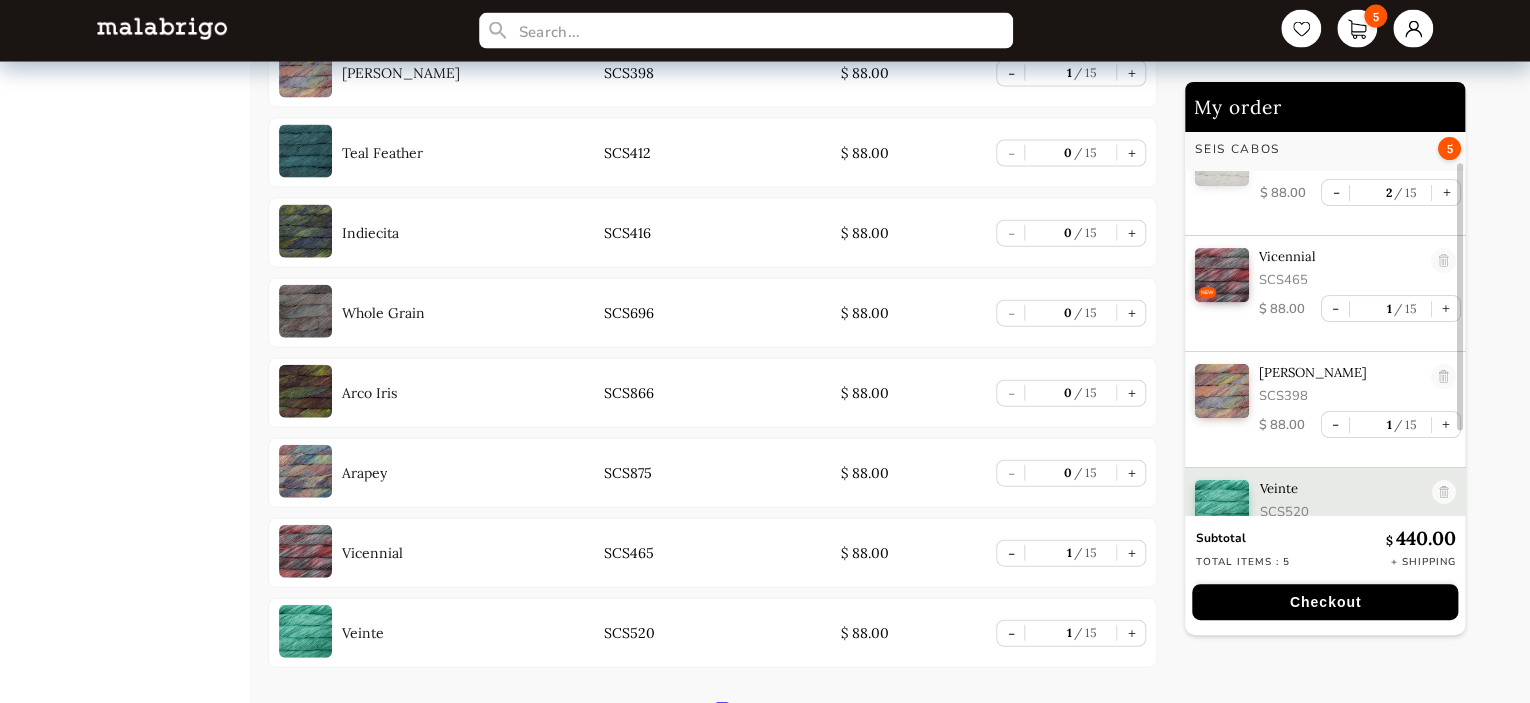 click at bounding box center (305, 551) 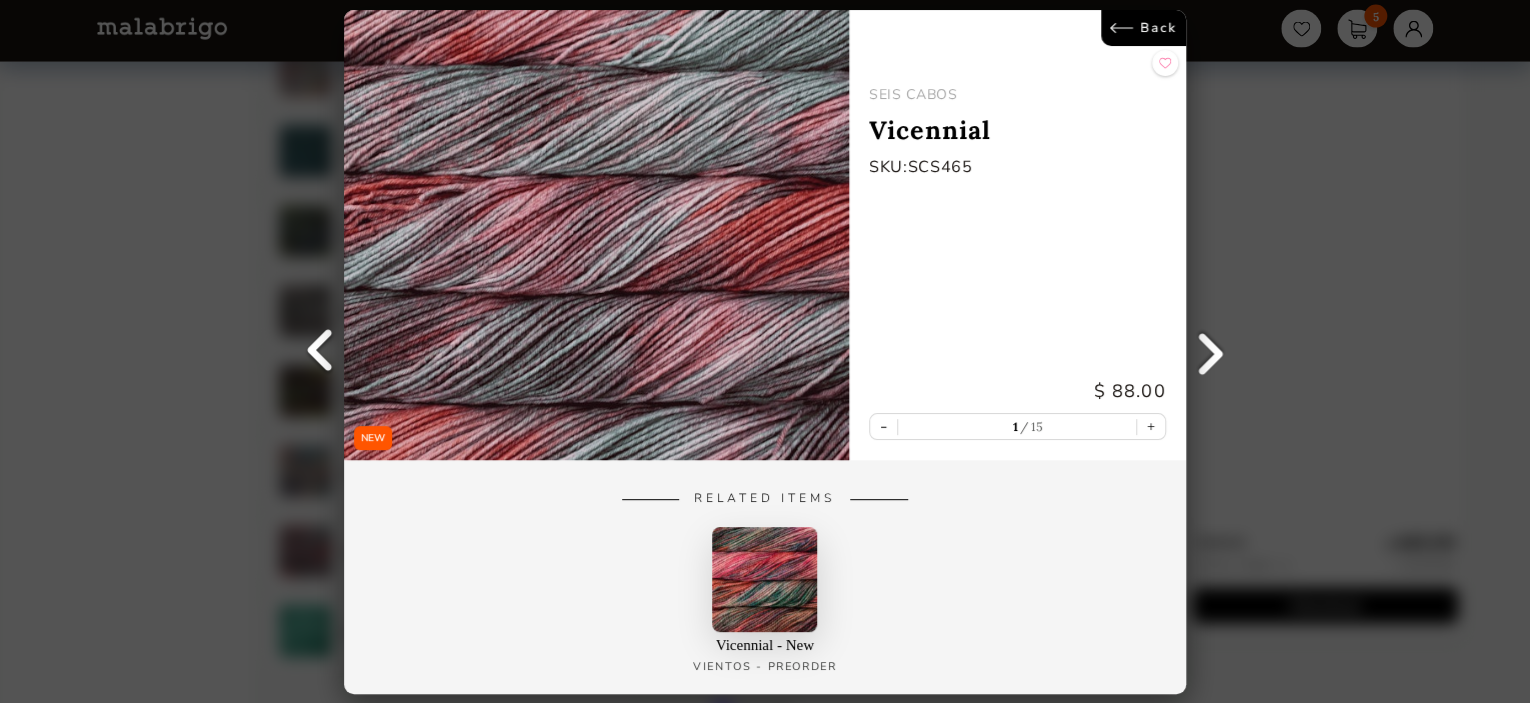 click on "Back" at bounding box center (1143, 28) 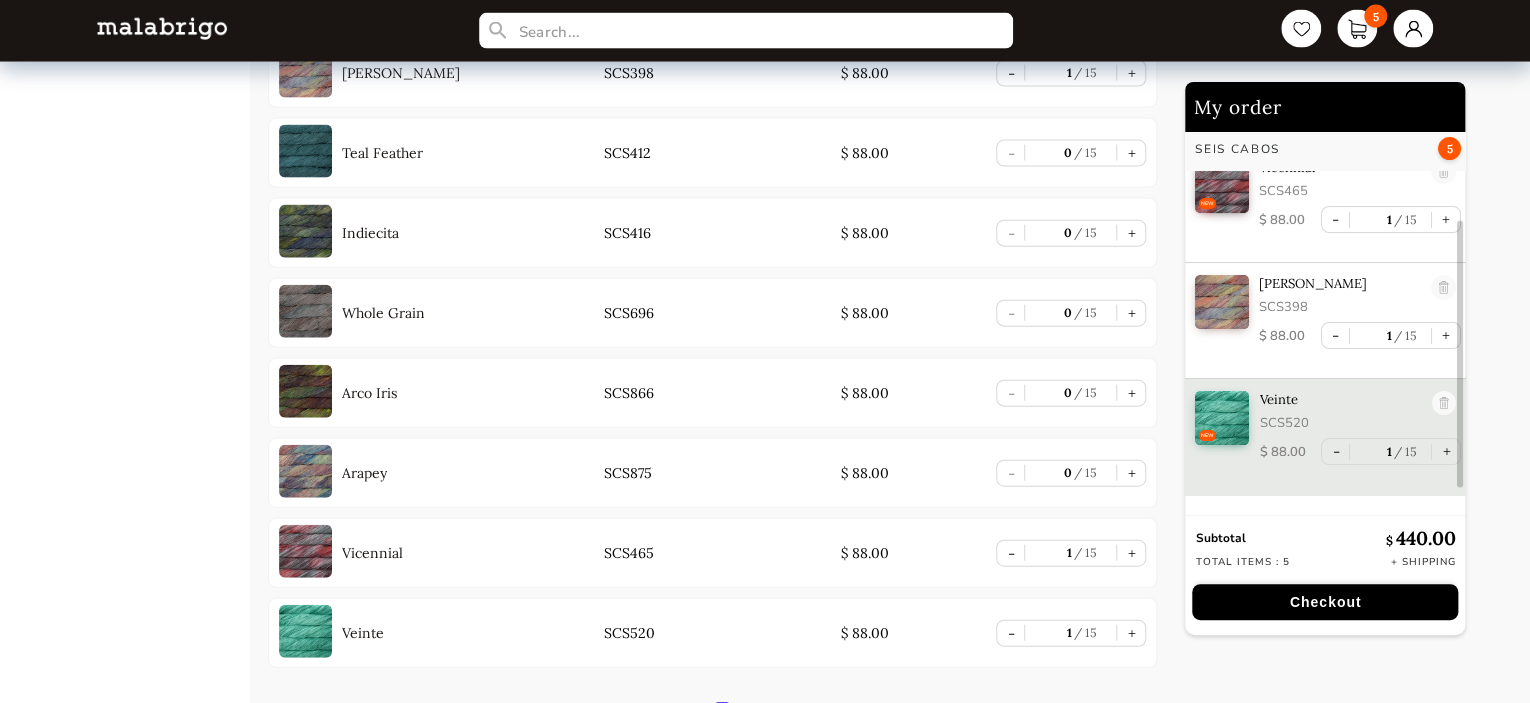 scroll, scrollTop: 134, scrollLeft: 0, axis: vertical 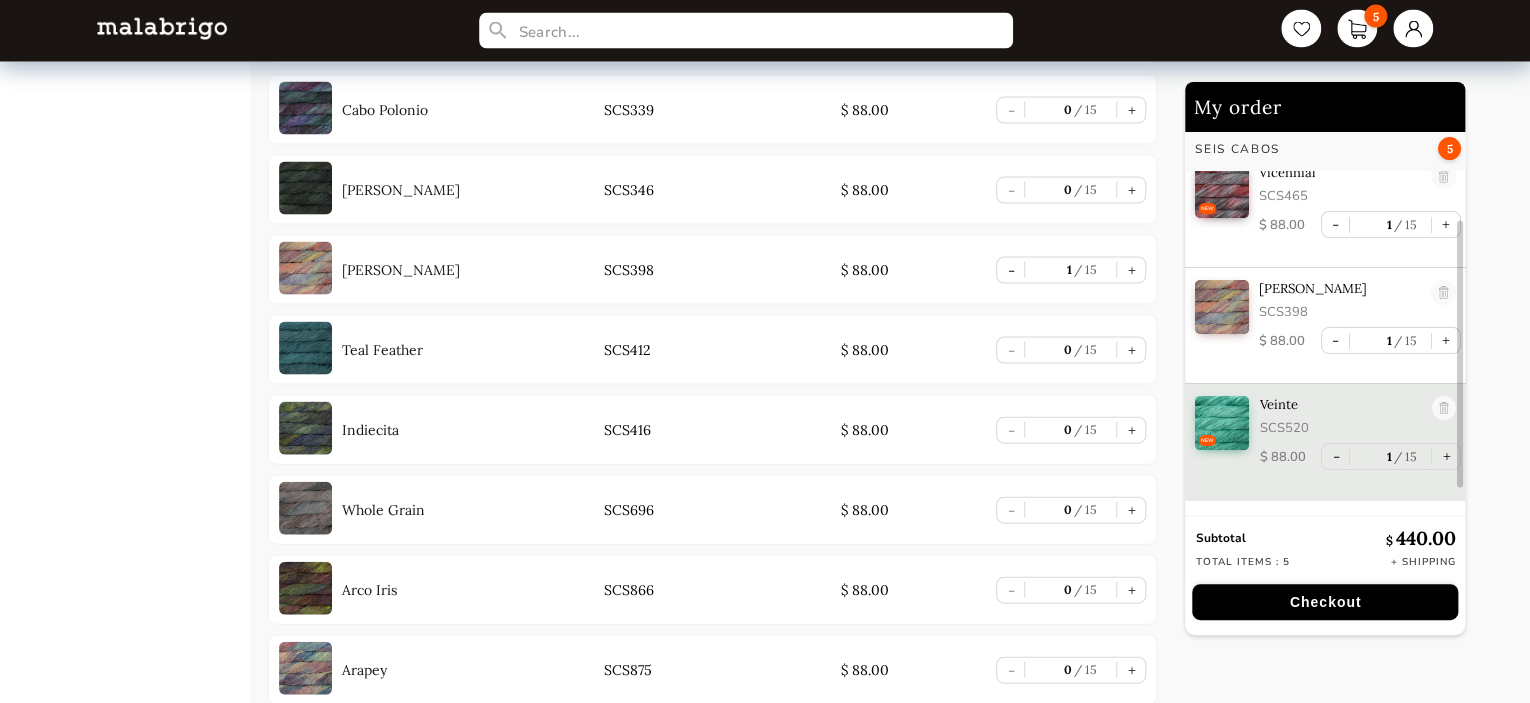 click at bounding box center [305, 268] 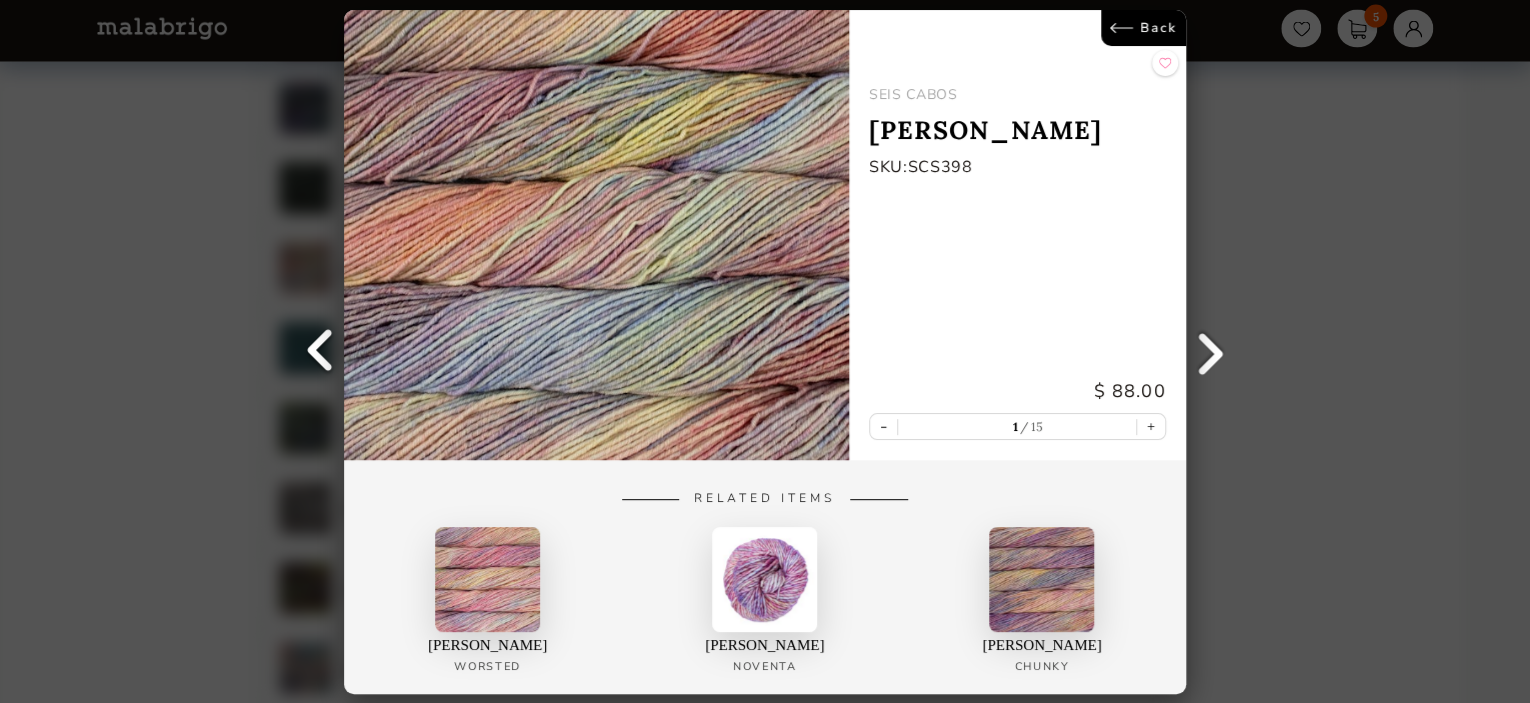 scroll, scrollTop: 0, scrollLeft: 0, axis: both 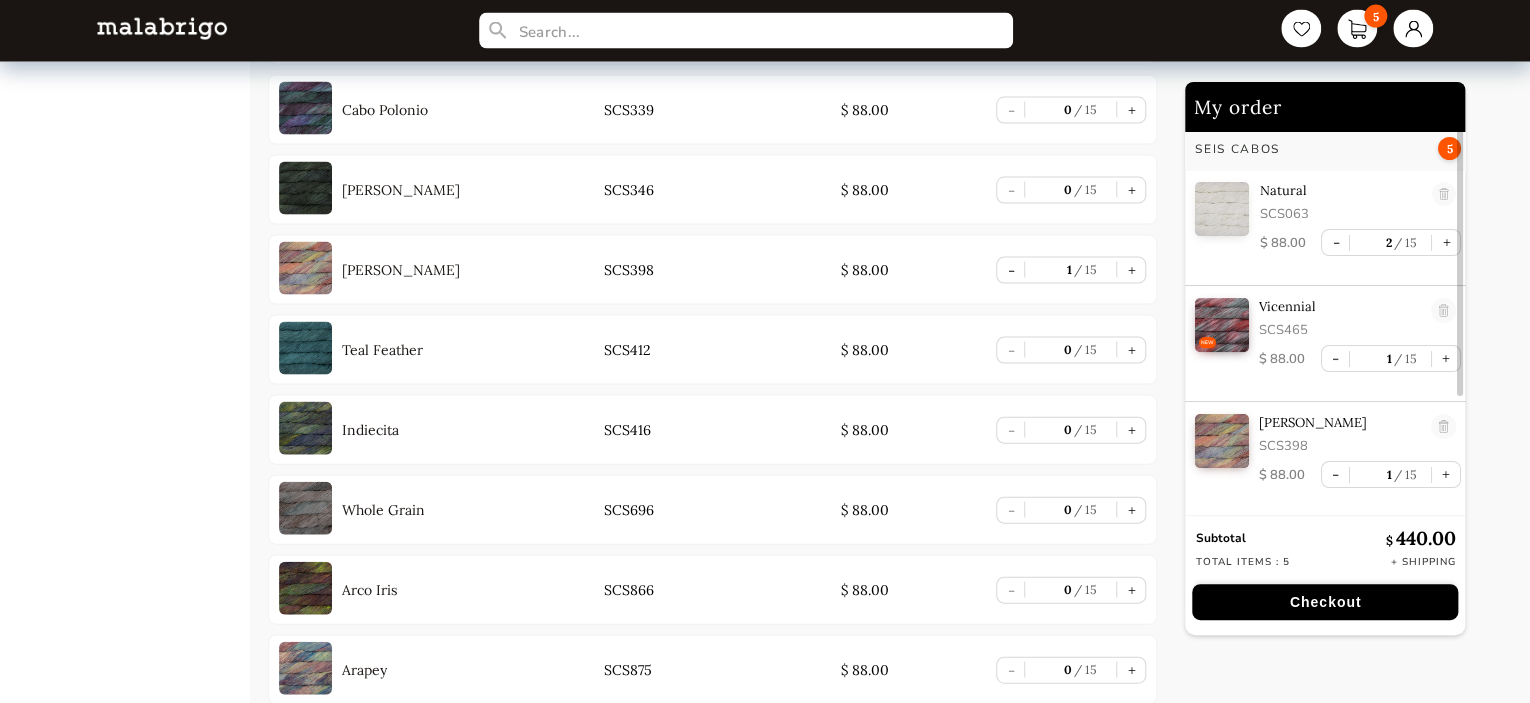 click at bounding box center [305, 348] 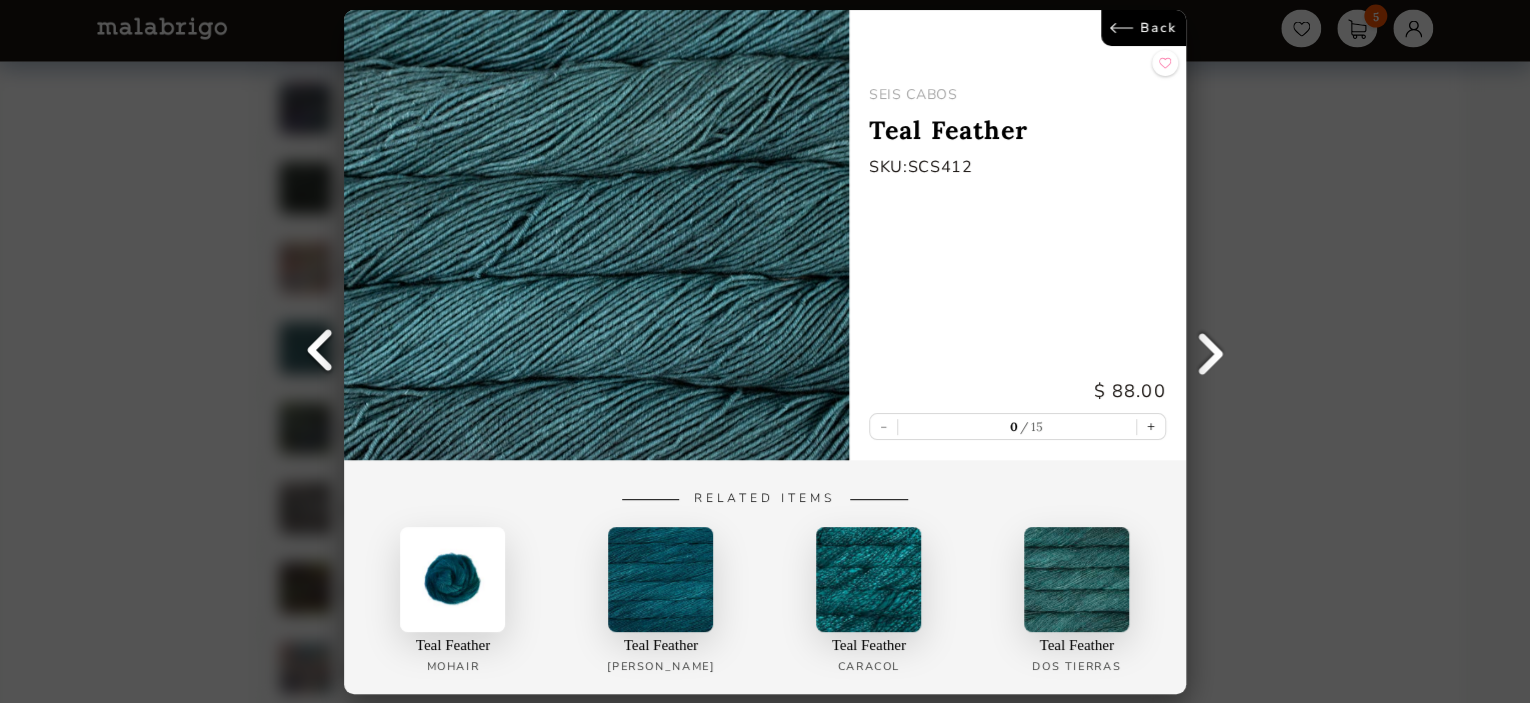 click on "Back" at bounding box center [1143, 28] 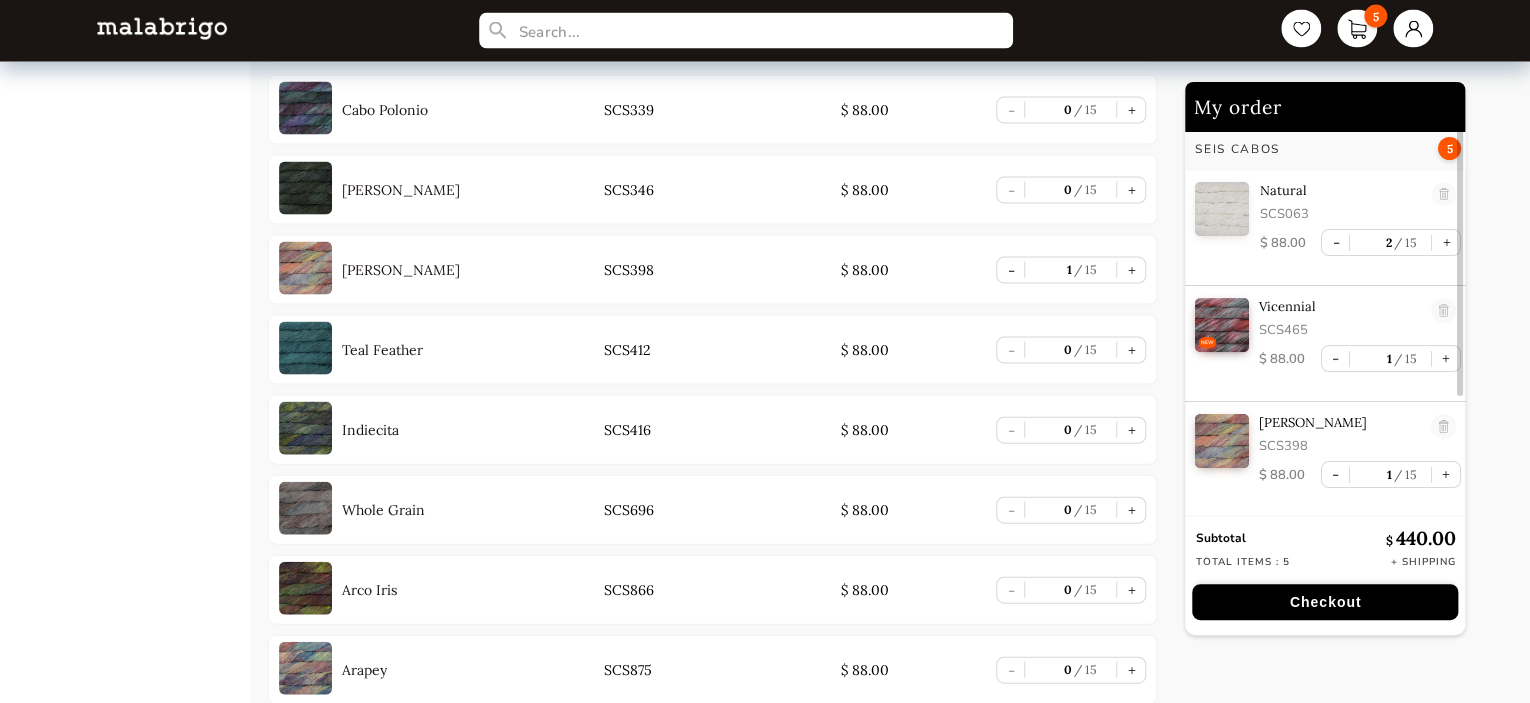 click at bounding box center [305, 428] 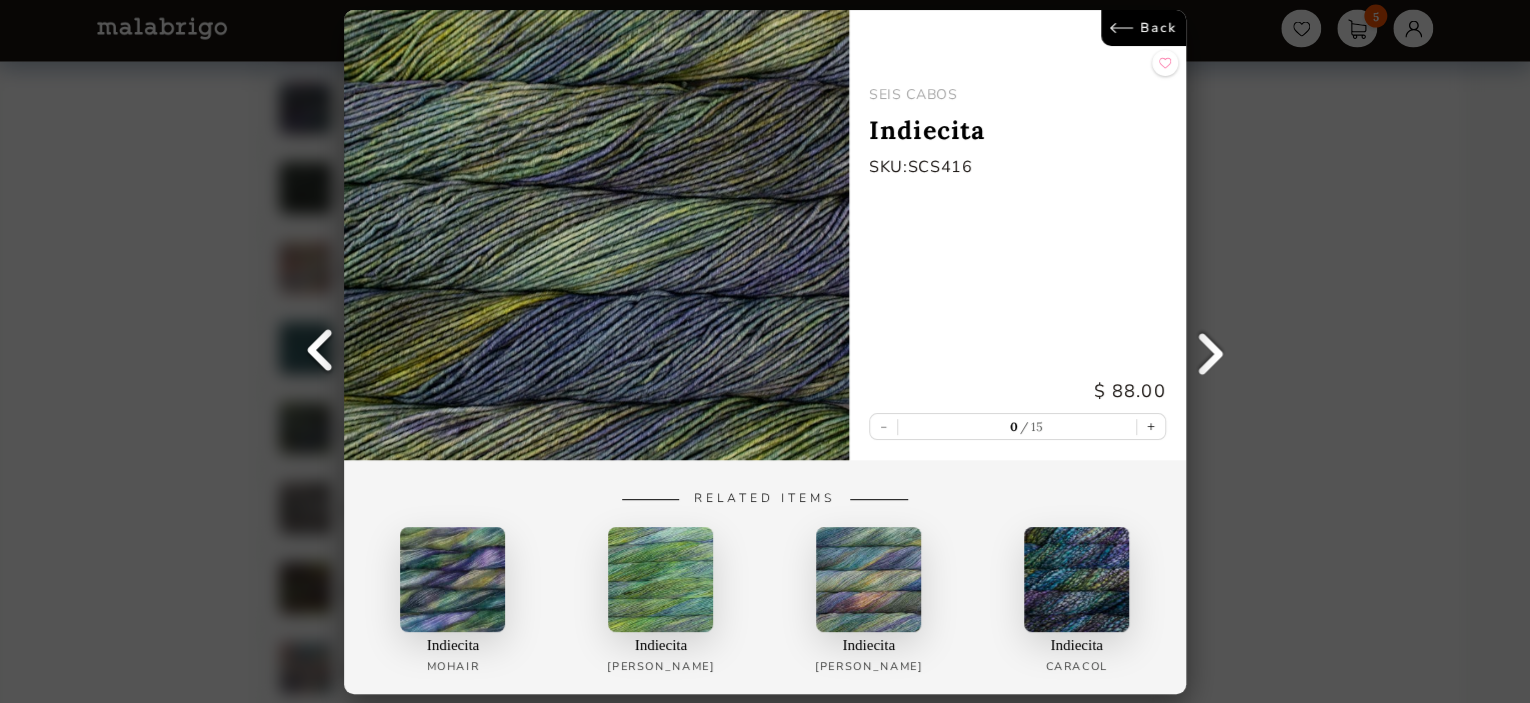 click on "Back" at bounding box center [1143, 28] 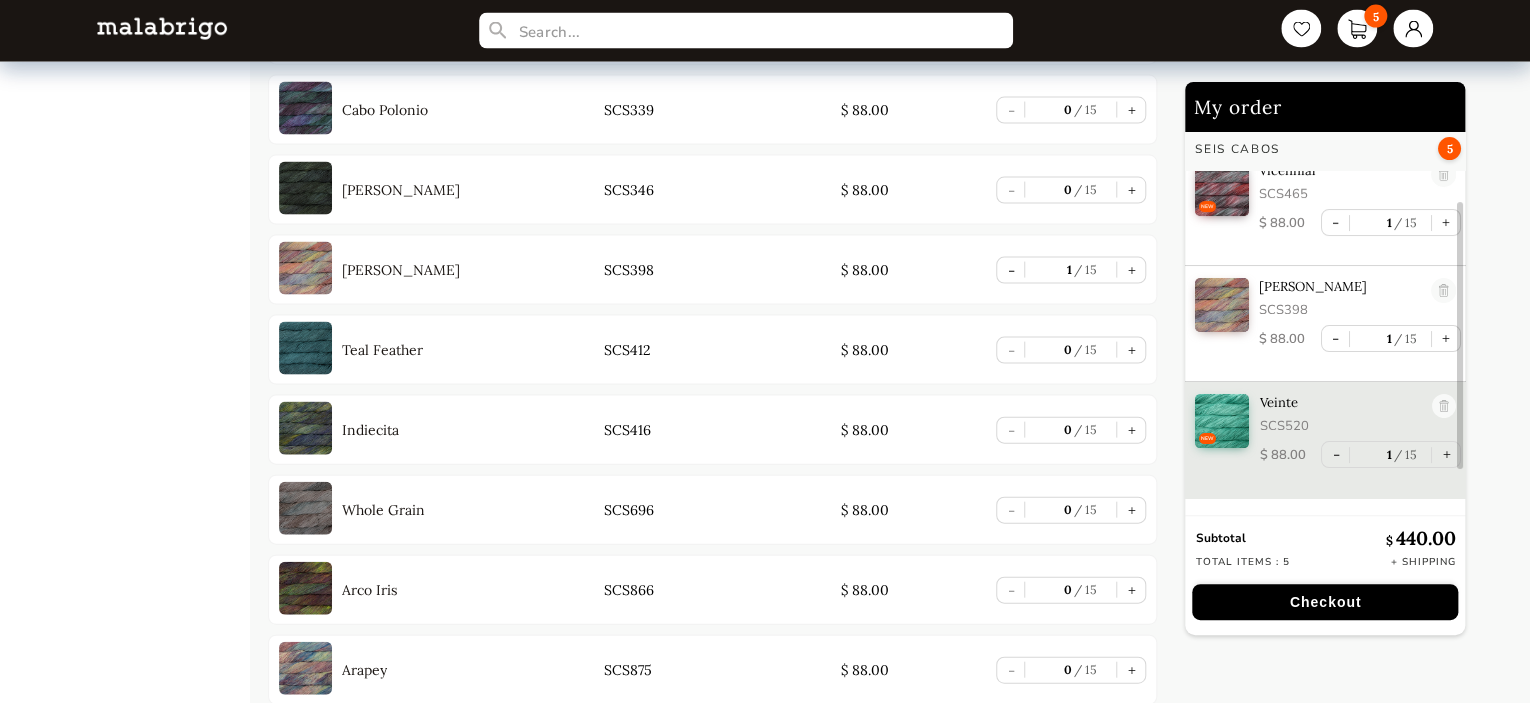 scroll, scrollTop: 163, scrollLeft: 0, axis: vertical 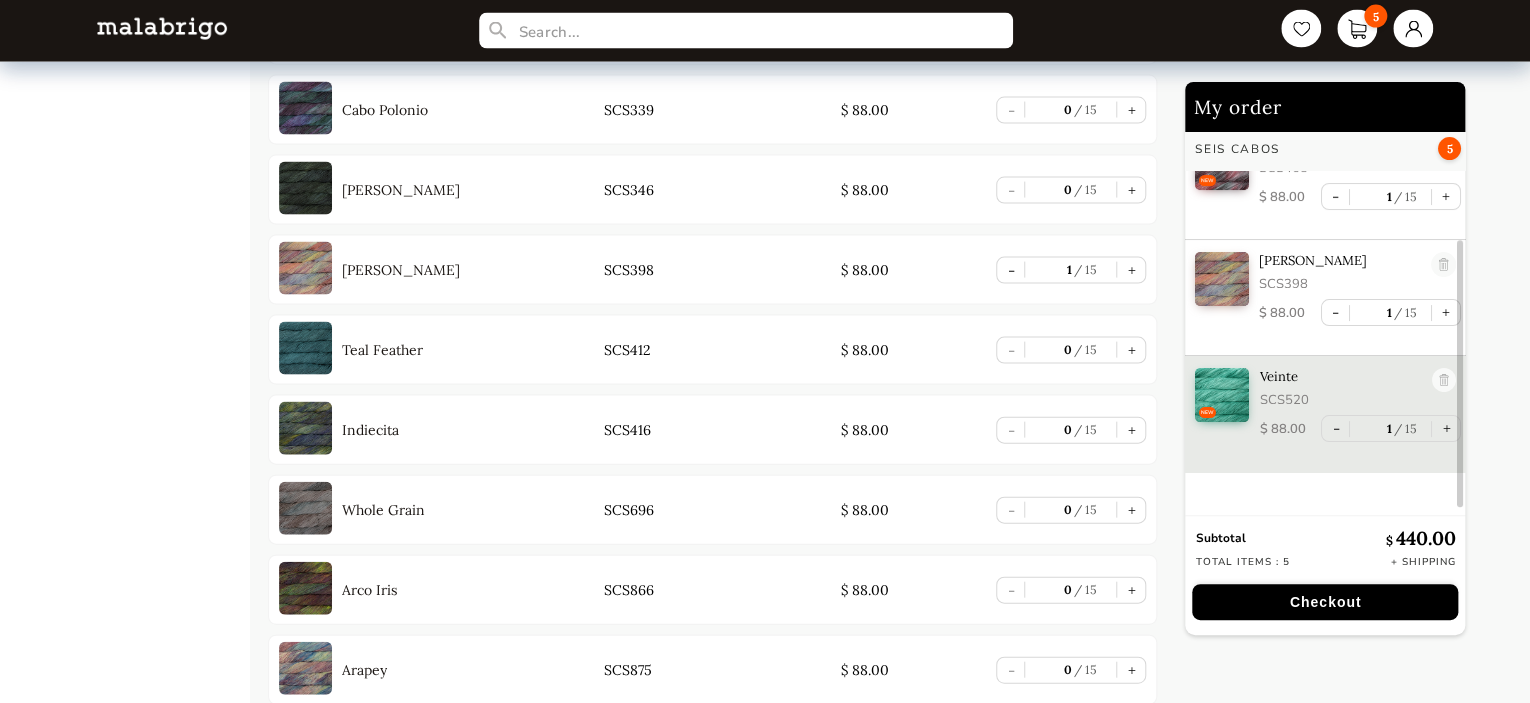 click at bounding box center [305, 348] 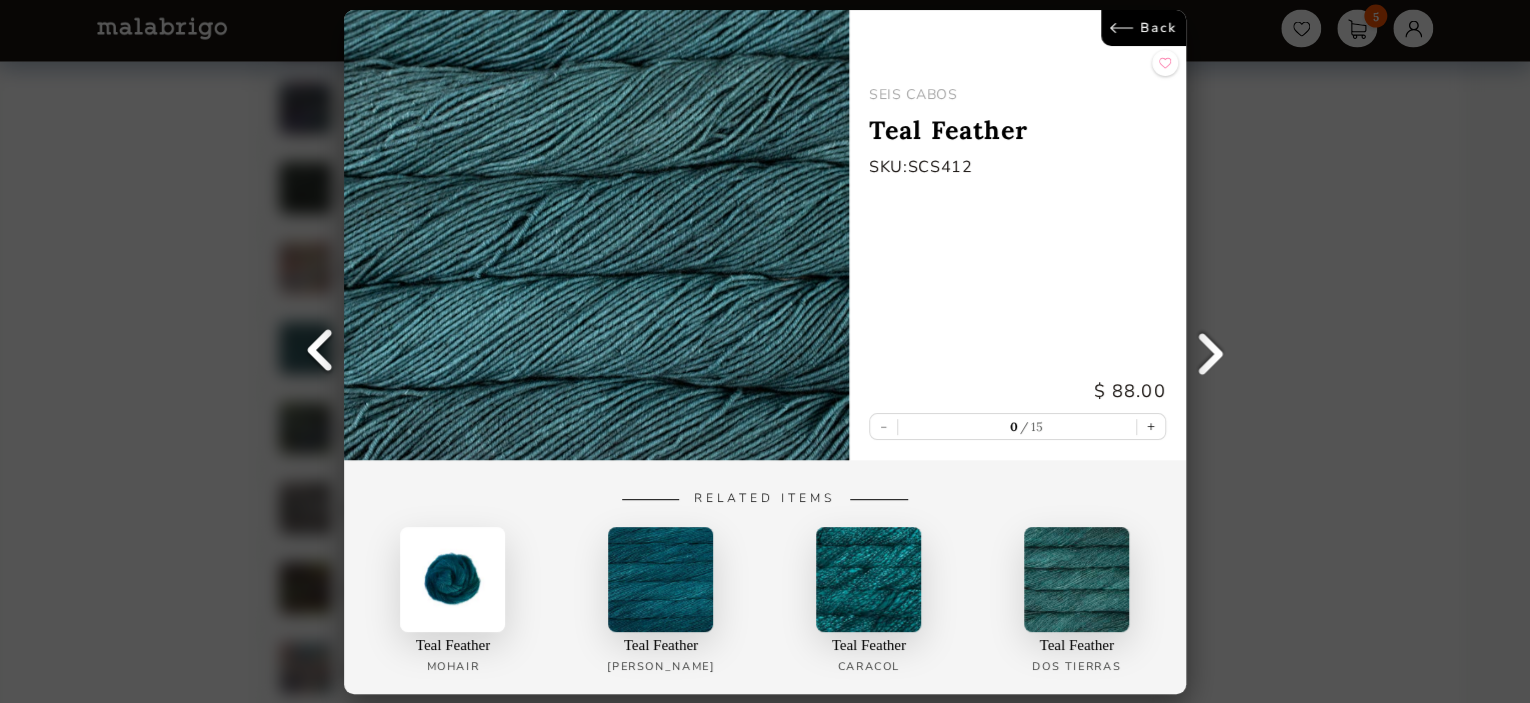 scroll, scrollTop: 0, scrollLeft: 0, axis: both 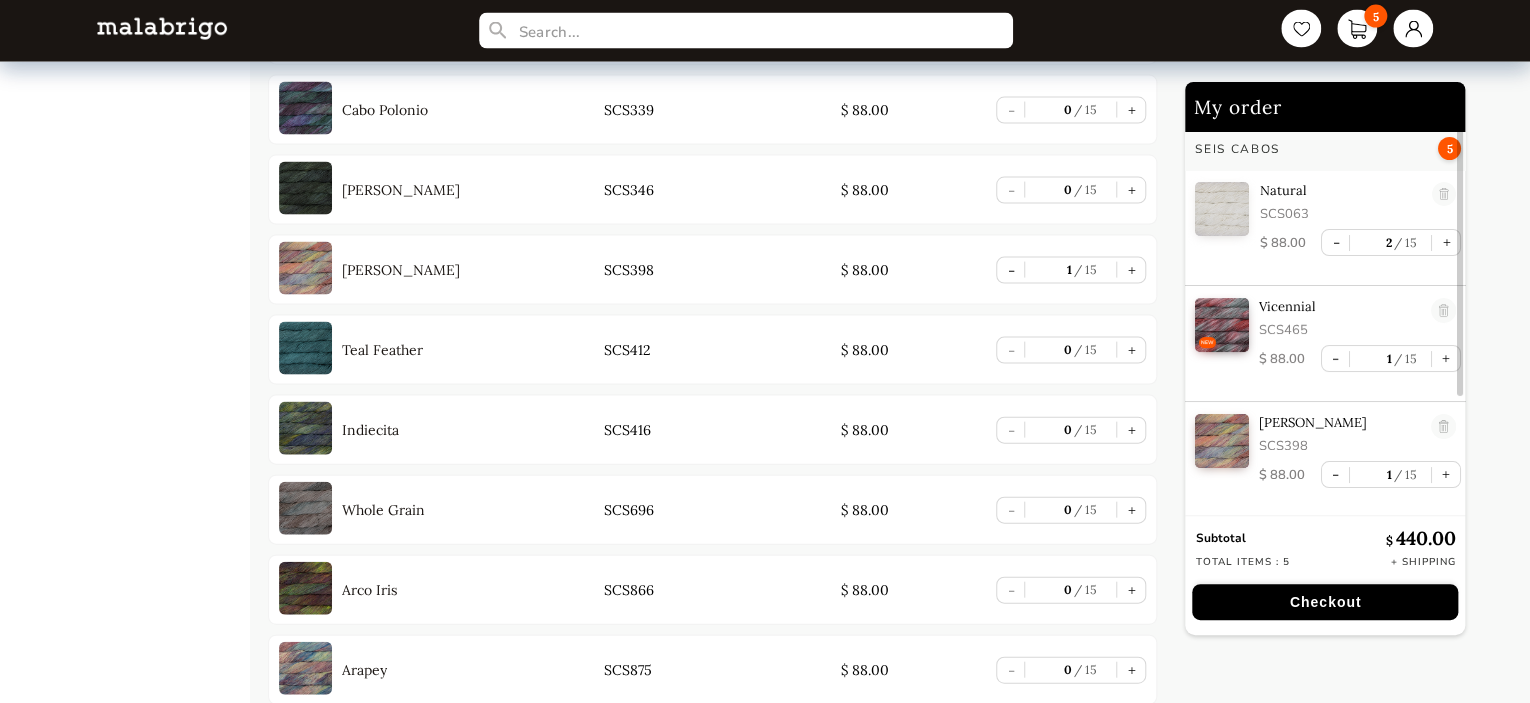 click at bounding box center (305, 428) 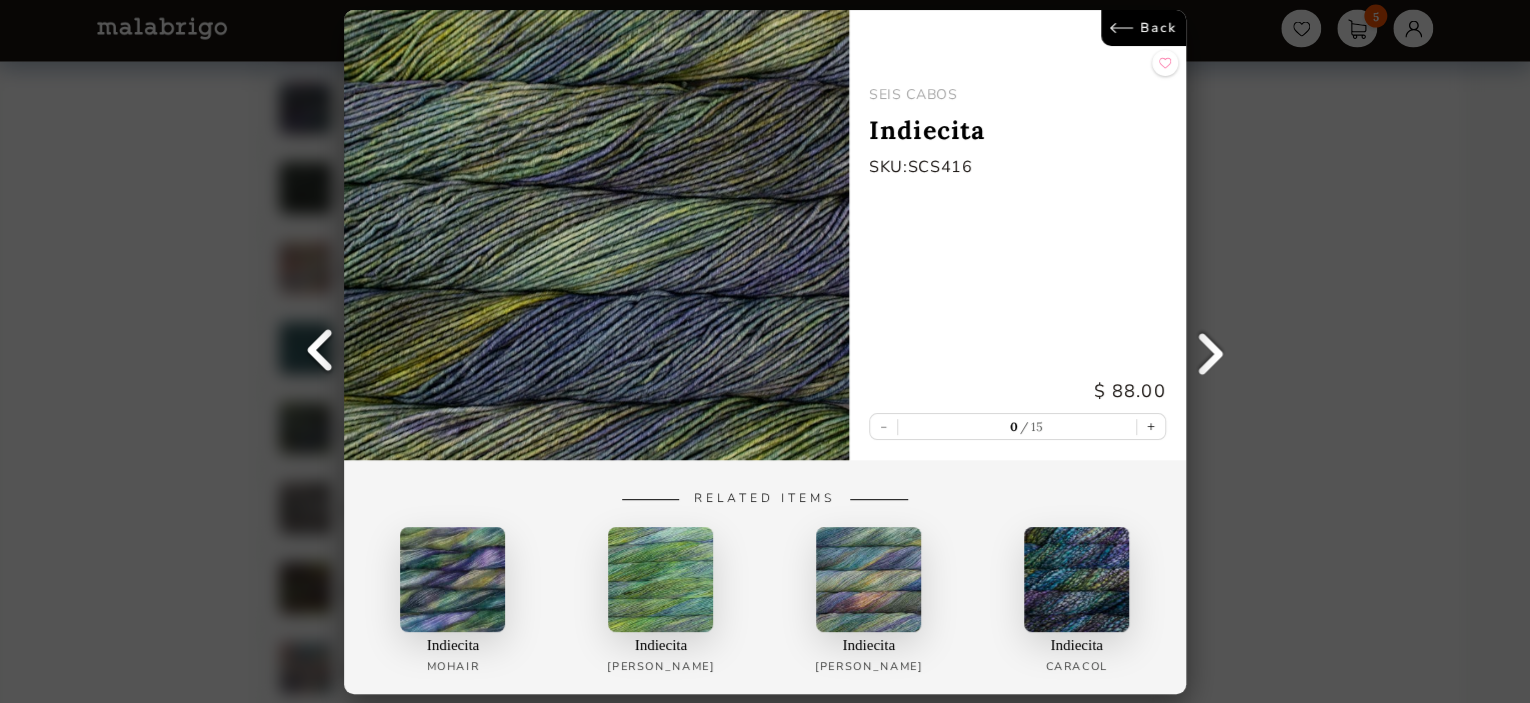 scroll, scrollTop: 6, scrollLeft: 0, axis: vertical 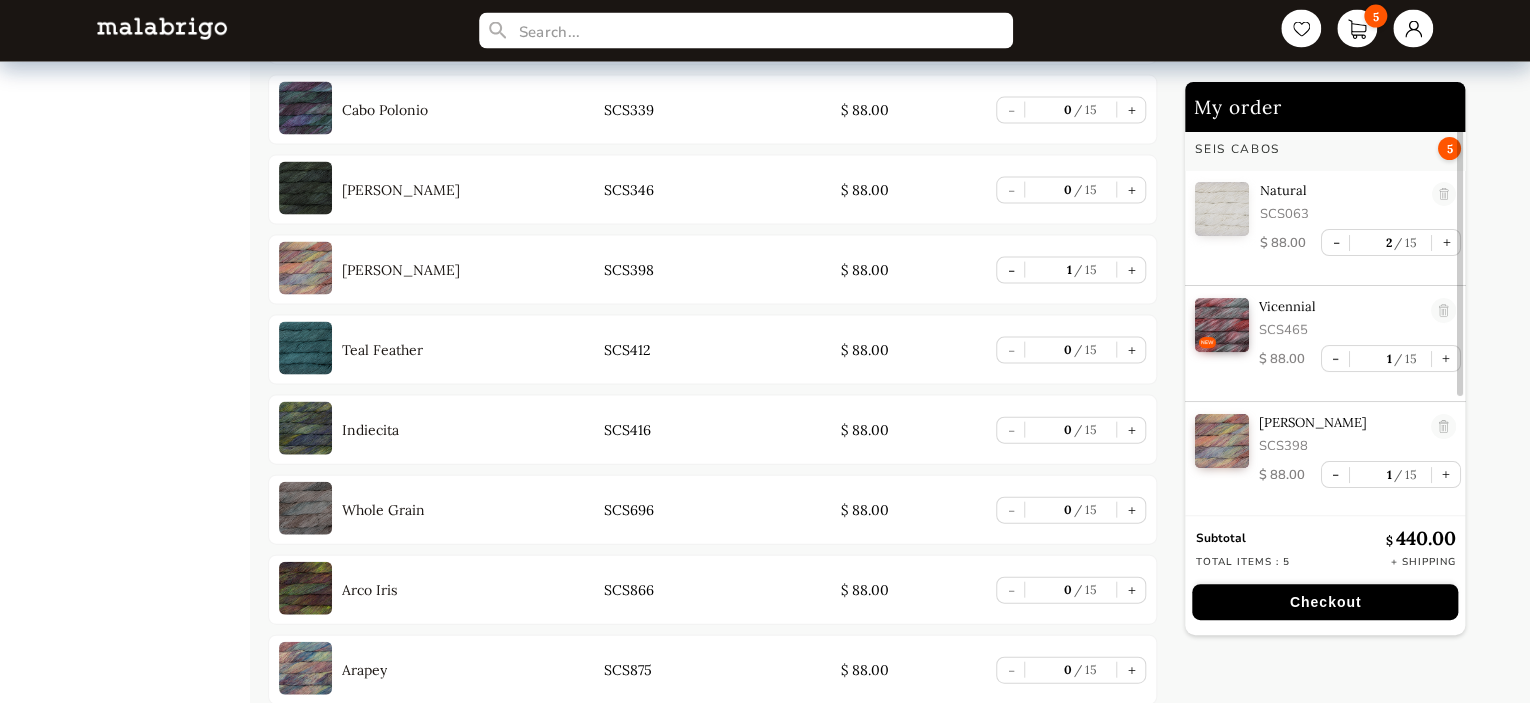 click on "+" at bounding box center (1131, 430) 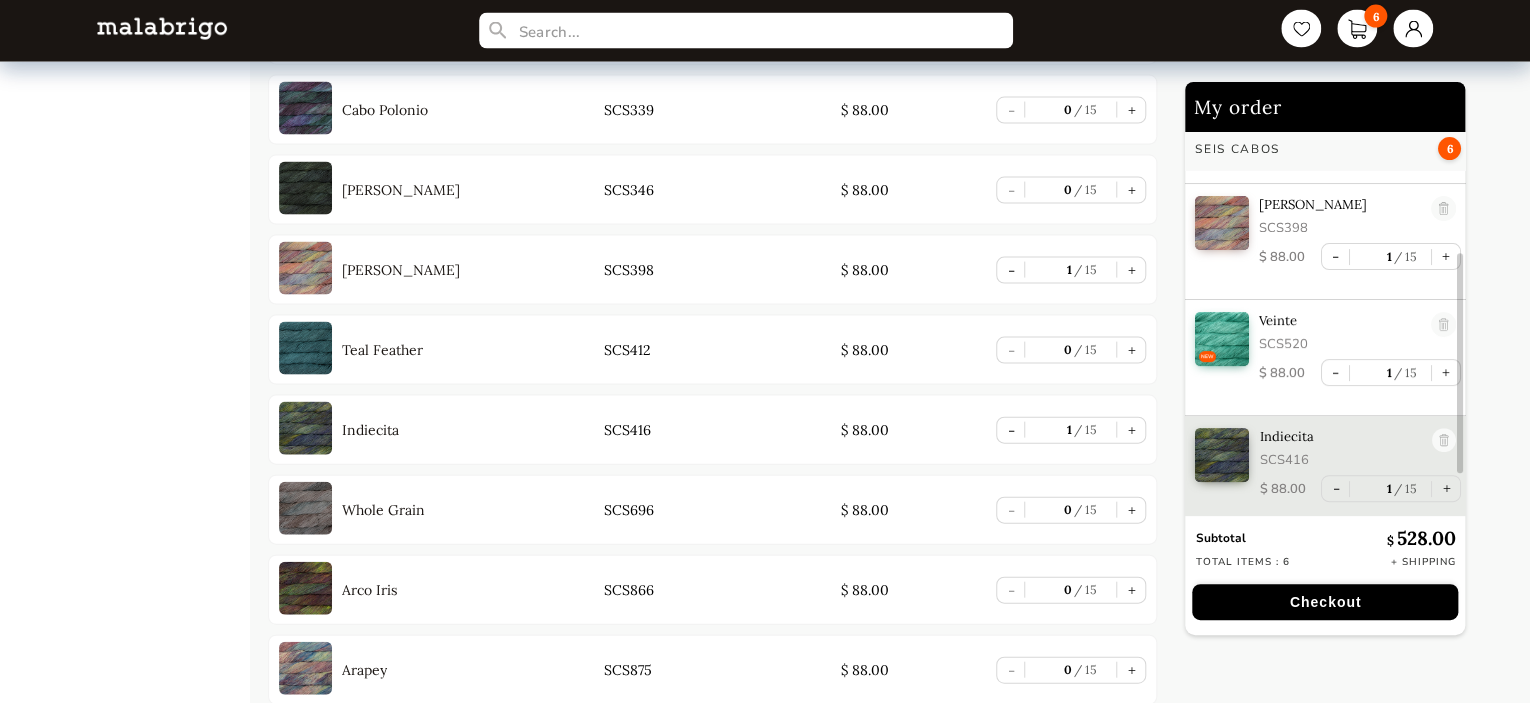 scroll, scrollTop: 219, scrollLeft: 0, axis: vertical 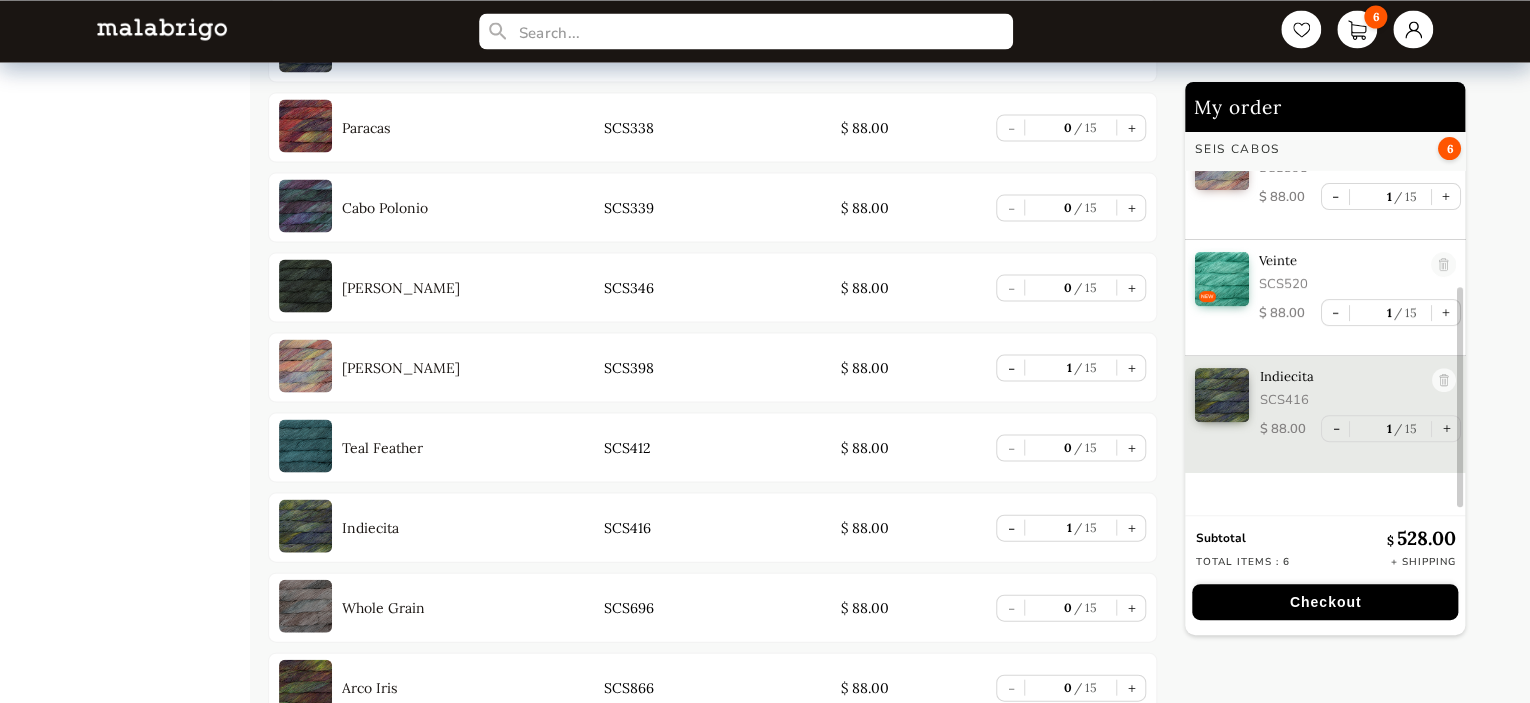 click at bounding box center (1444, 381) 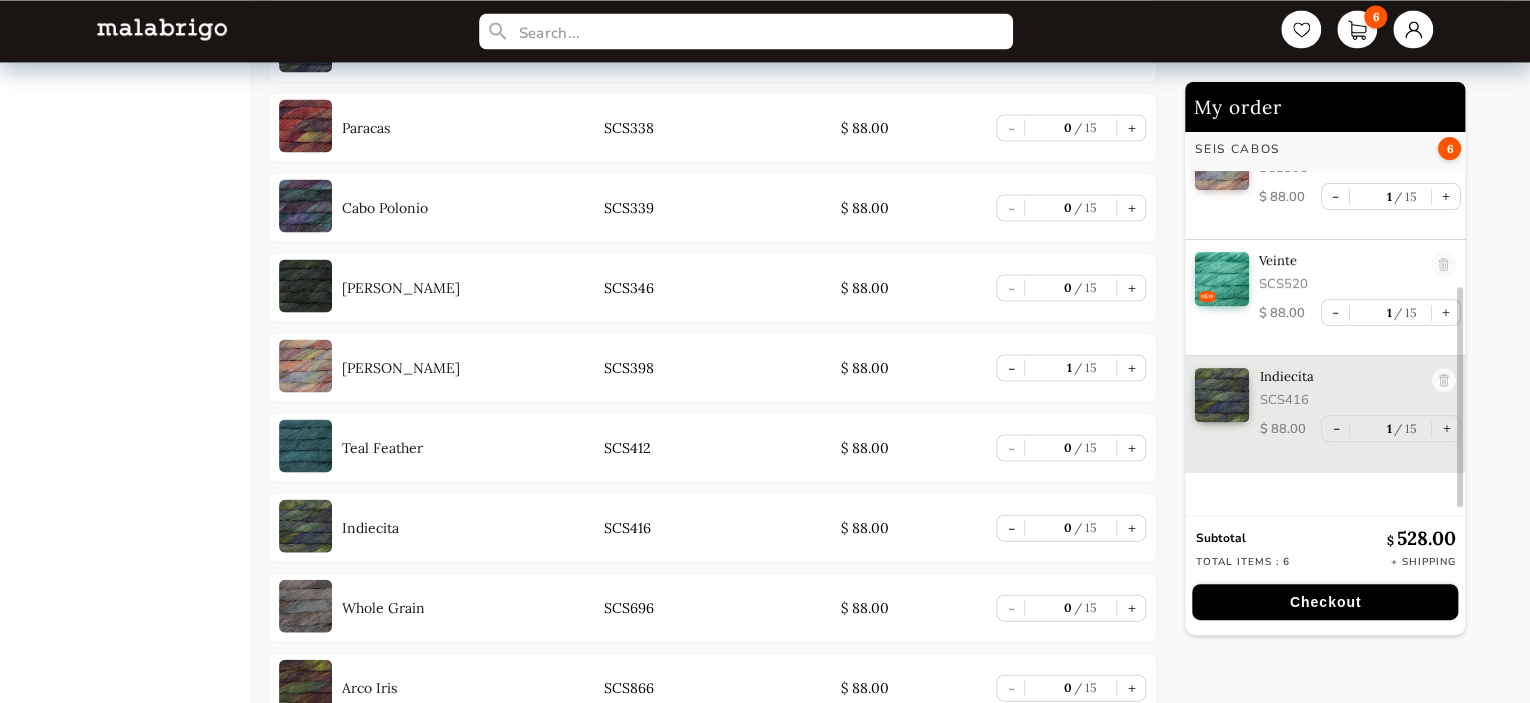scroll, scrollTop: 163, scrollLeft: 0, axis: vertical 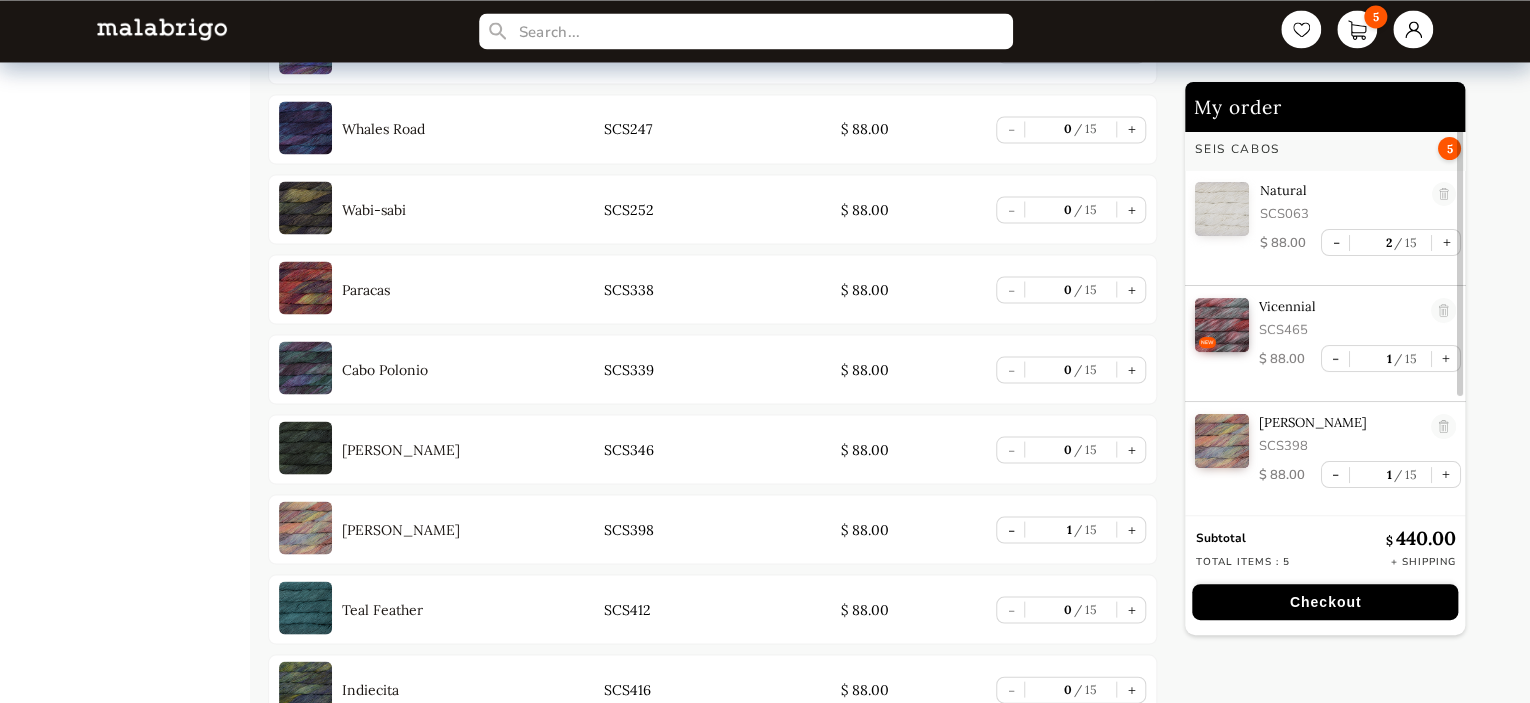 click on "-" at bounding box center [1335, 242] 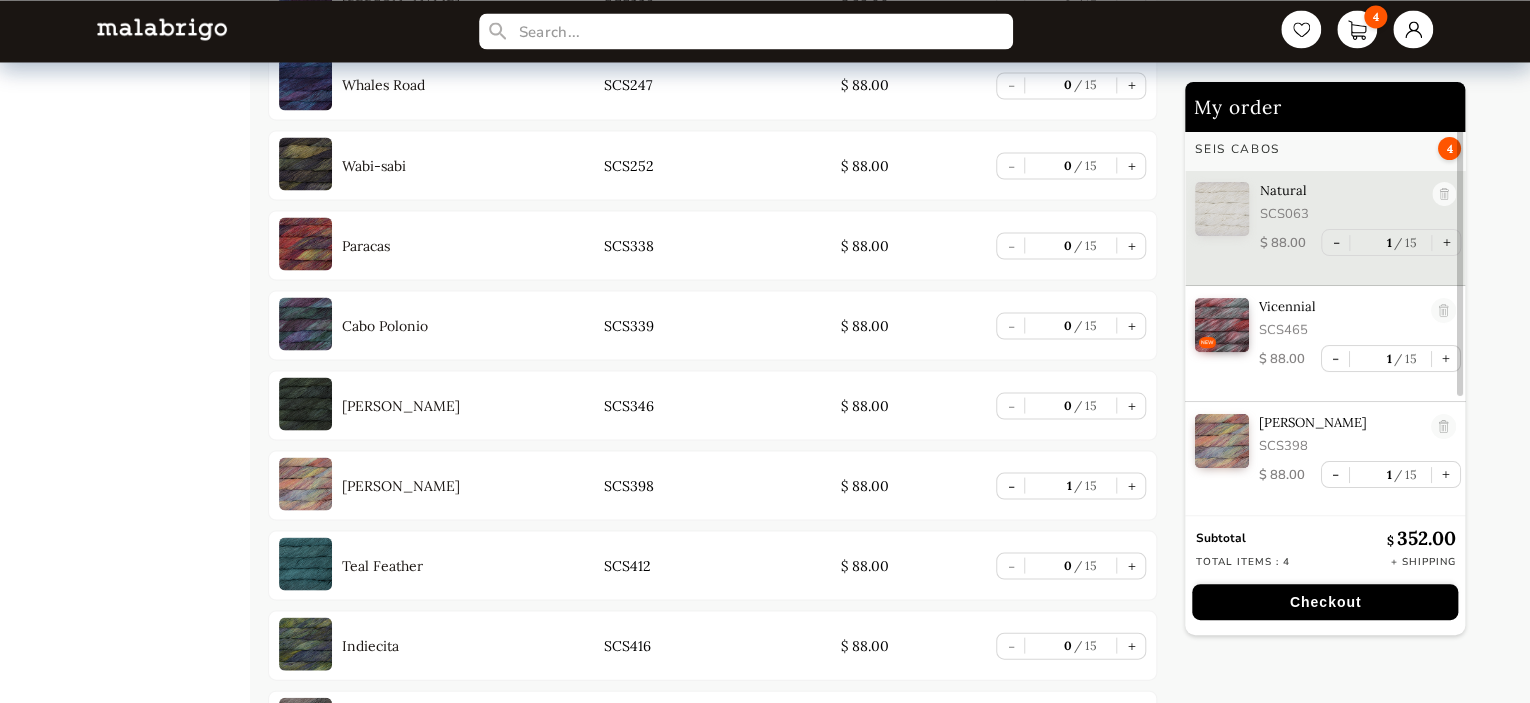 scroll, scrollTop: 1773, scrollLeft: 0, axis: vertical 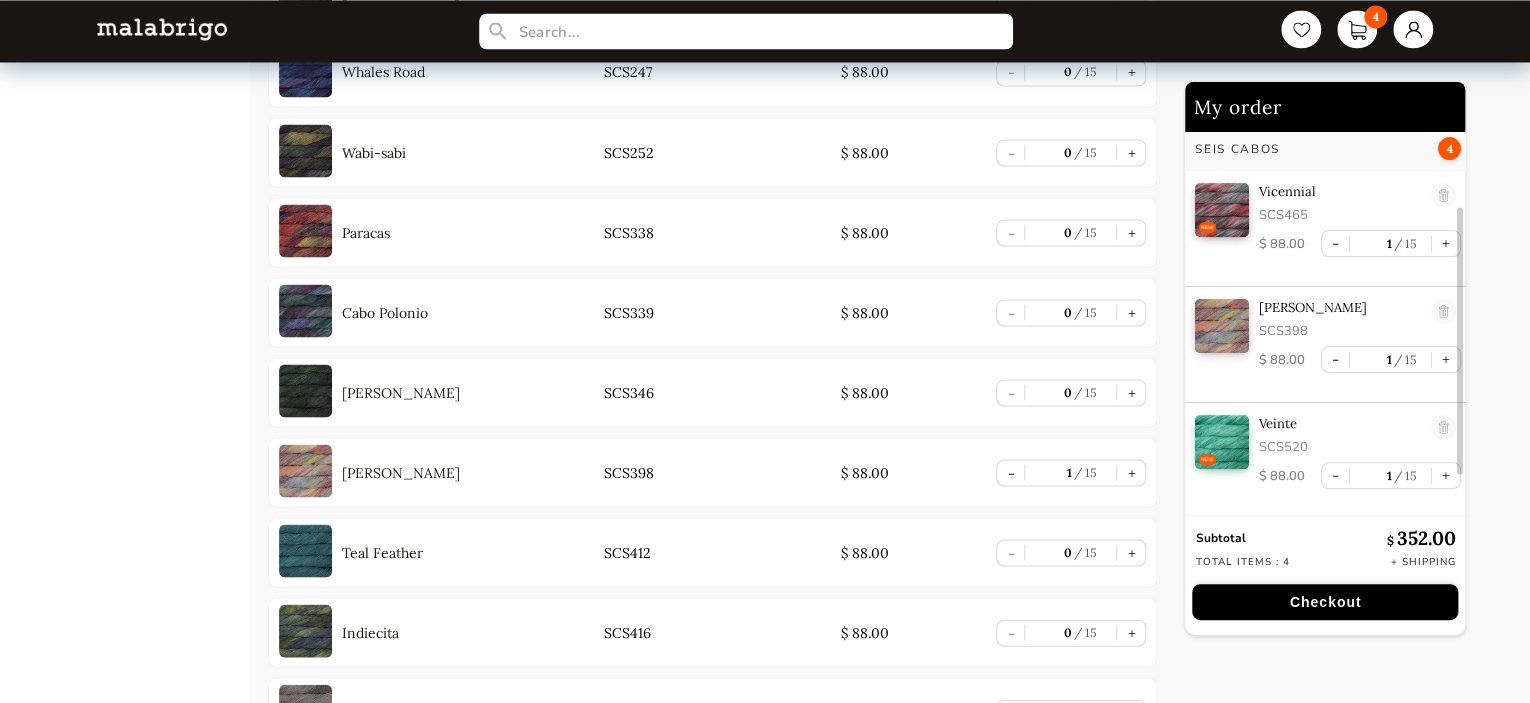 click at bounding box center [305, 470] 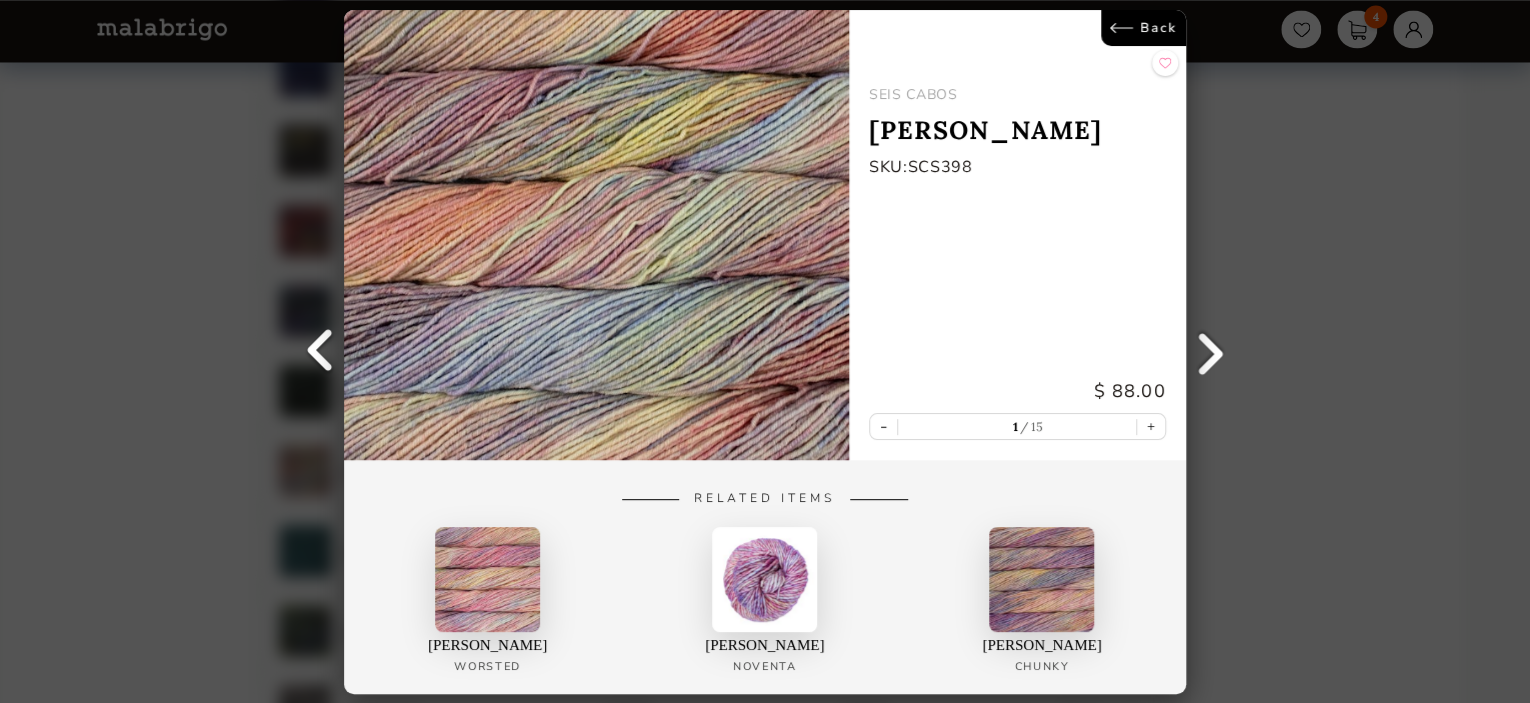 scroll, scrollTop: 0, scrollLeft: 0, axis: both 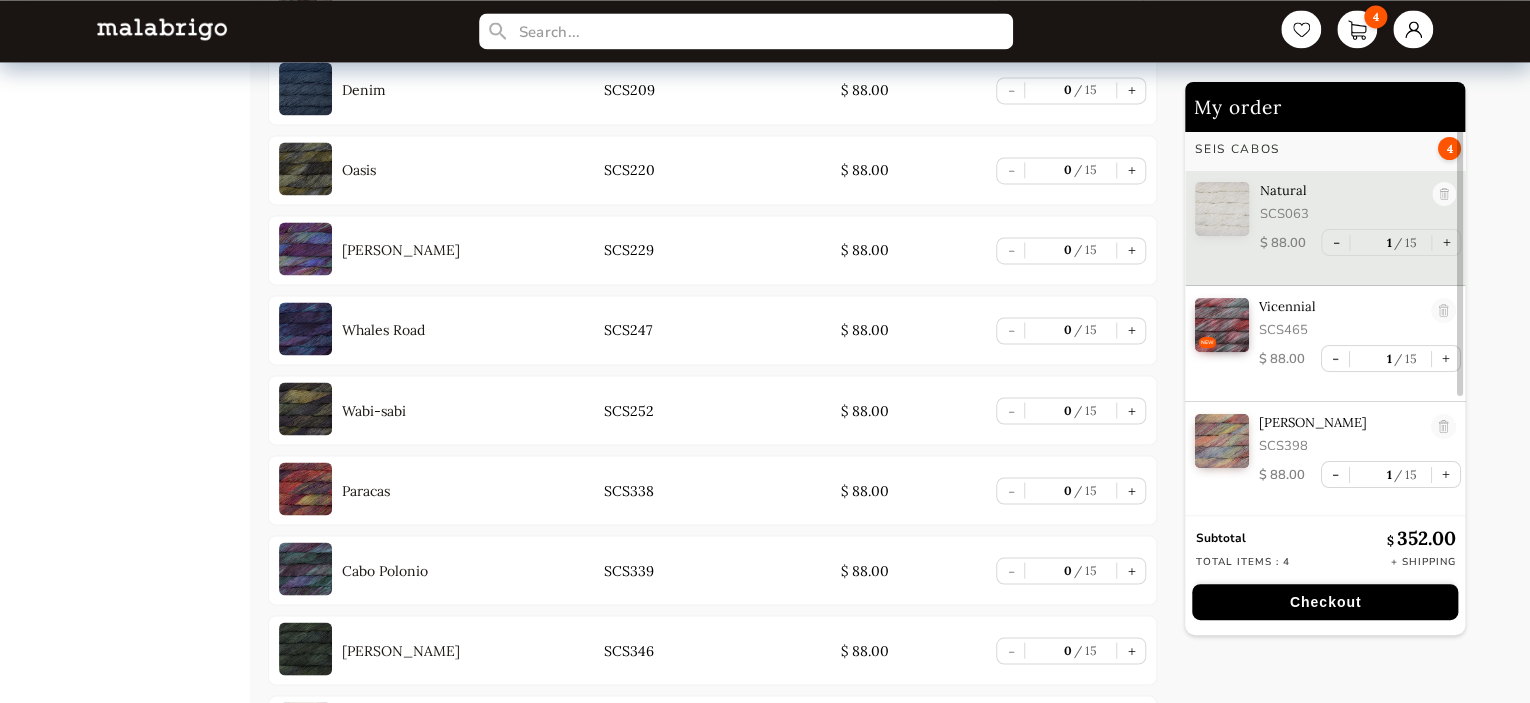 click at bounding box center (305, 328) 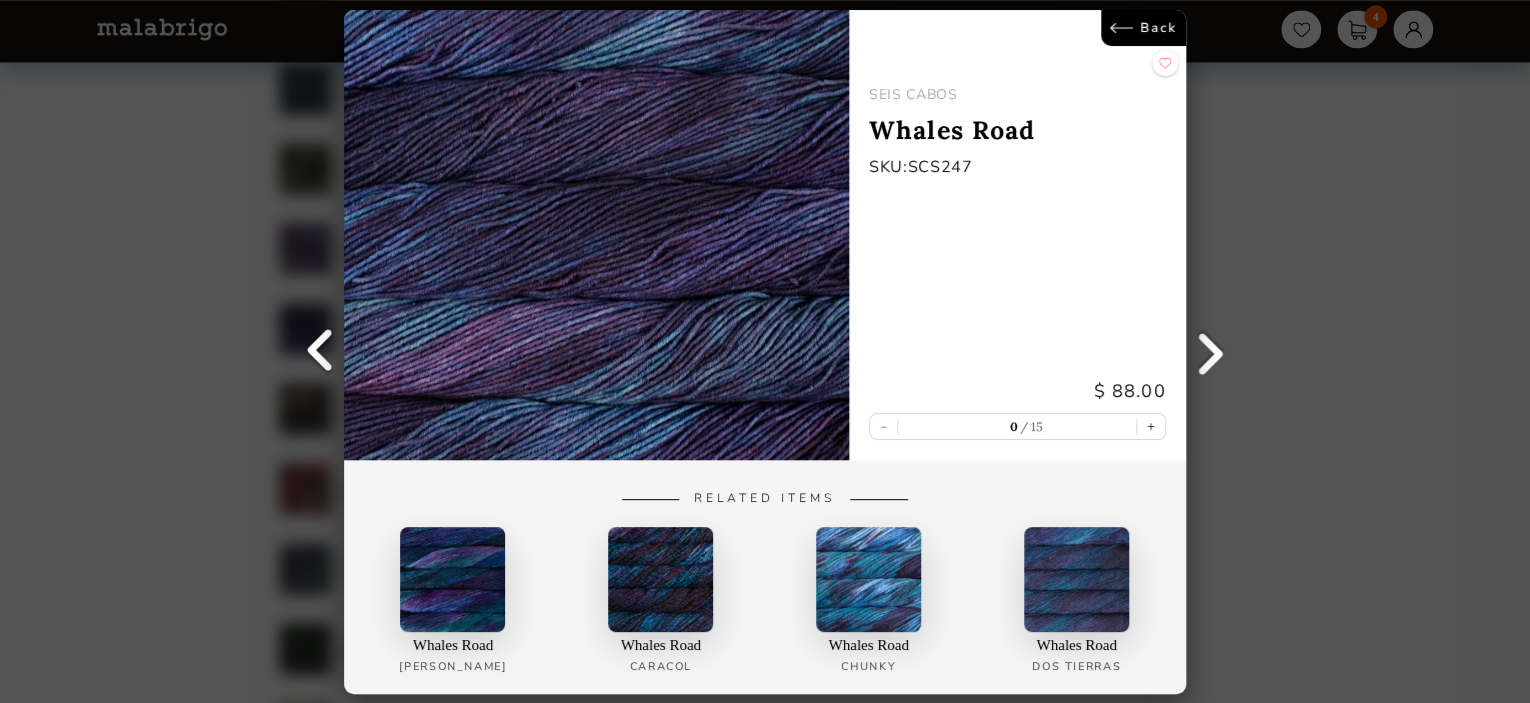 click on "Back" at bounding box center [1143, 28] 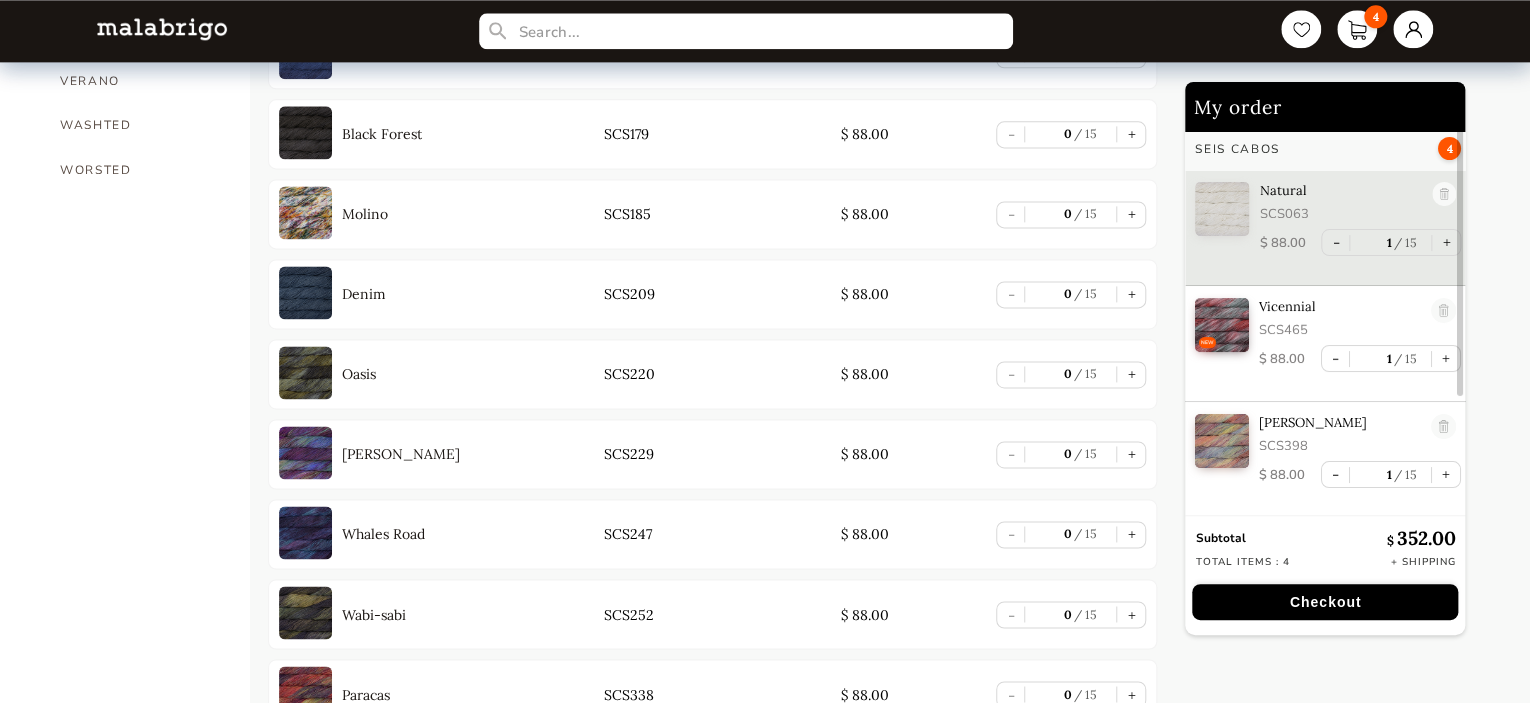 scroll, scrollTop: 1310, scrollLeft: 0, axis: vertical 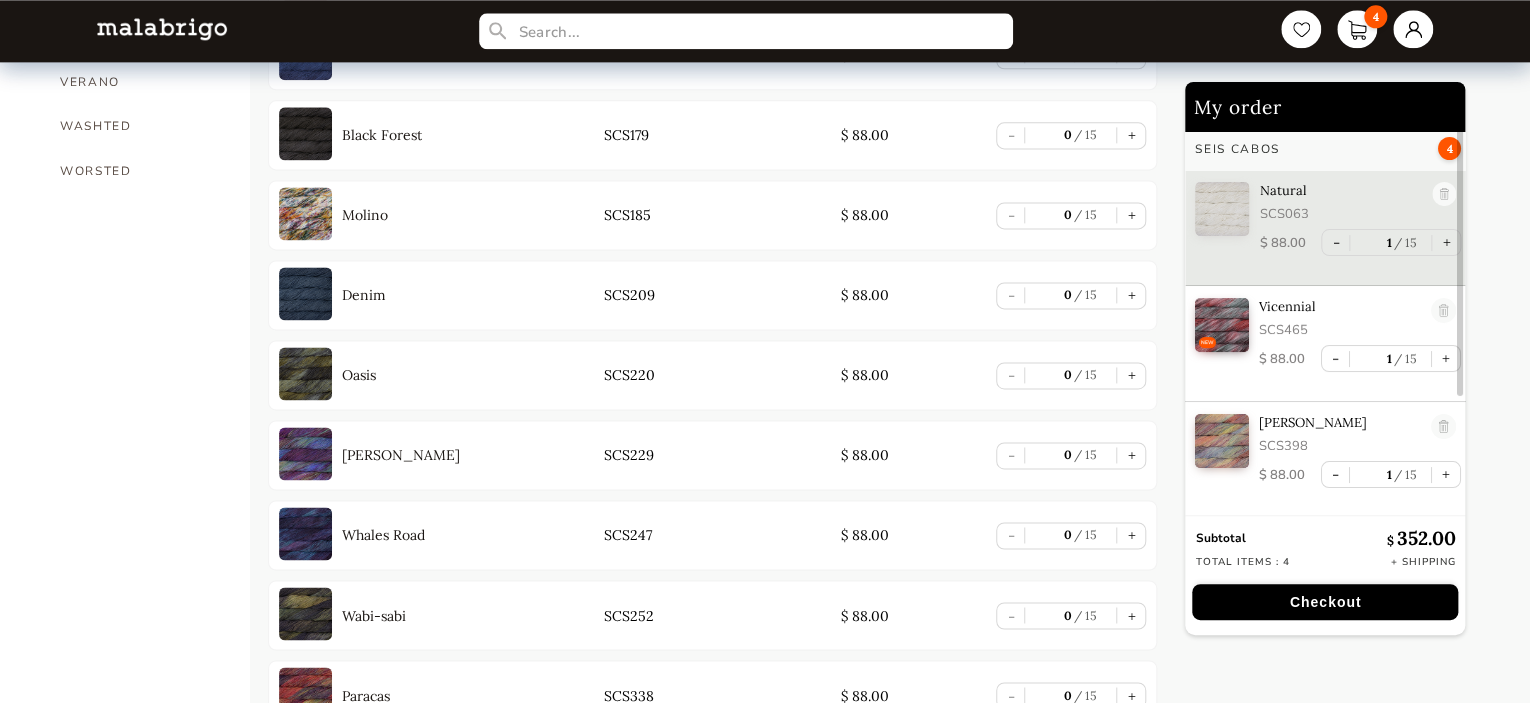 click at bounding box center [305, 293] 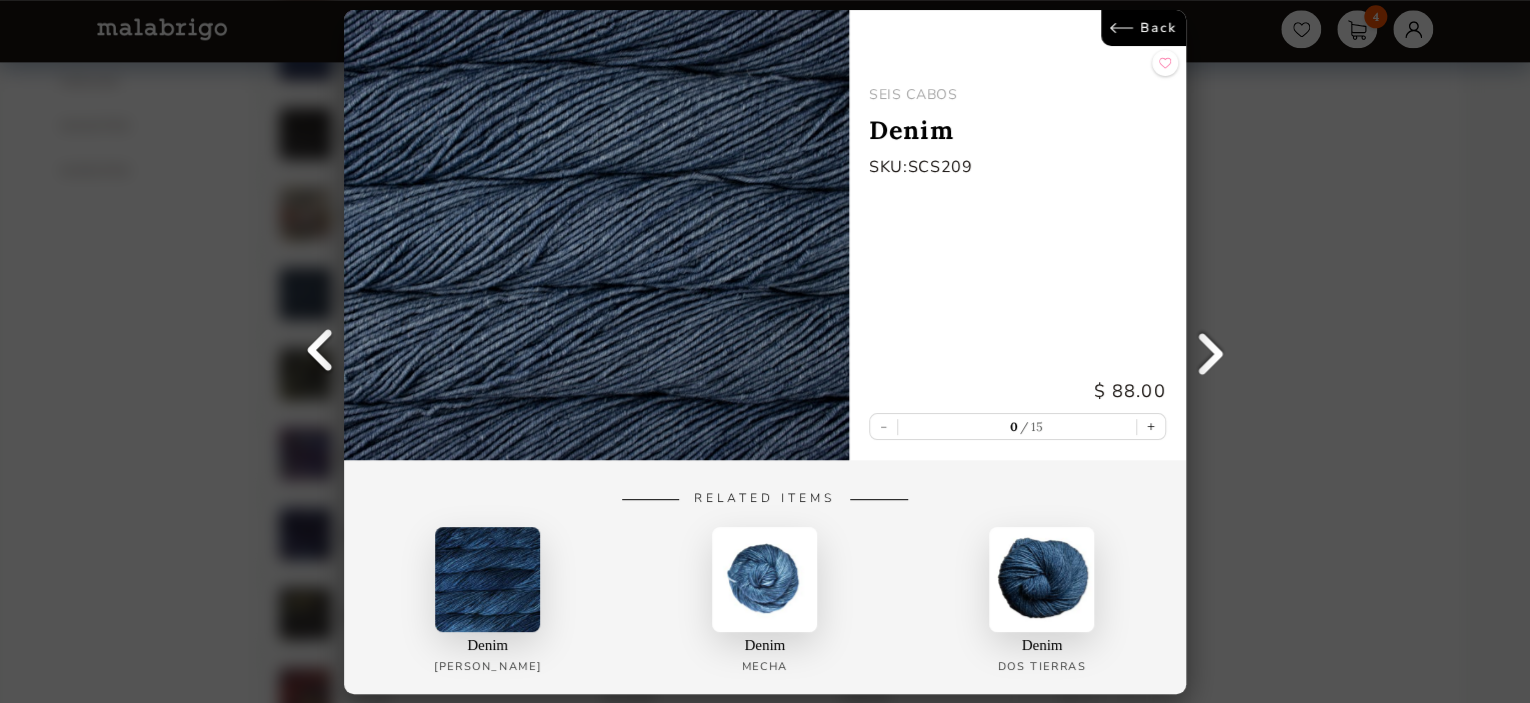 scroll, scrollTop: 6, scrollLeft: 0, axis: vertical 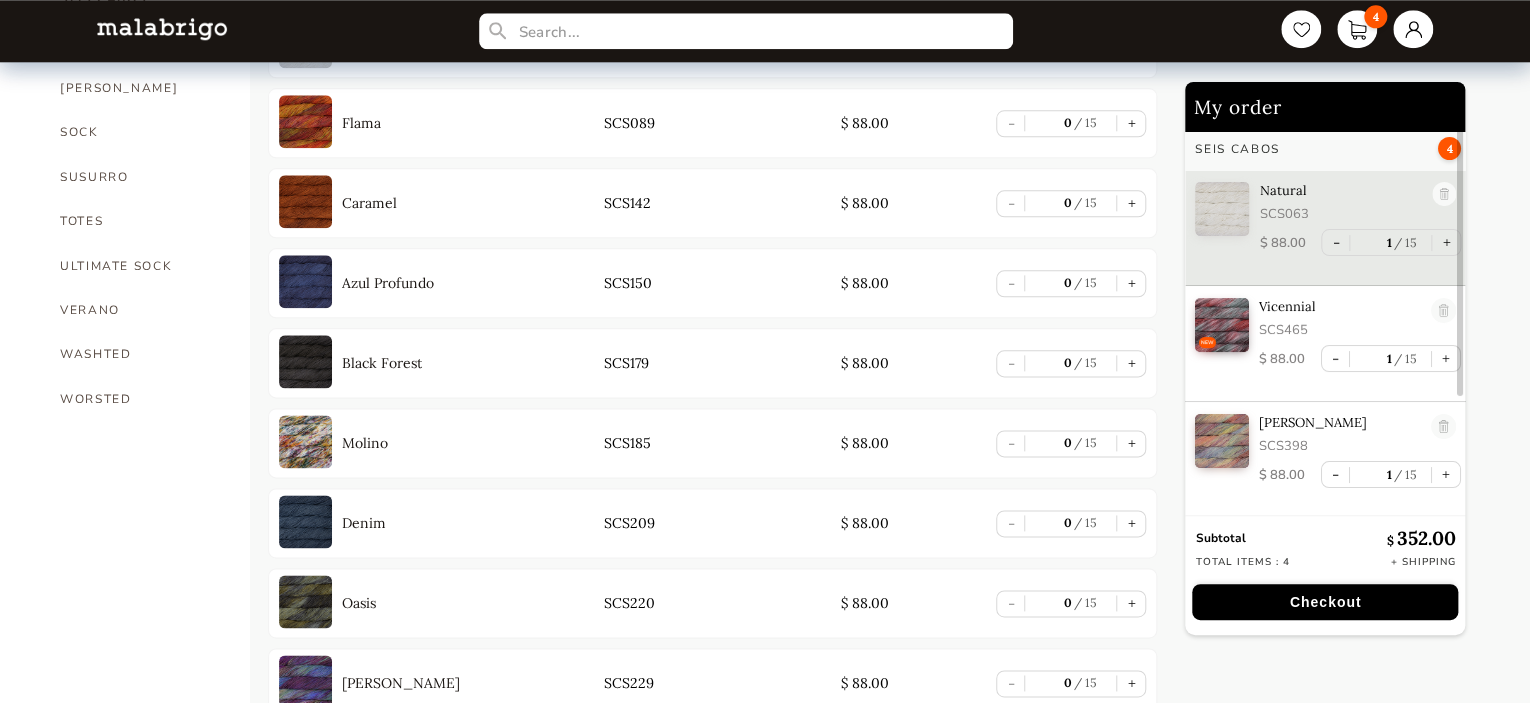 click at bounding box center [305, 361] 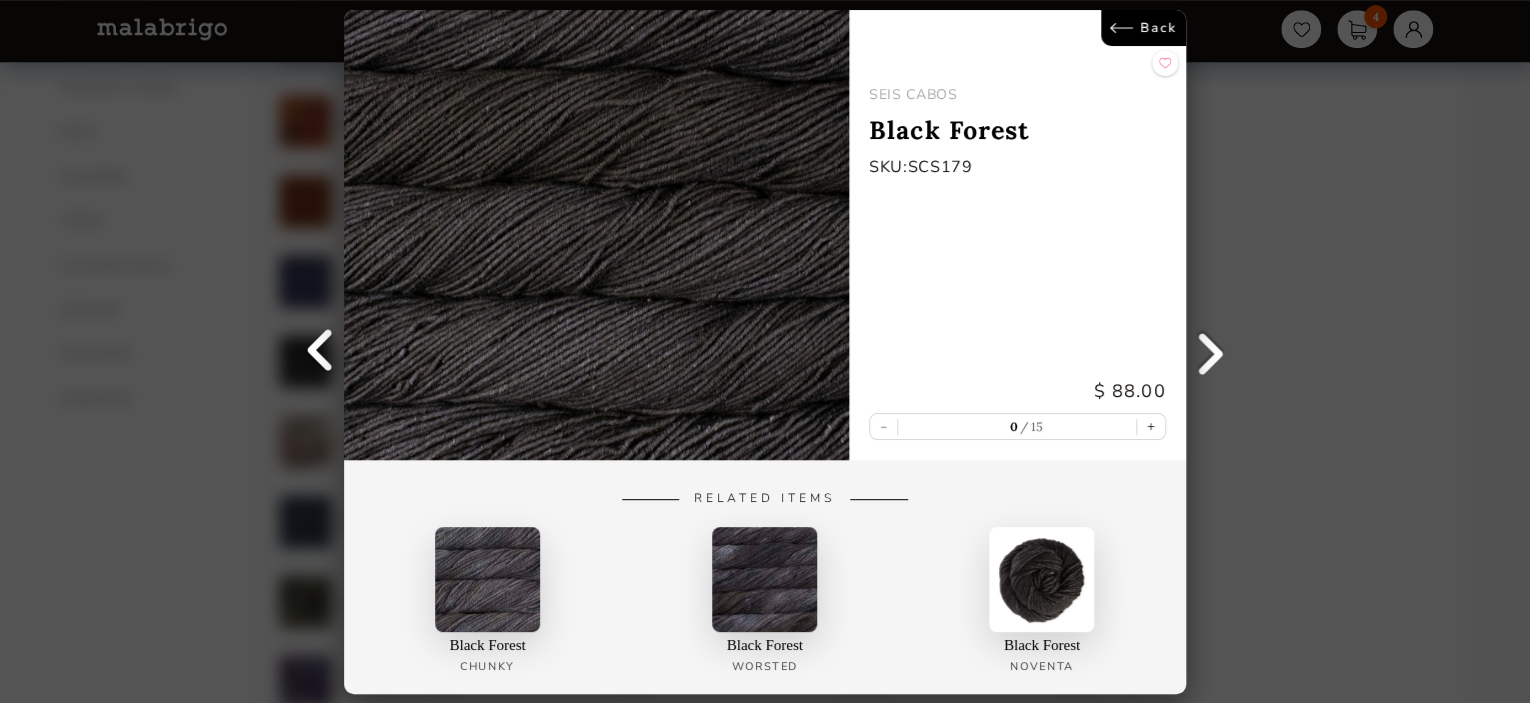 scroll, scrollTop: 6, scrollLeft: 0, axis: vertical 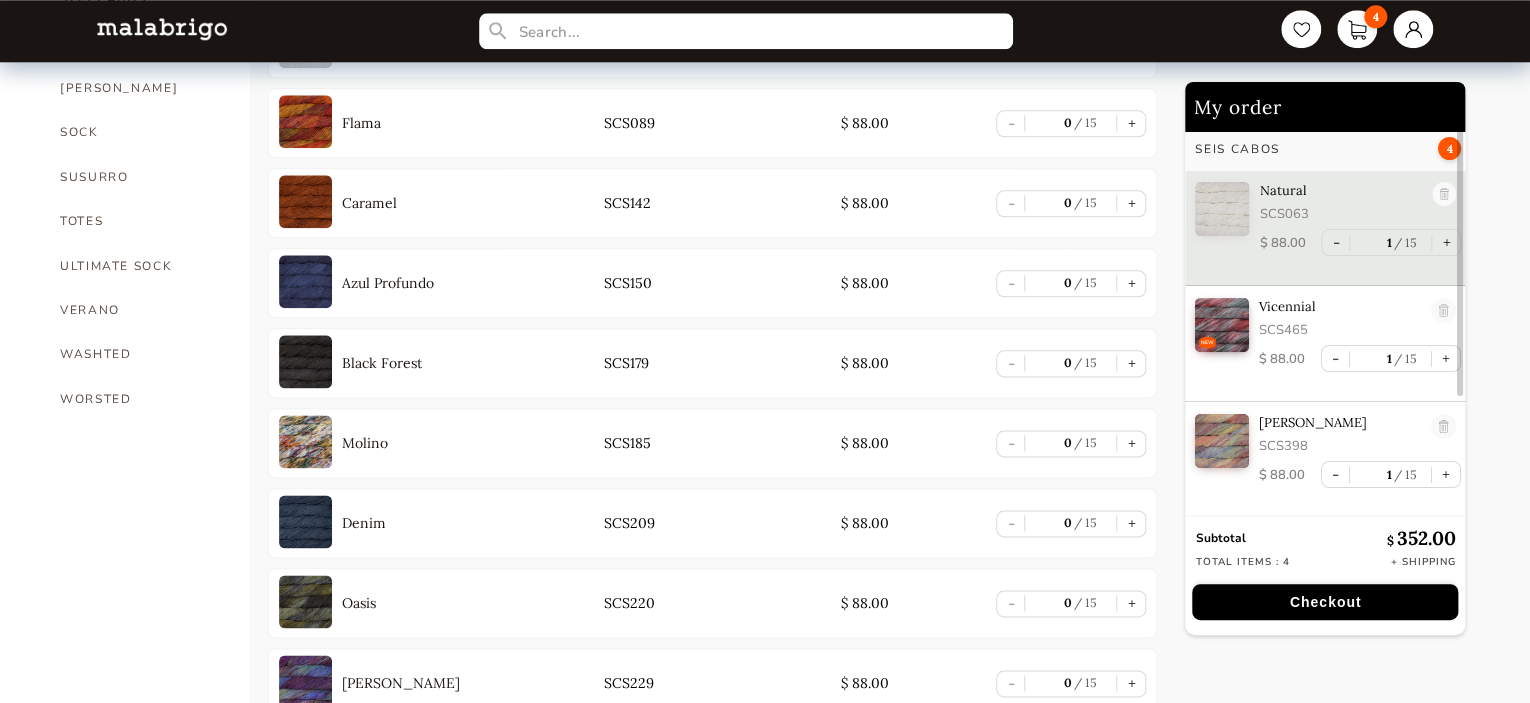 click on "+" at bounding box center [1131, 363] 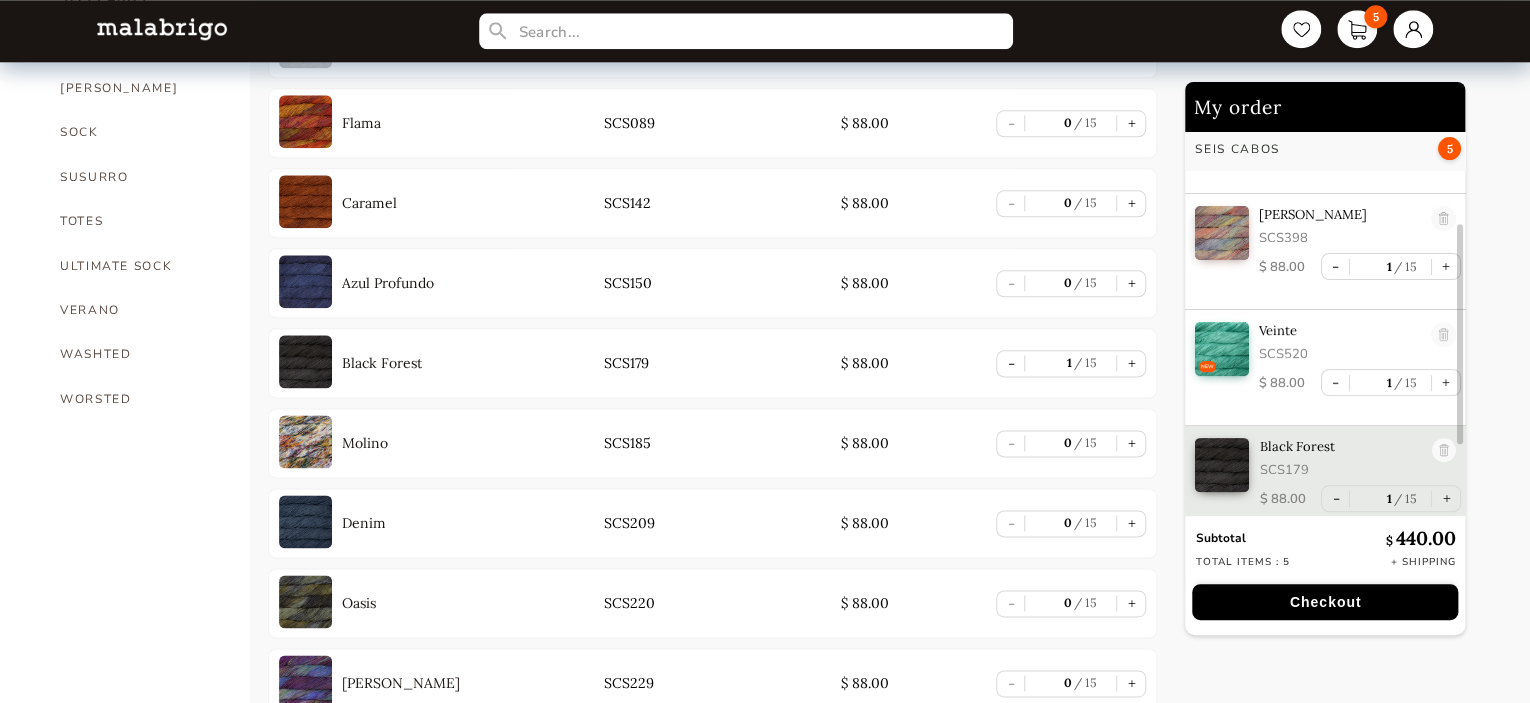 scroll, scrollTop: 219, scrollLeft: 0, axis: vertical 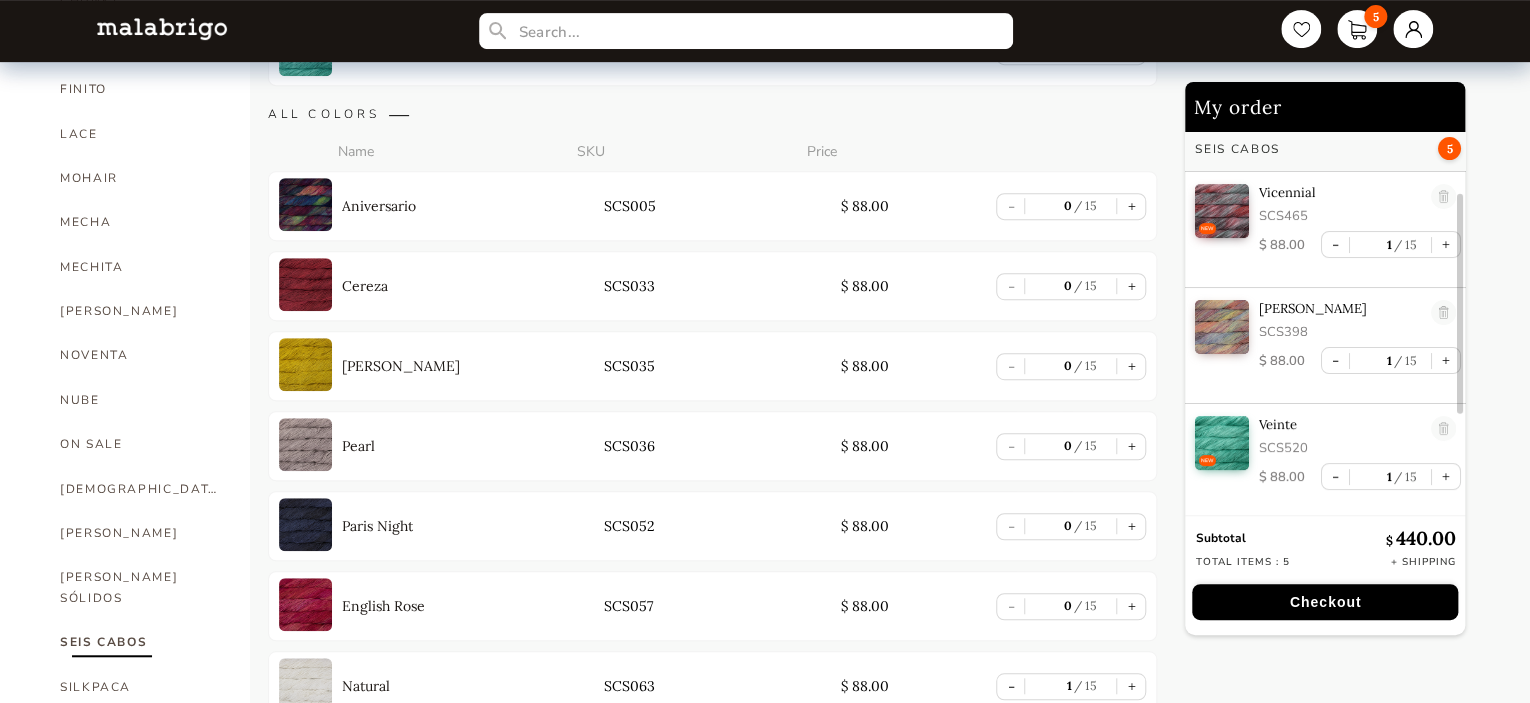 click at bounding box center [305, 204] 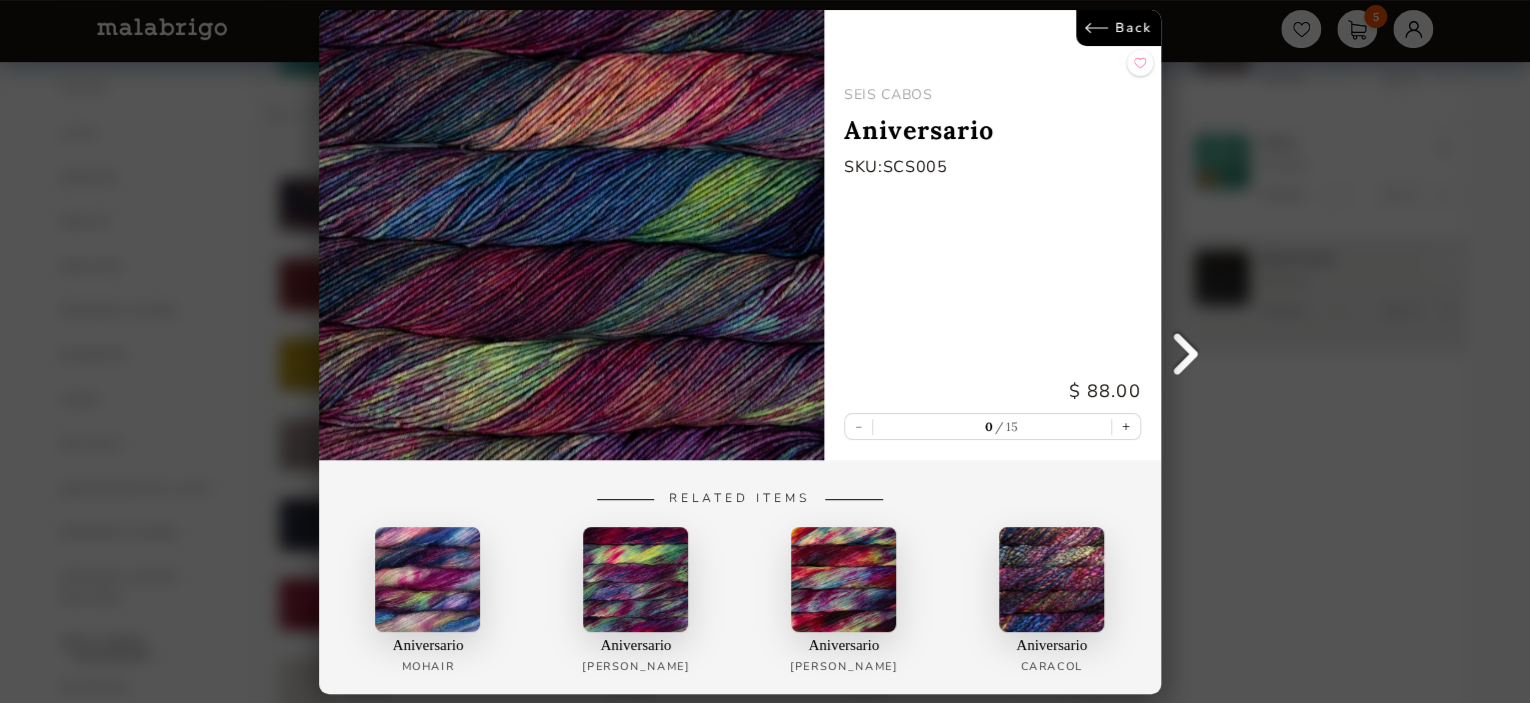 scroll, scrollTop: 0, scrollLeft: 0, axis: both 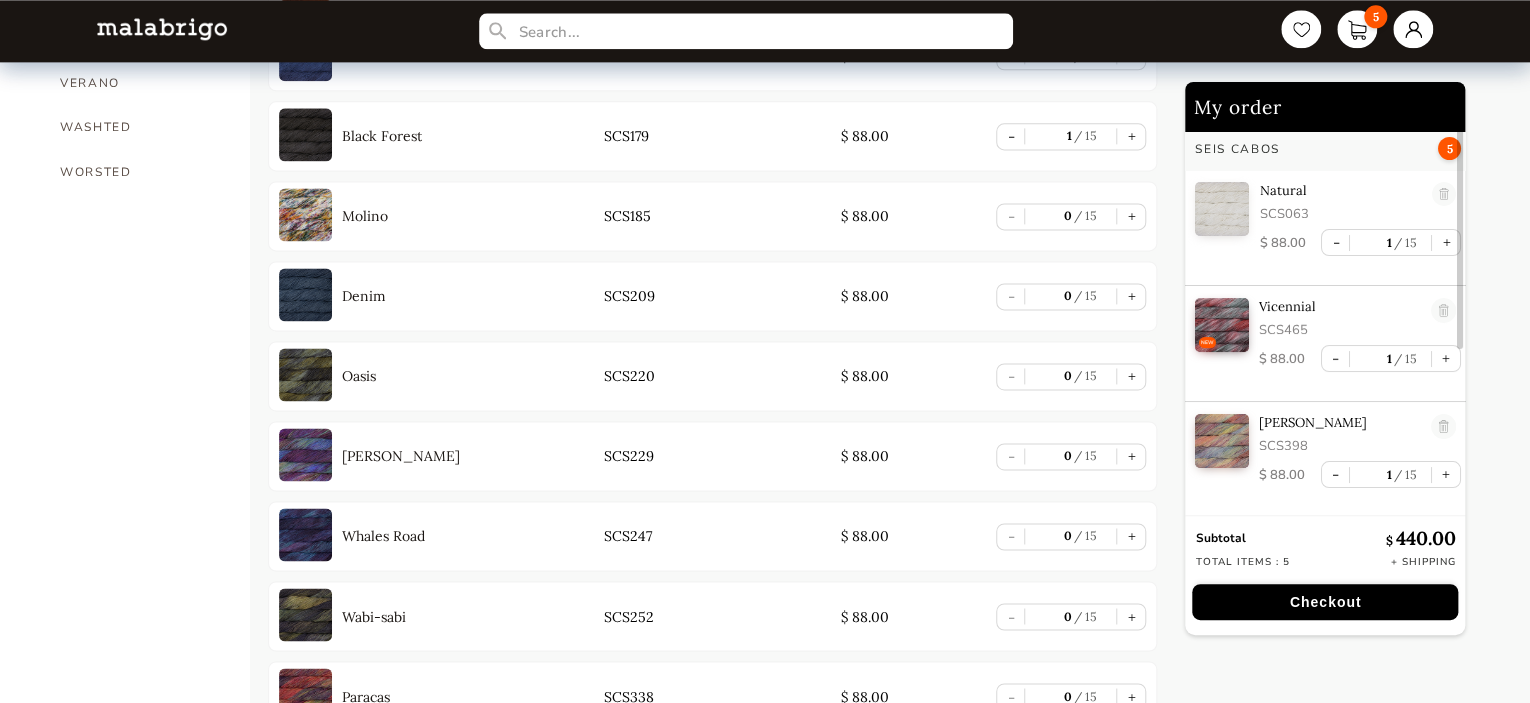 click at bounding box center (305, 374) 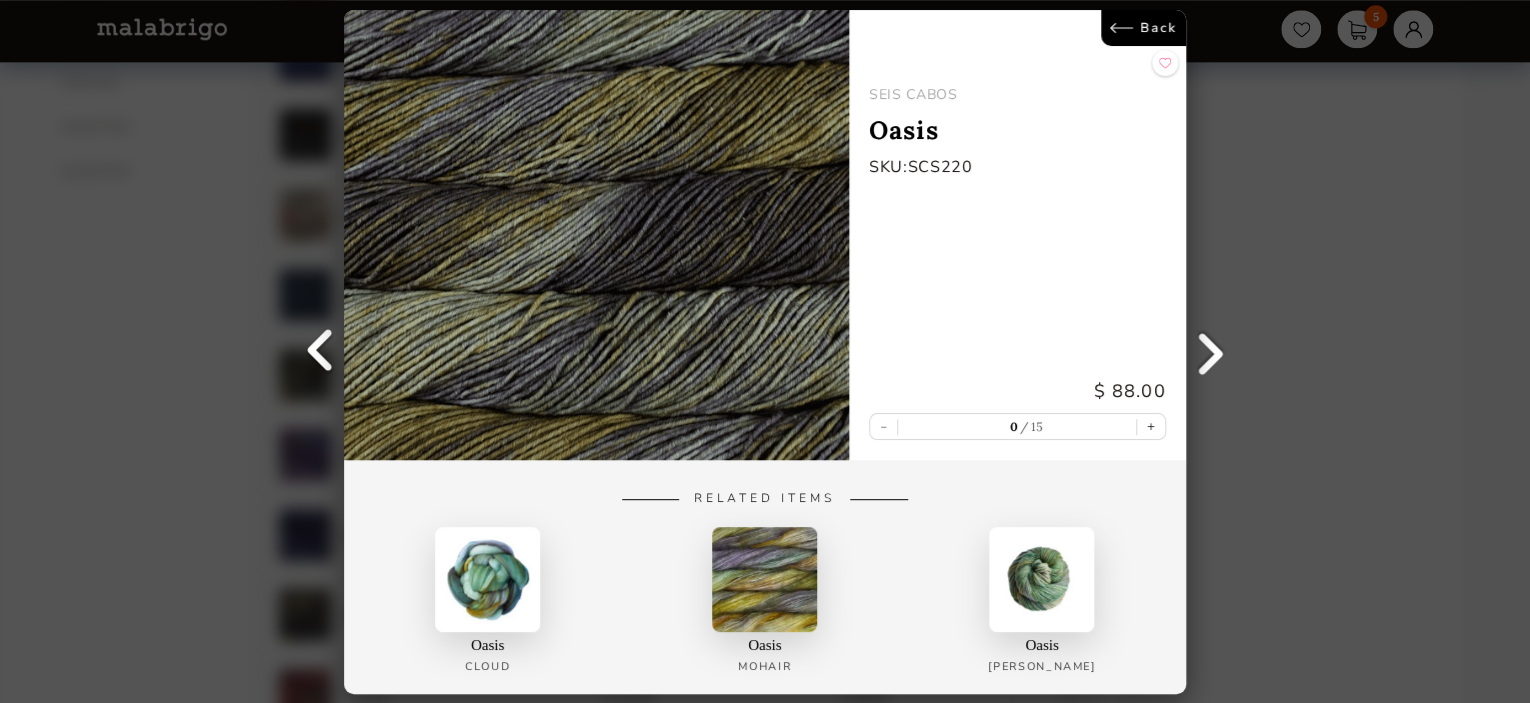 click on "Back" at bounding box center [1143, 28] 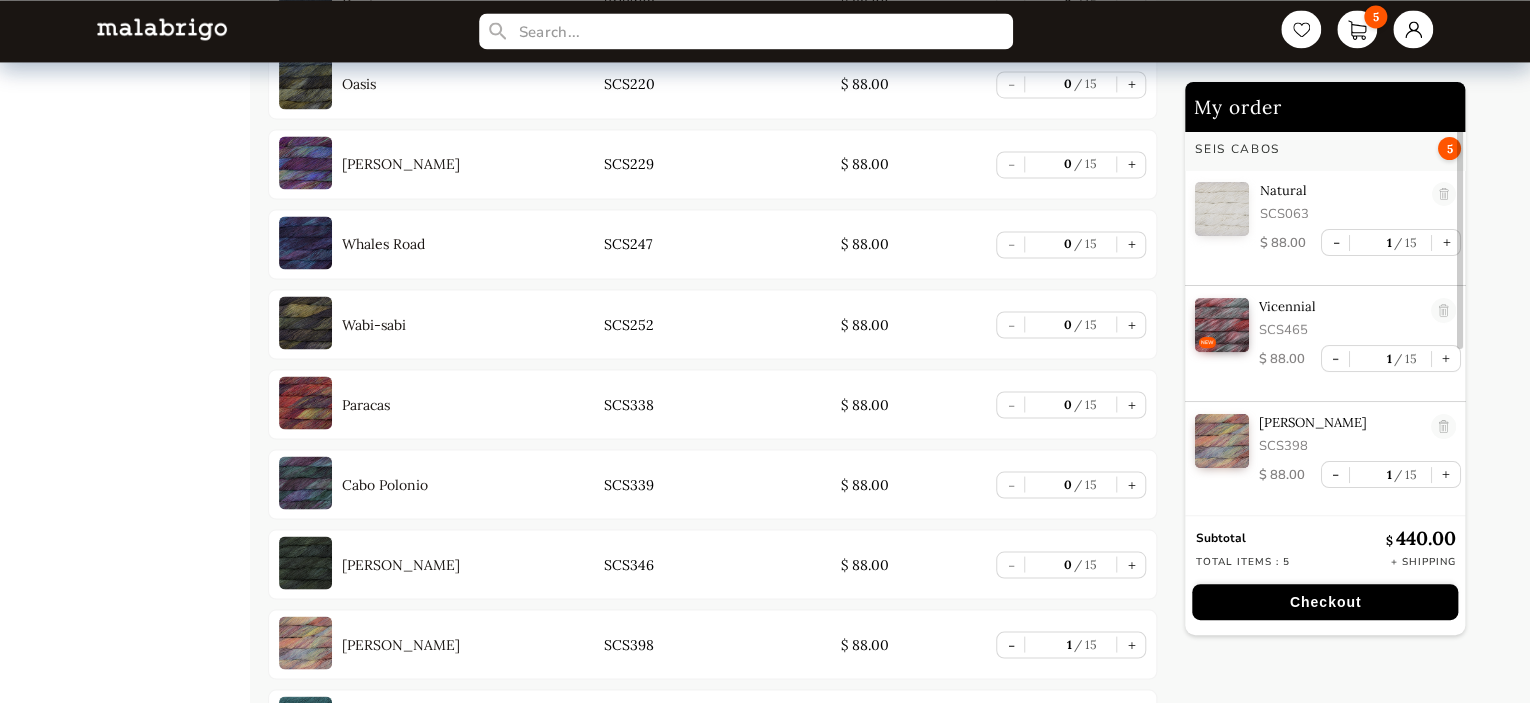 scroll, scrollTop: 1620, scrollLeft: 0, axis: vertical 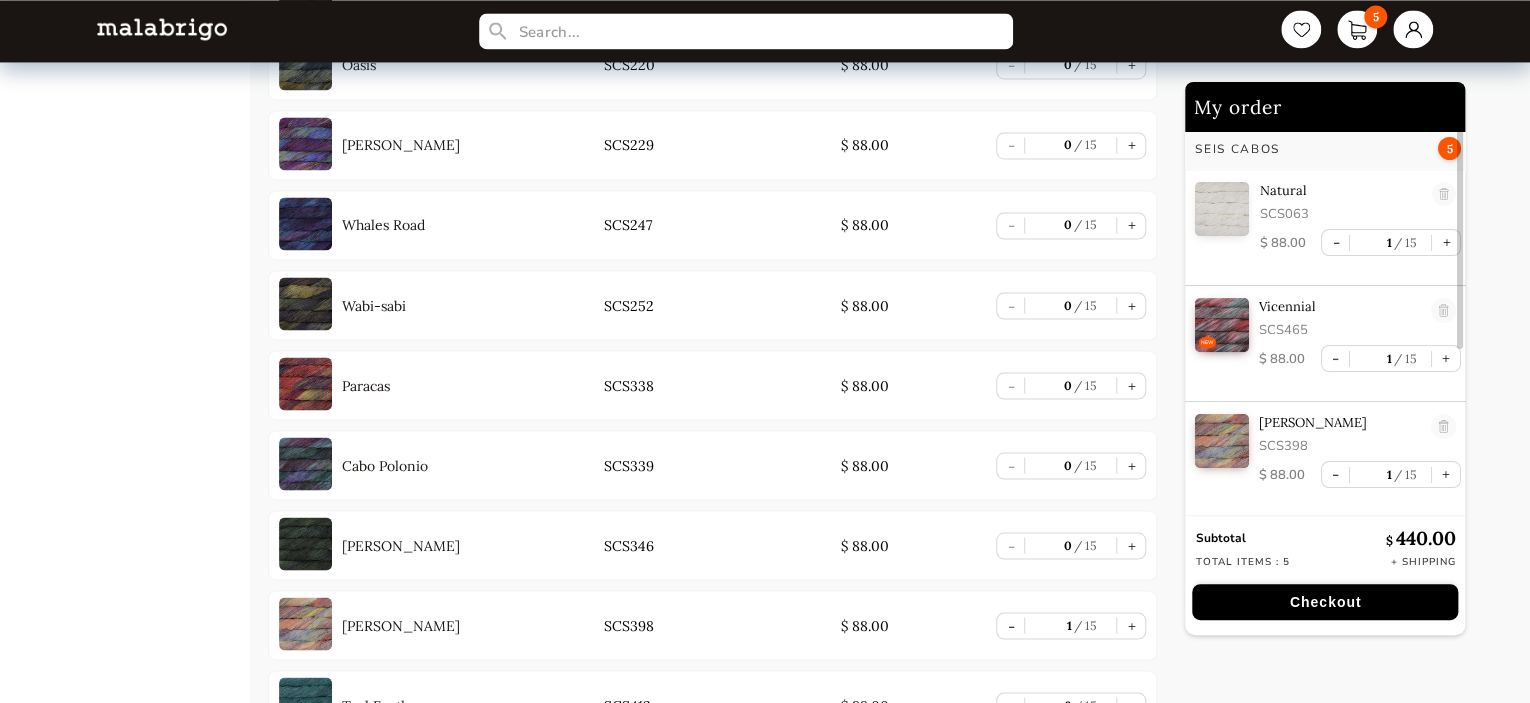 click at bounding box center (305, 383) 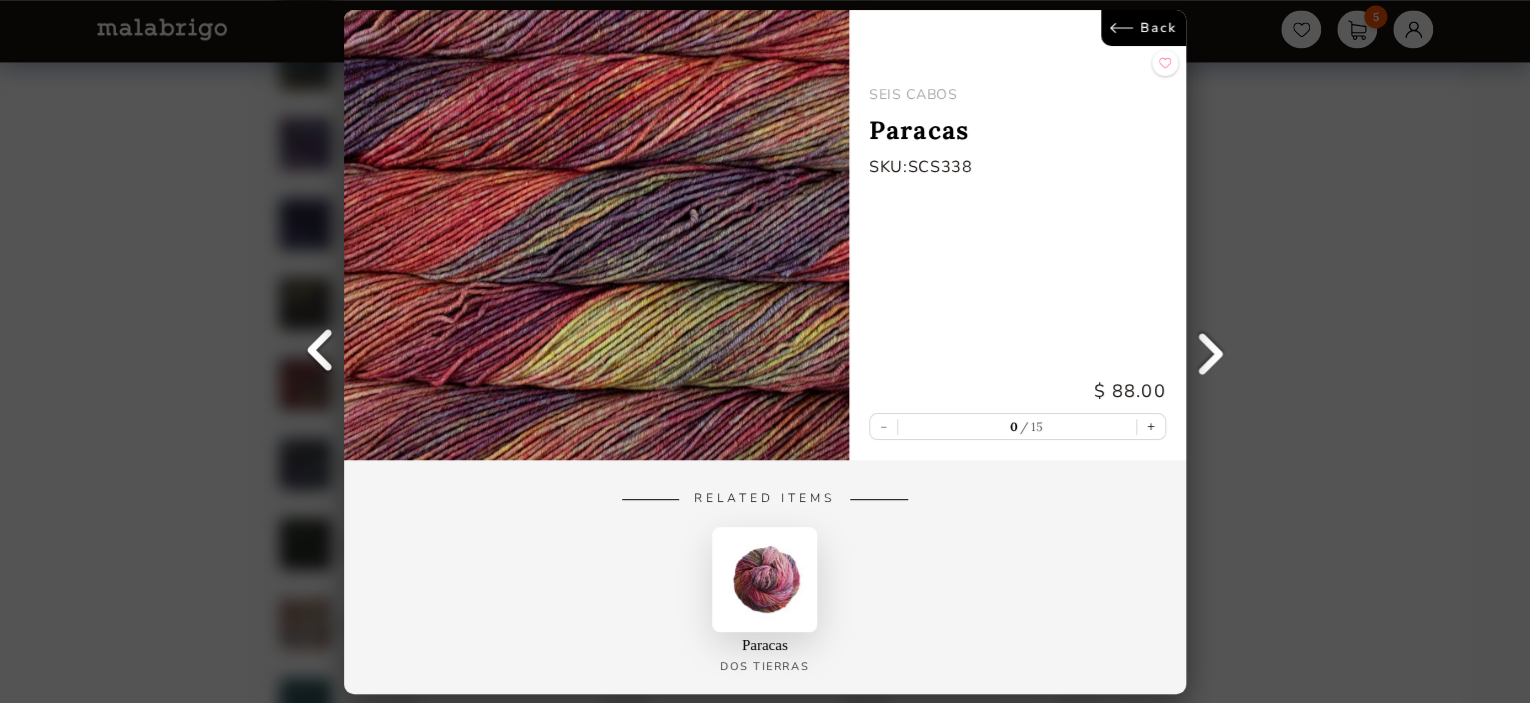 click on "Back" at bounding box center [1143, 28] 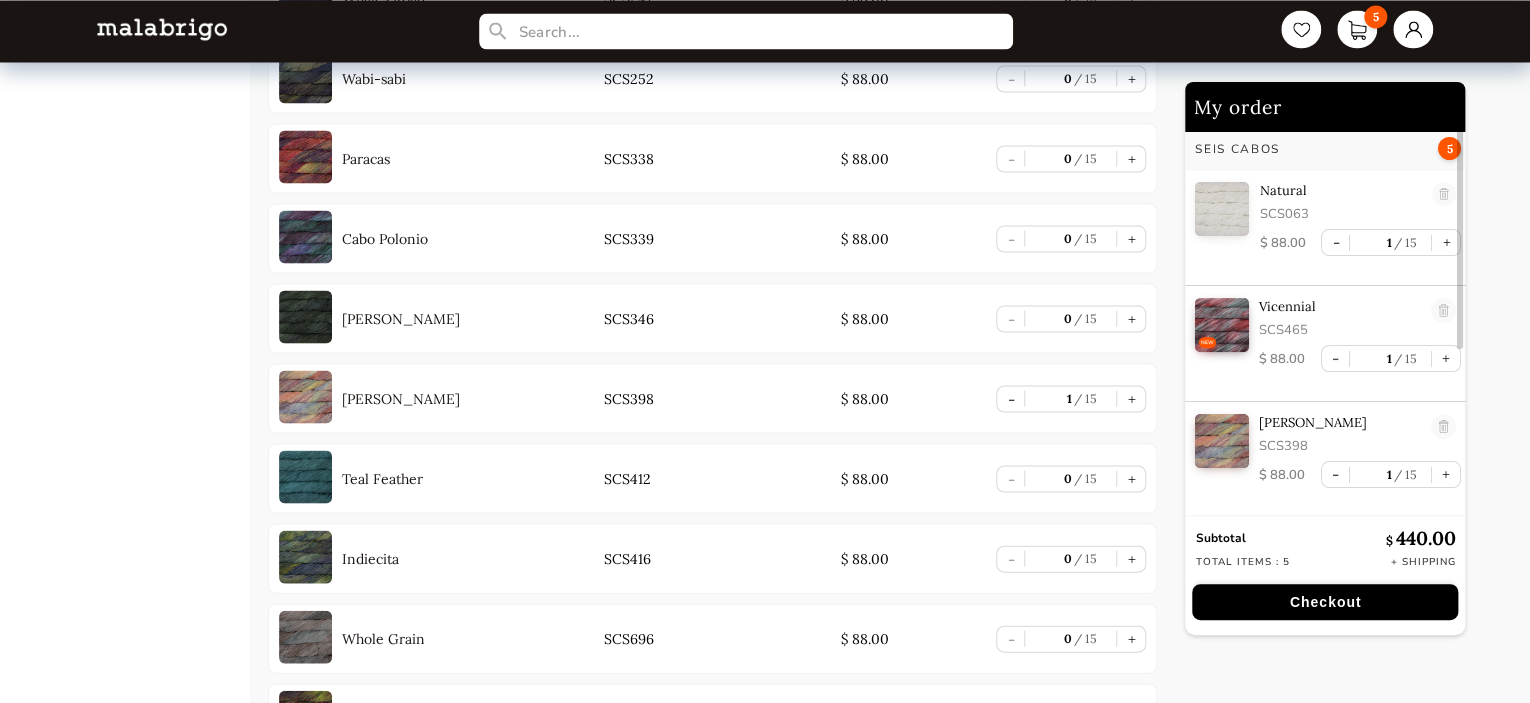 scroll, scrollTop: 1851, scrollLeft: 0, axis: vertical 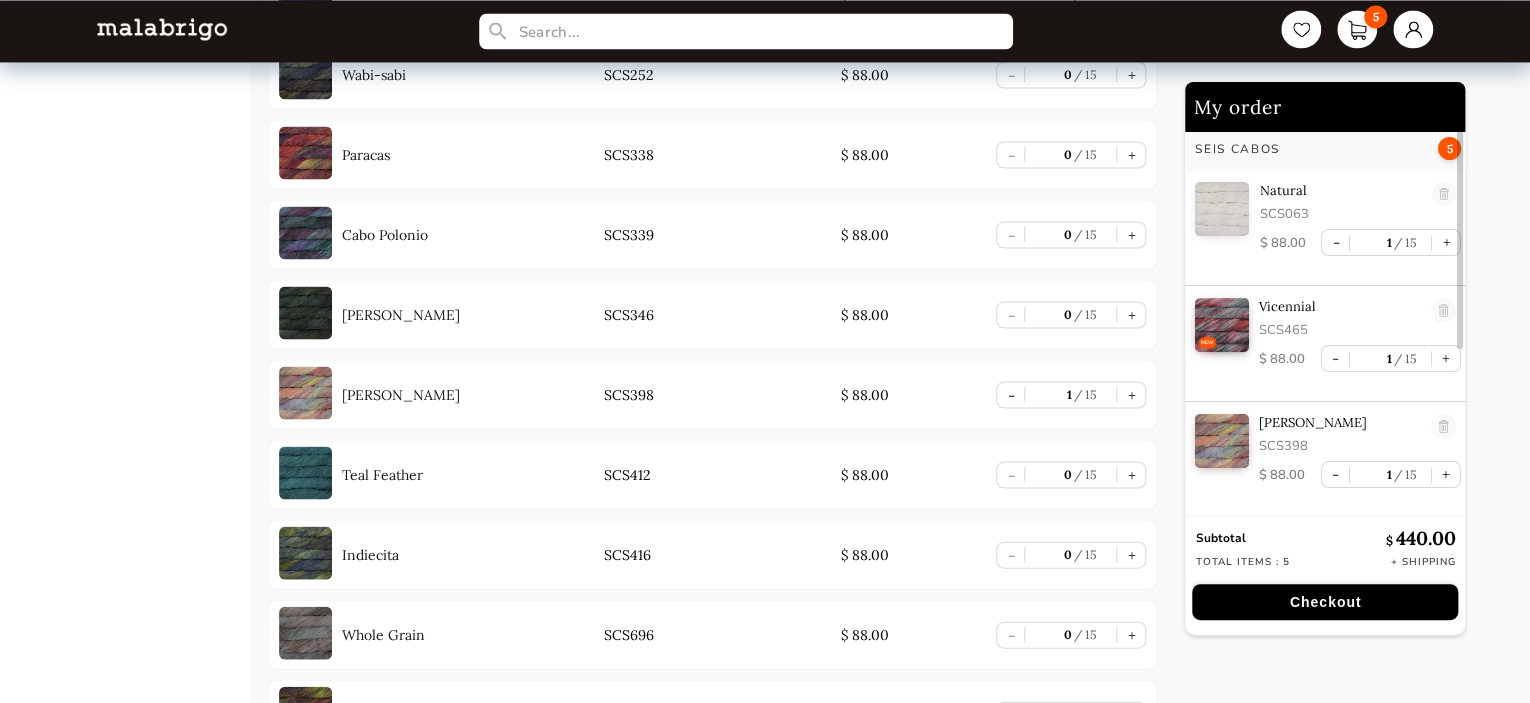 click at bounding box center (305, 312) 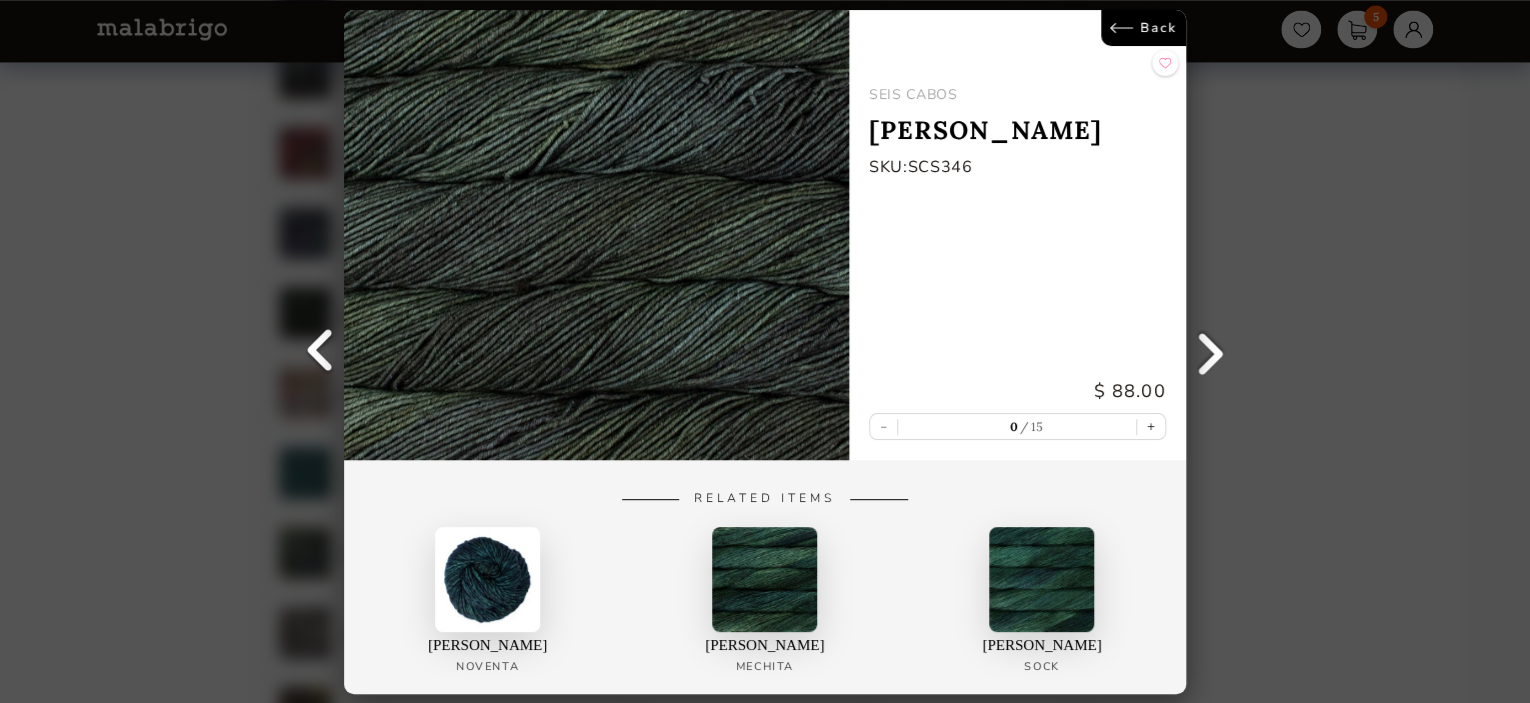 click on "Back" at bounding box center (1143, 28) 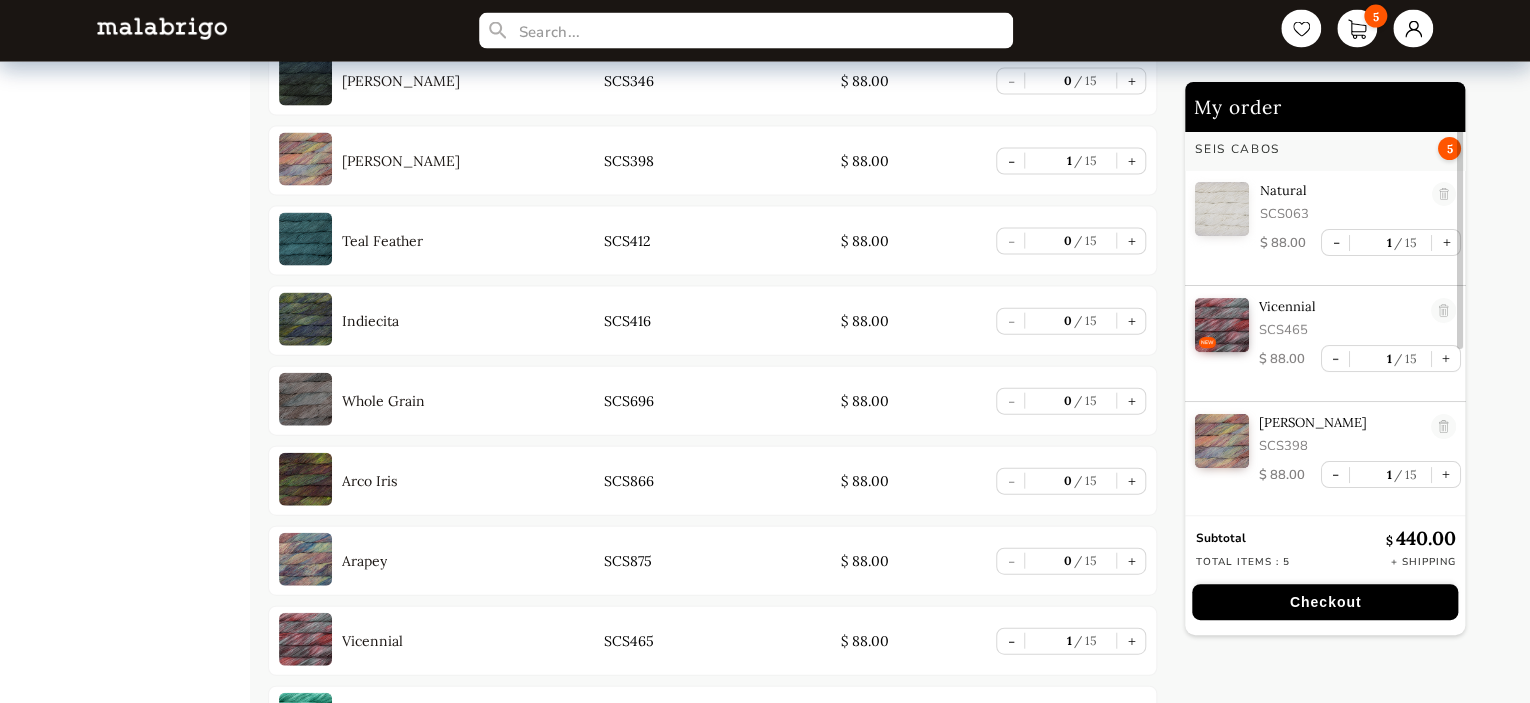 scroll, scrollTop: 2091, scrollLeft: 0, axis: vertical 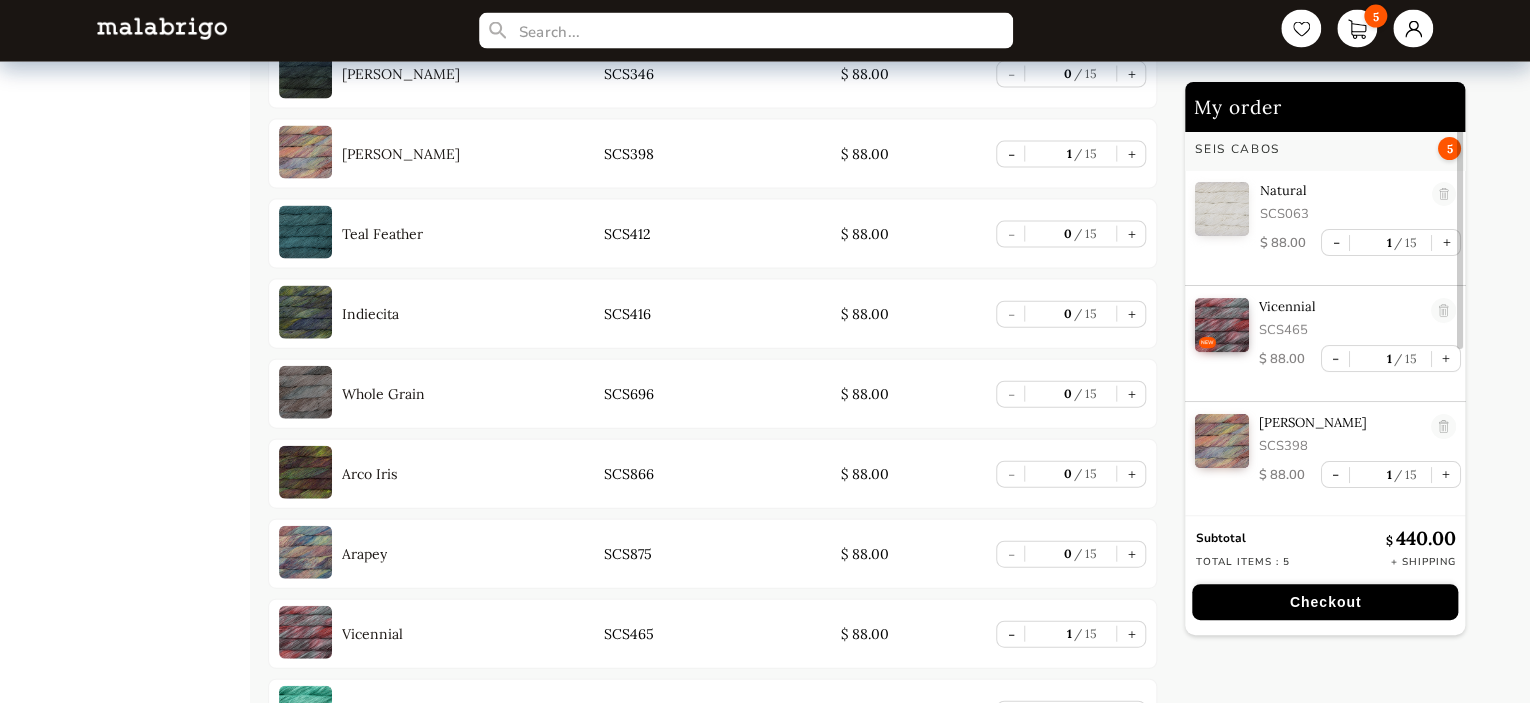 click at bounding box center [305, 312] 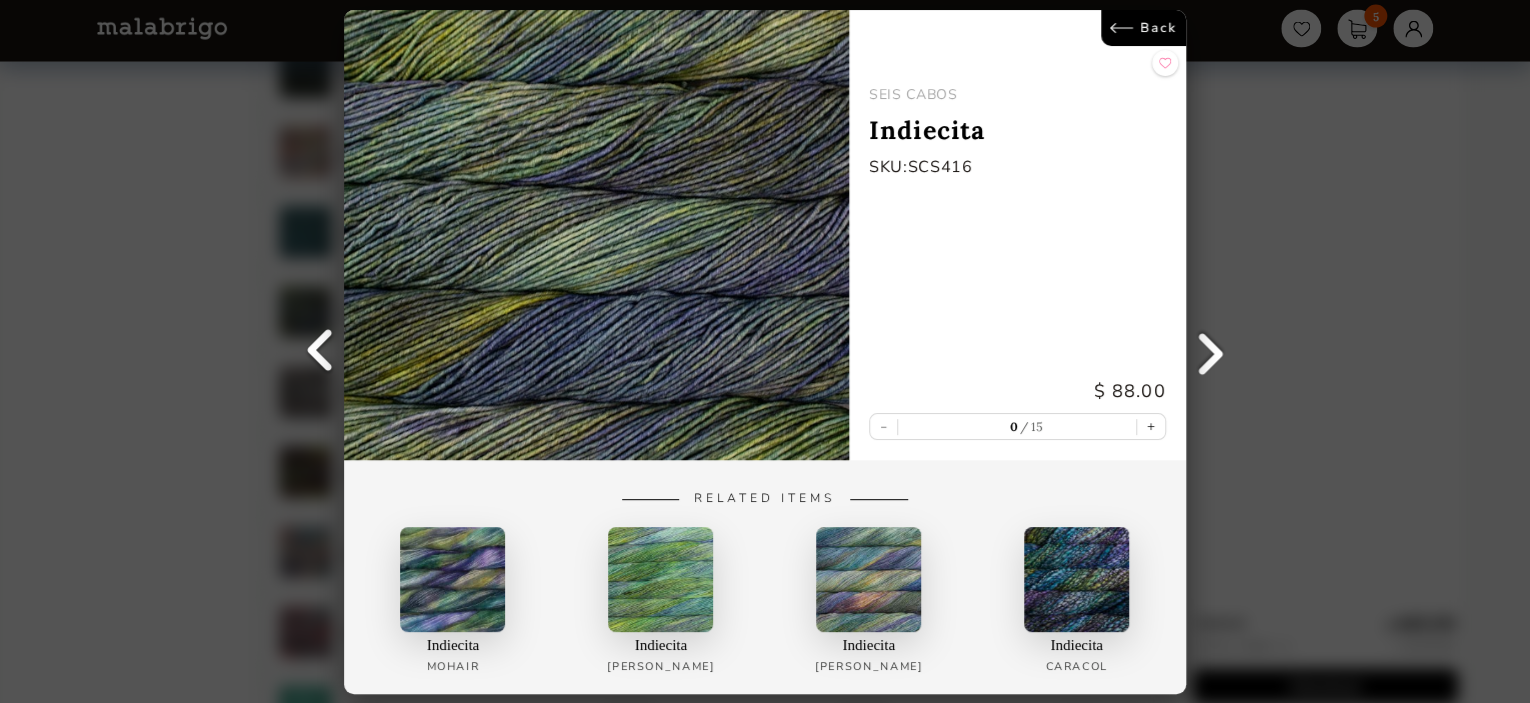 click on "Back" at bounding box center (1143, 28) 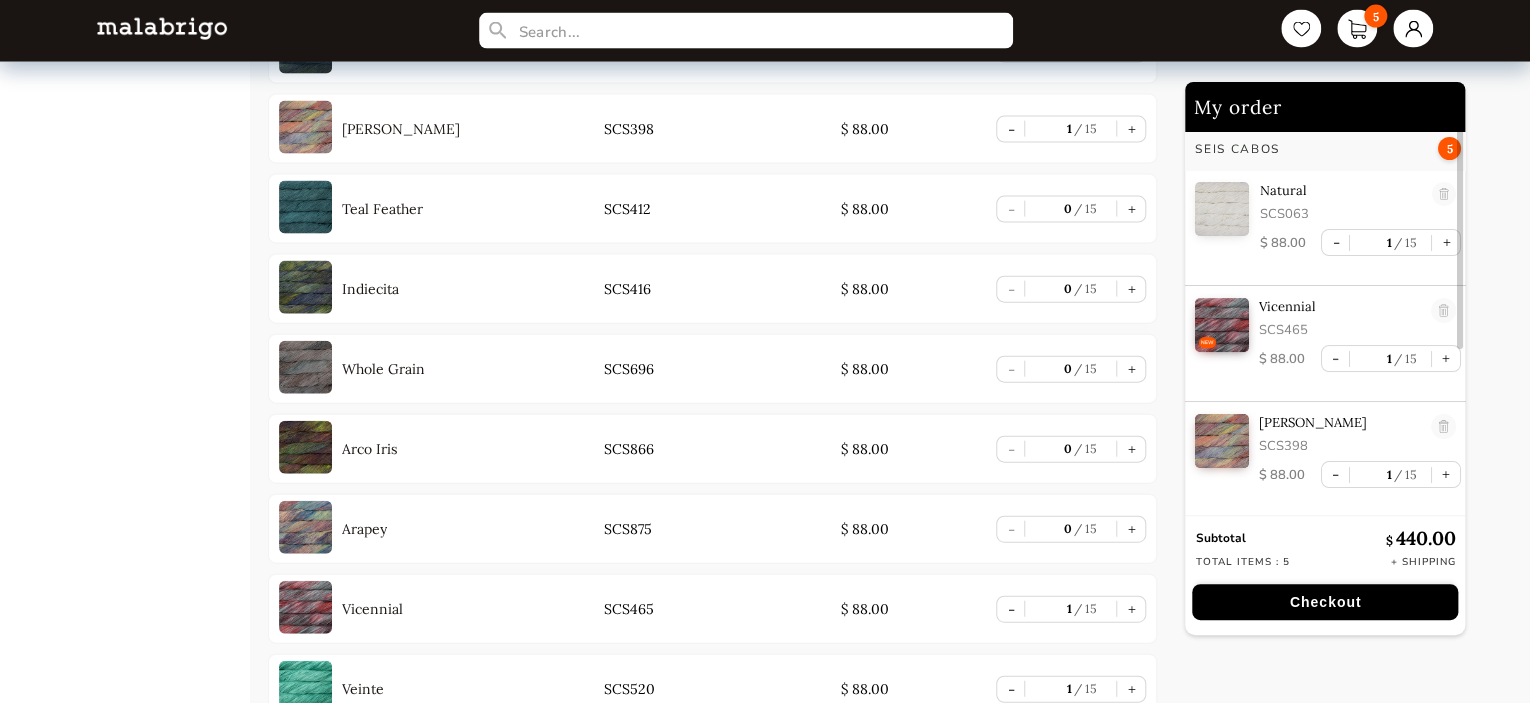 scroll, scrollTop: 2194, scrollLeft: 0, axis: vertical 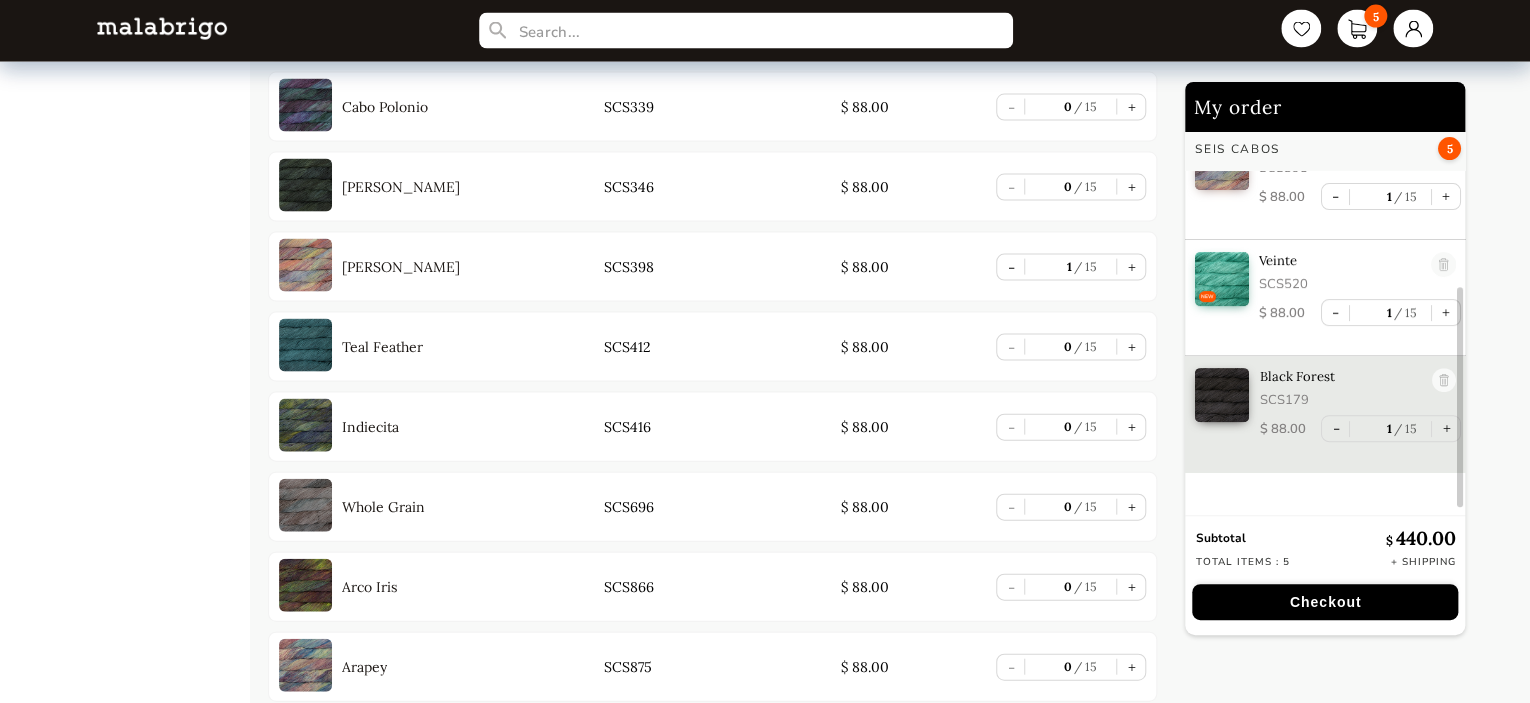click on "Checkout" at bounding box center [1325, 602] 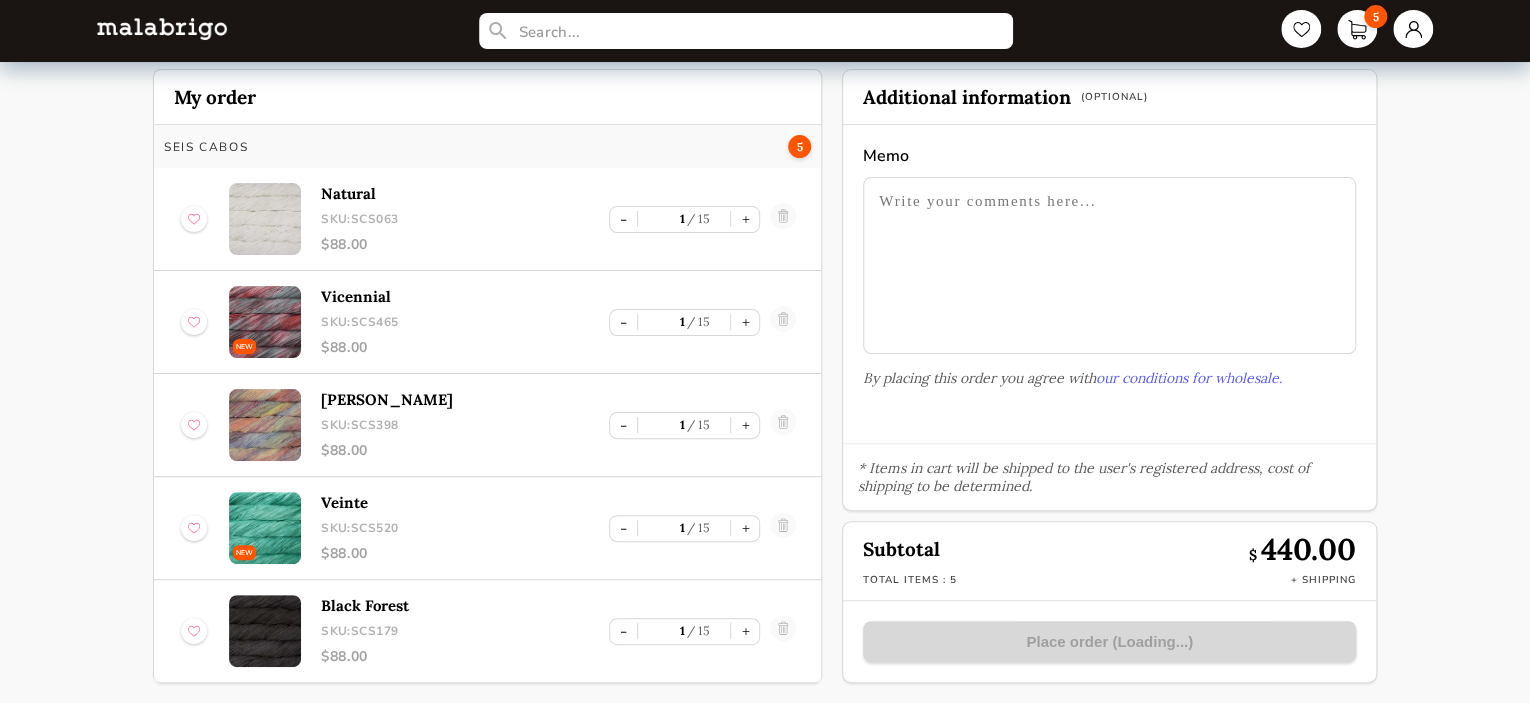 scroll, scrollTop: 39, scrollLeft: 0, axis: vertical 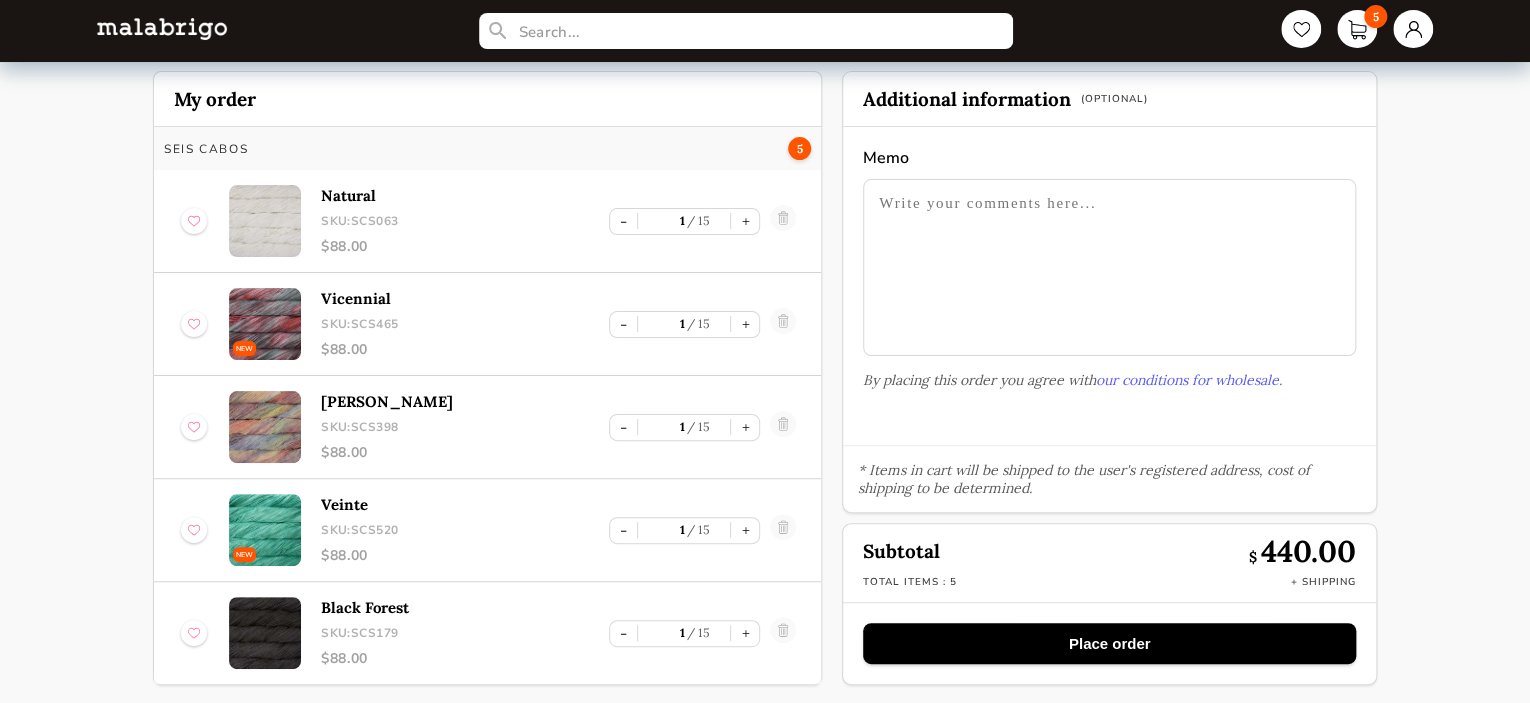 click on "Place order" at bounding box center [1109, 643] 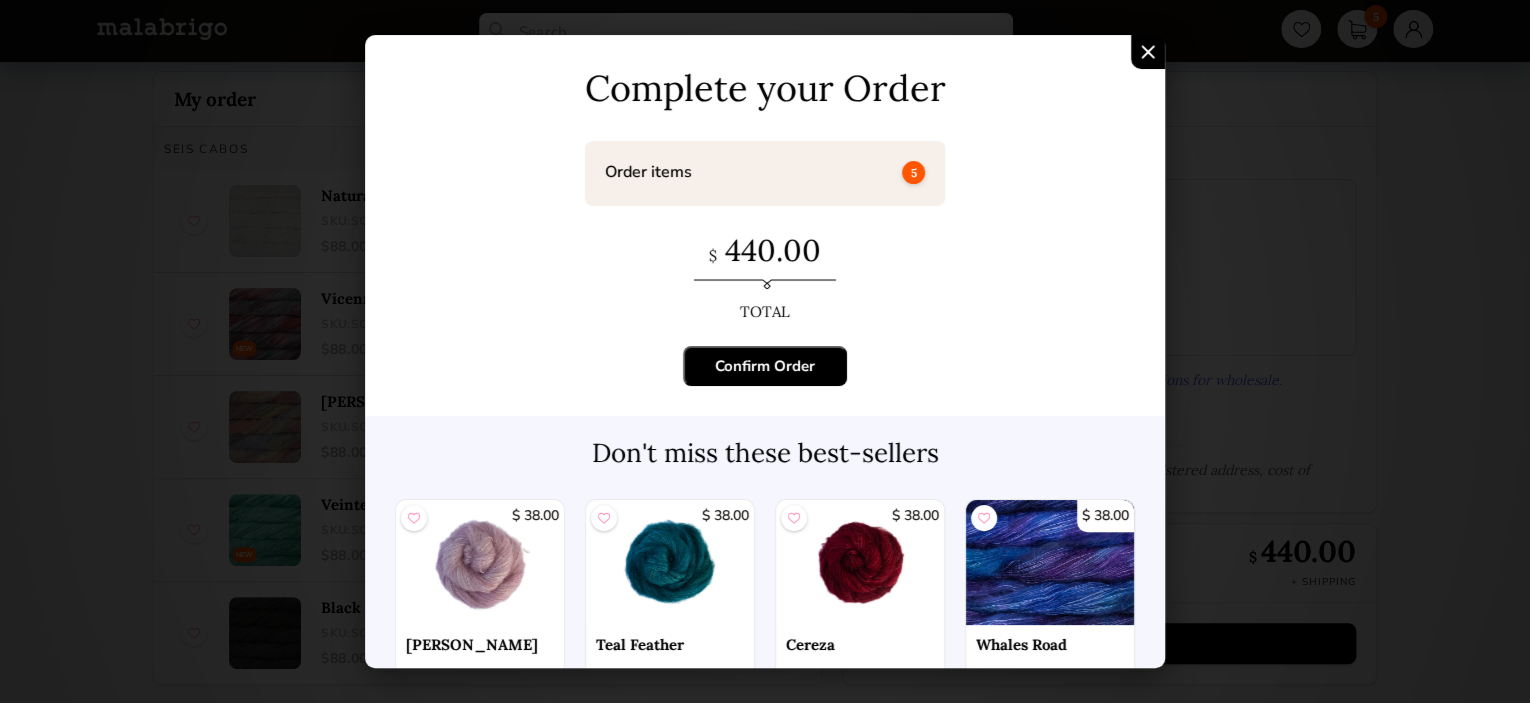 click on "Confirm Order" at bounding box center [765, 366] 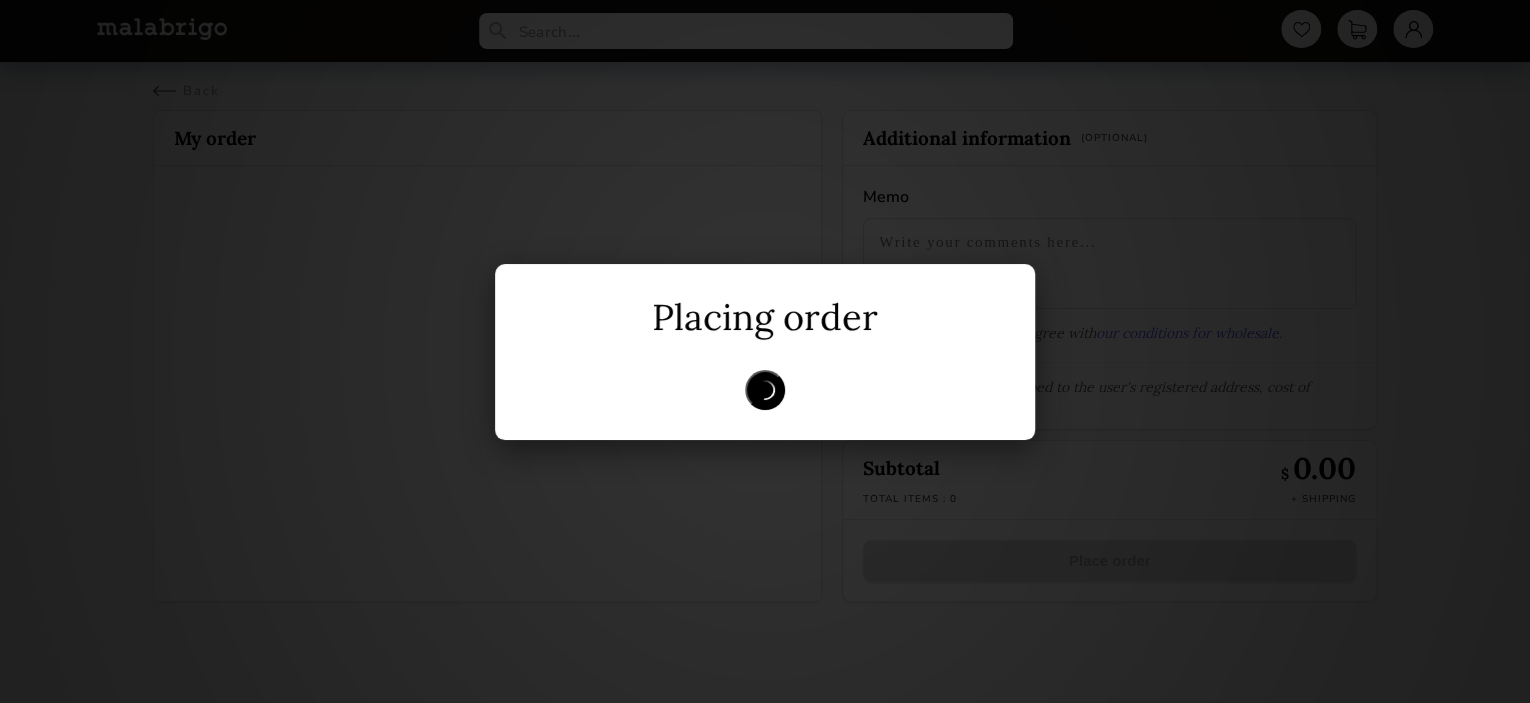 scroll, scrollTop: 0, scrollLeft: 0, axis: both 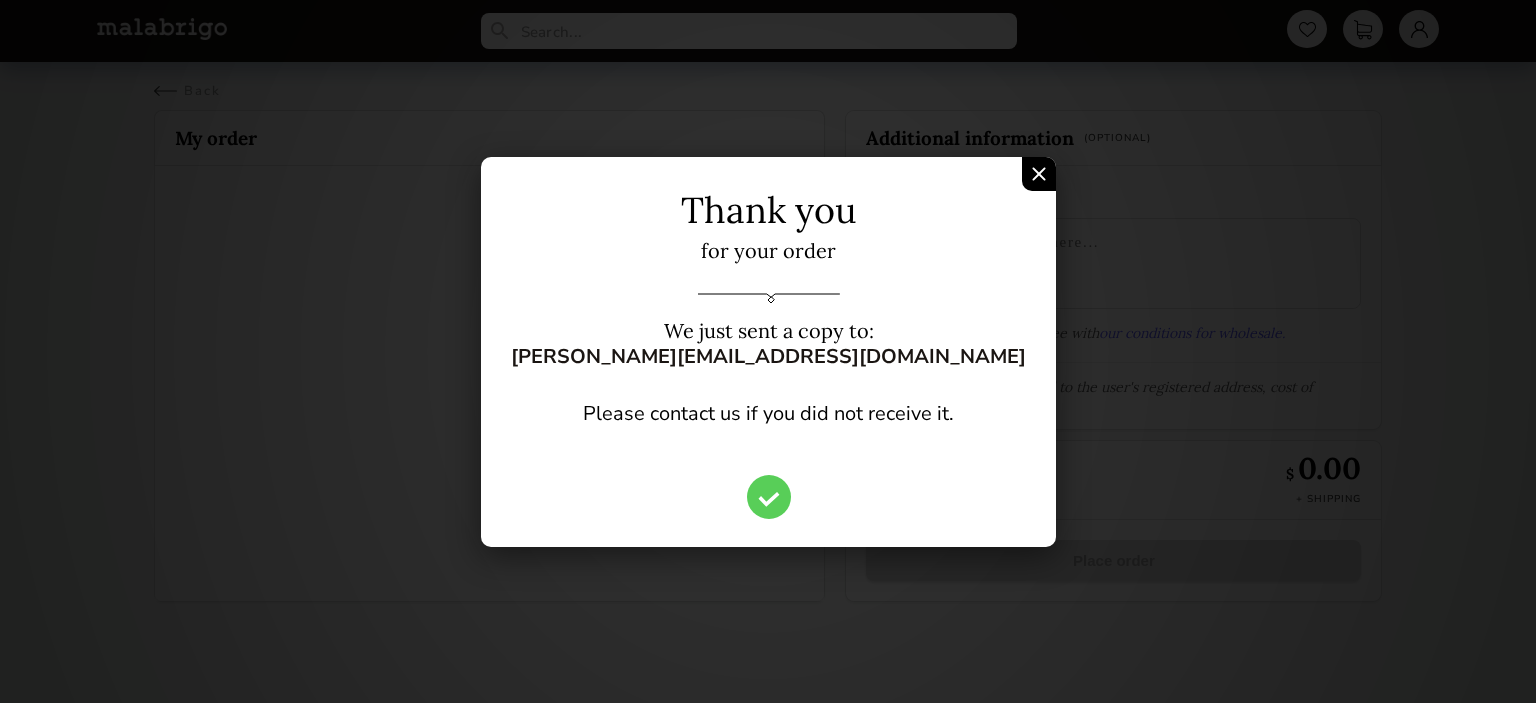 click at bounding box center (1039, 174) 